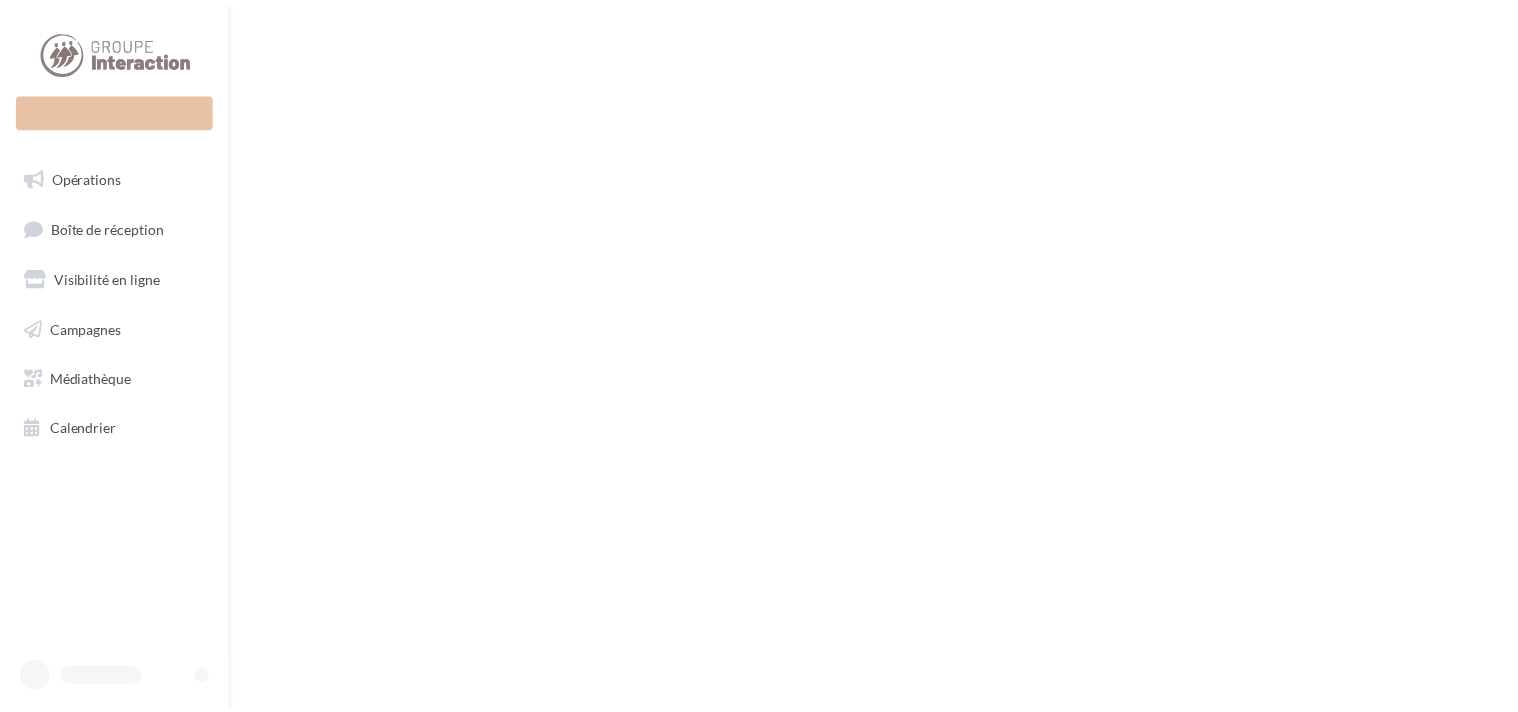 scroll, scrollTop: 0, scrollLeft: 0, axis: both 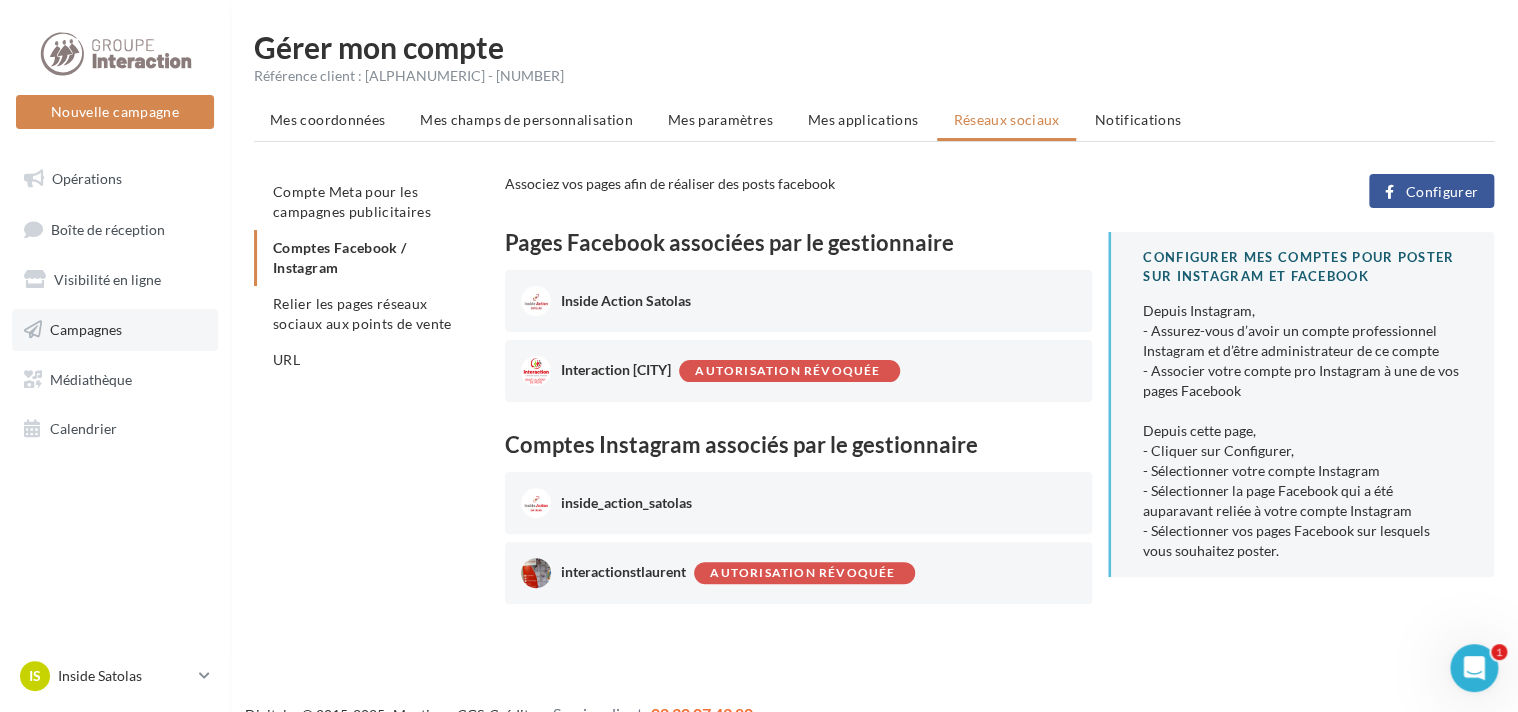 click on "Campagnes" at bounding box center [86, 329] 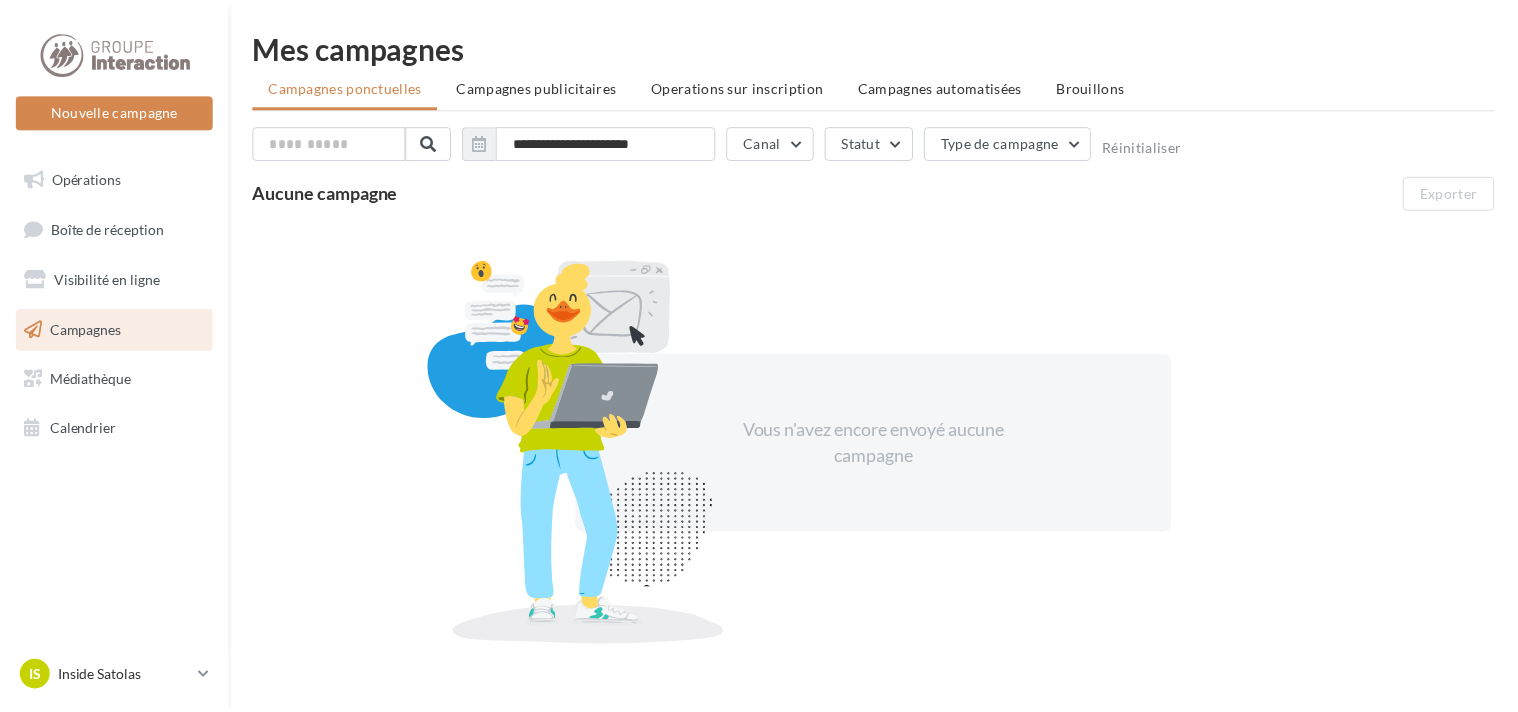 scroll, scrollTop: 0, scrollLeft: 0, axis: both 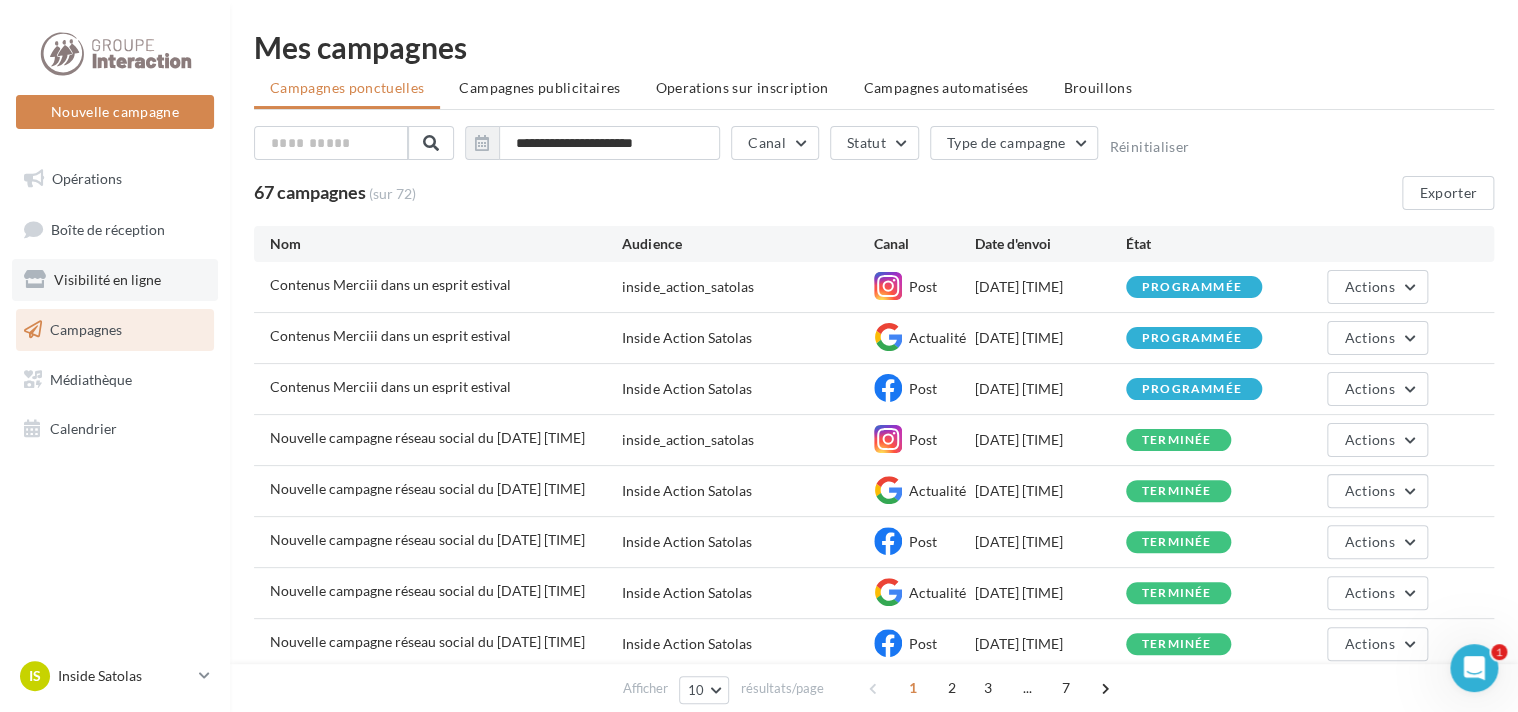 click on "Visibilité en ligne" at bounding box center [107, 279] 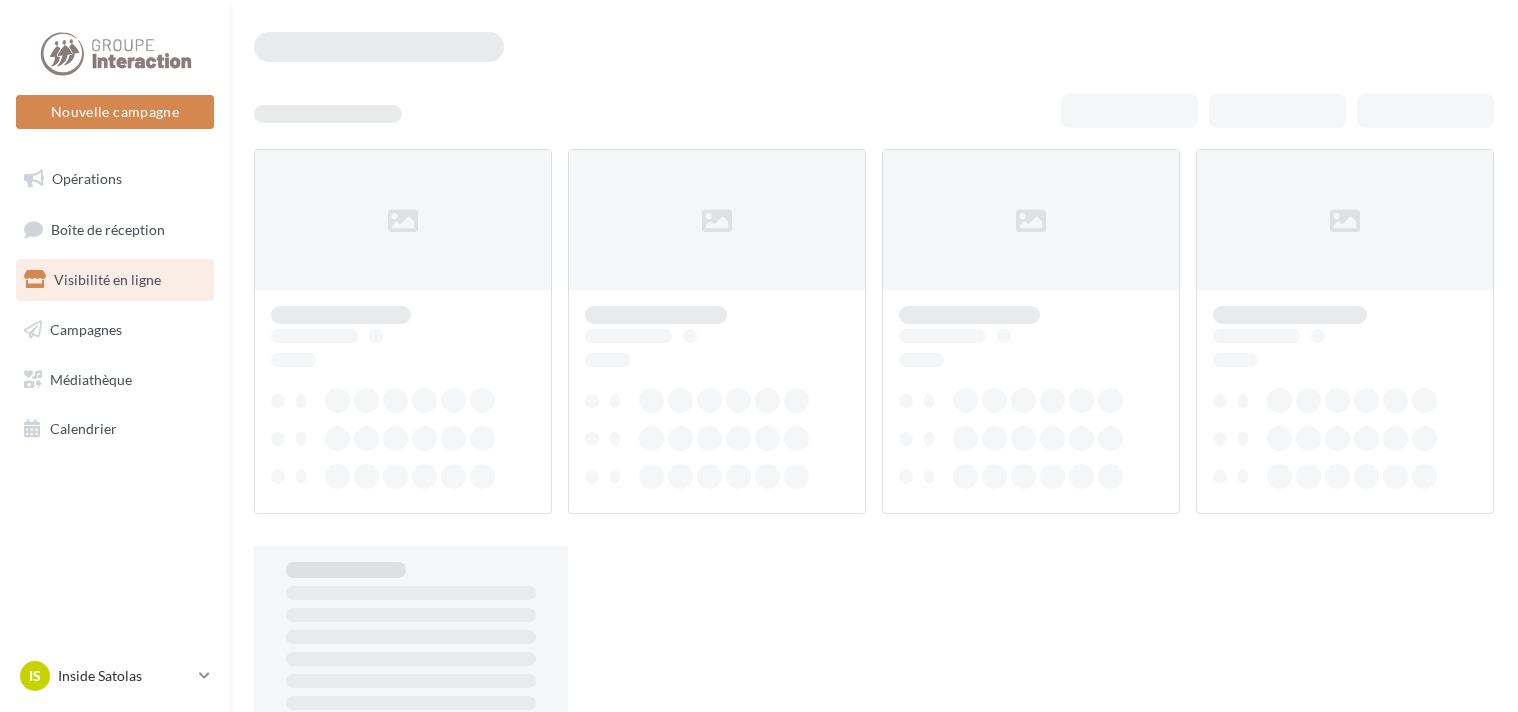 scroll, scrollTop: 0, scrollLeft: 0, axis: both 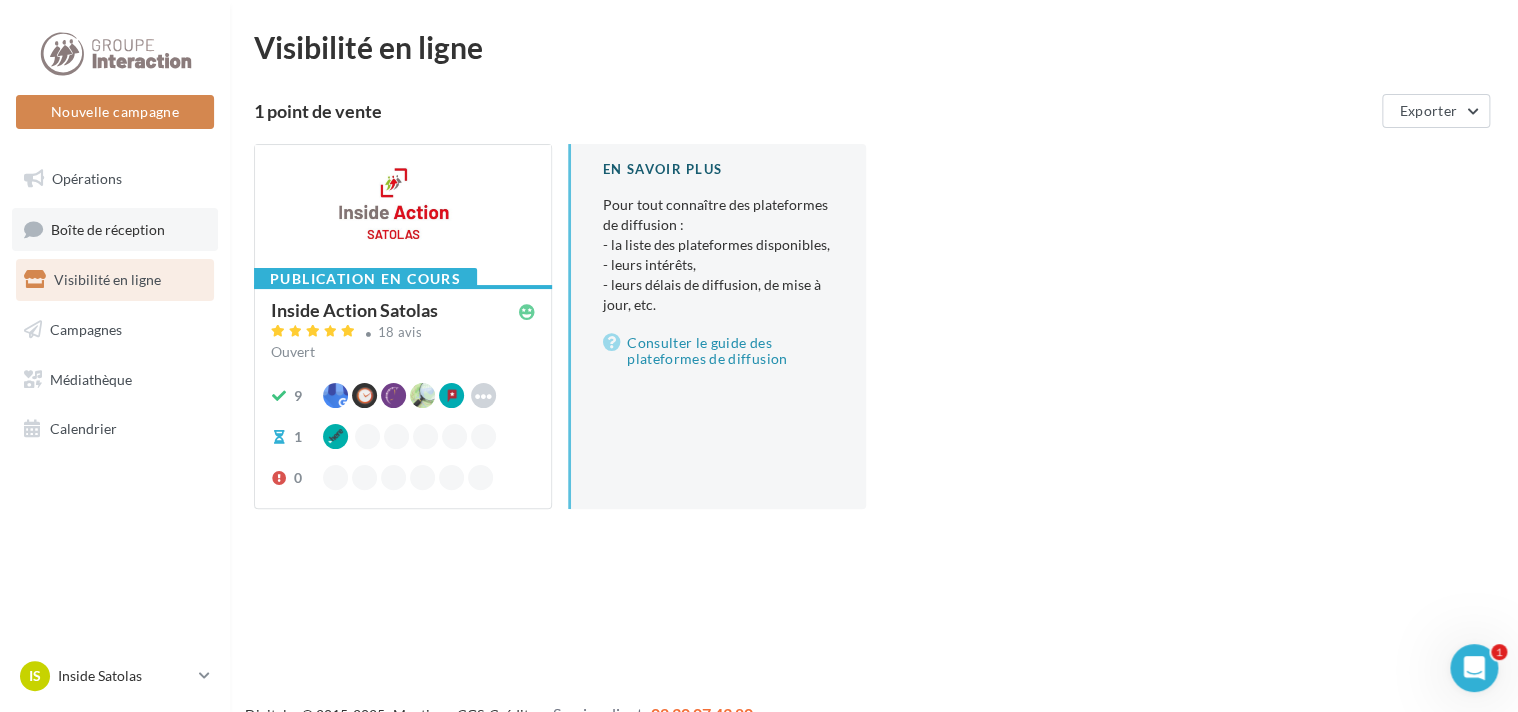 click on "Boîte de réception" at bounding box center (108, 228) 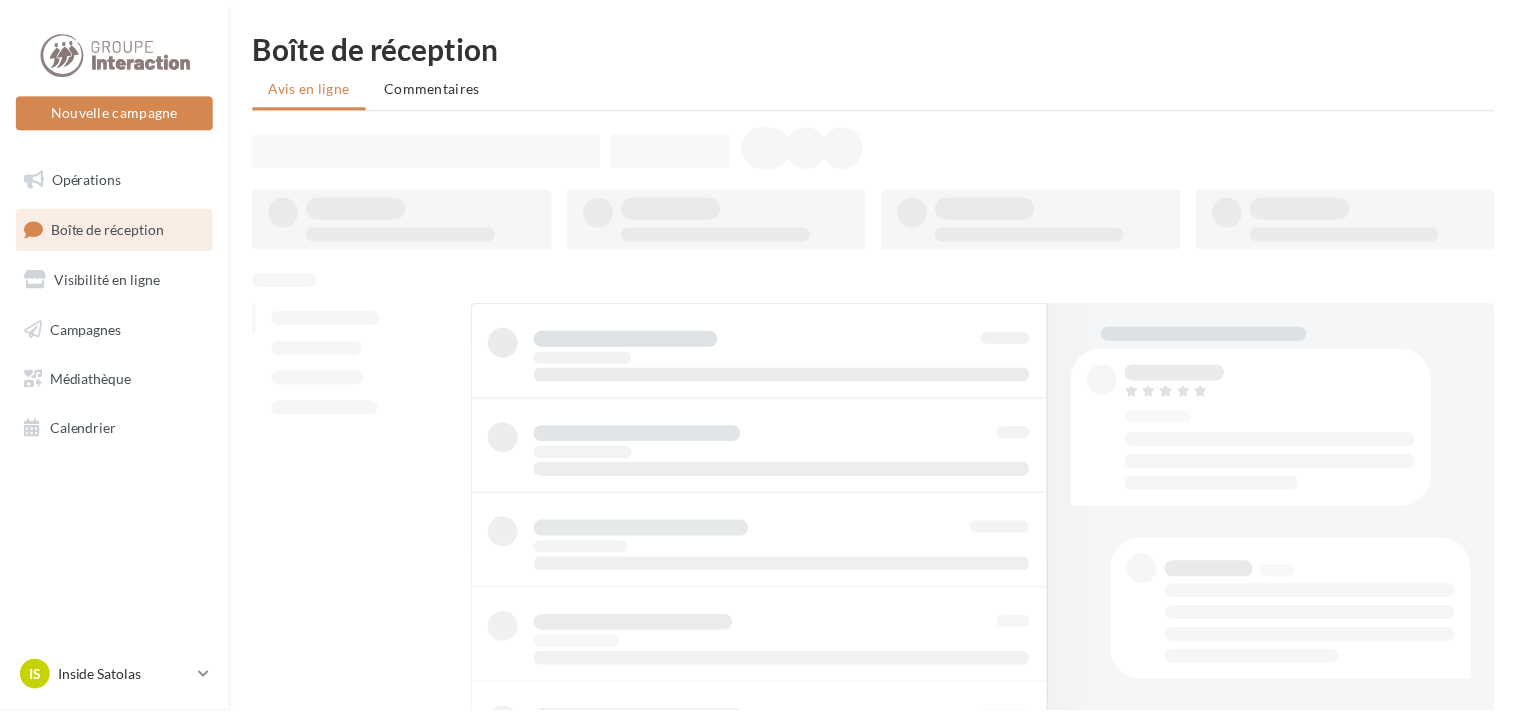 scroll, scrollTop: 0, scrollLeft: 0, axis: both 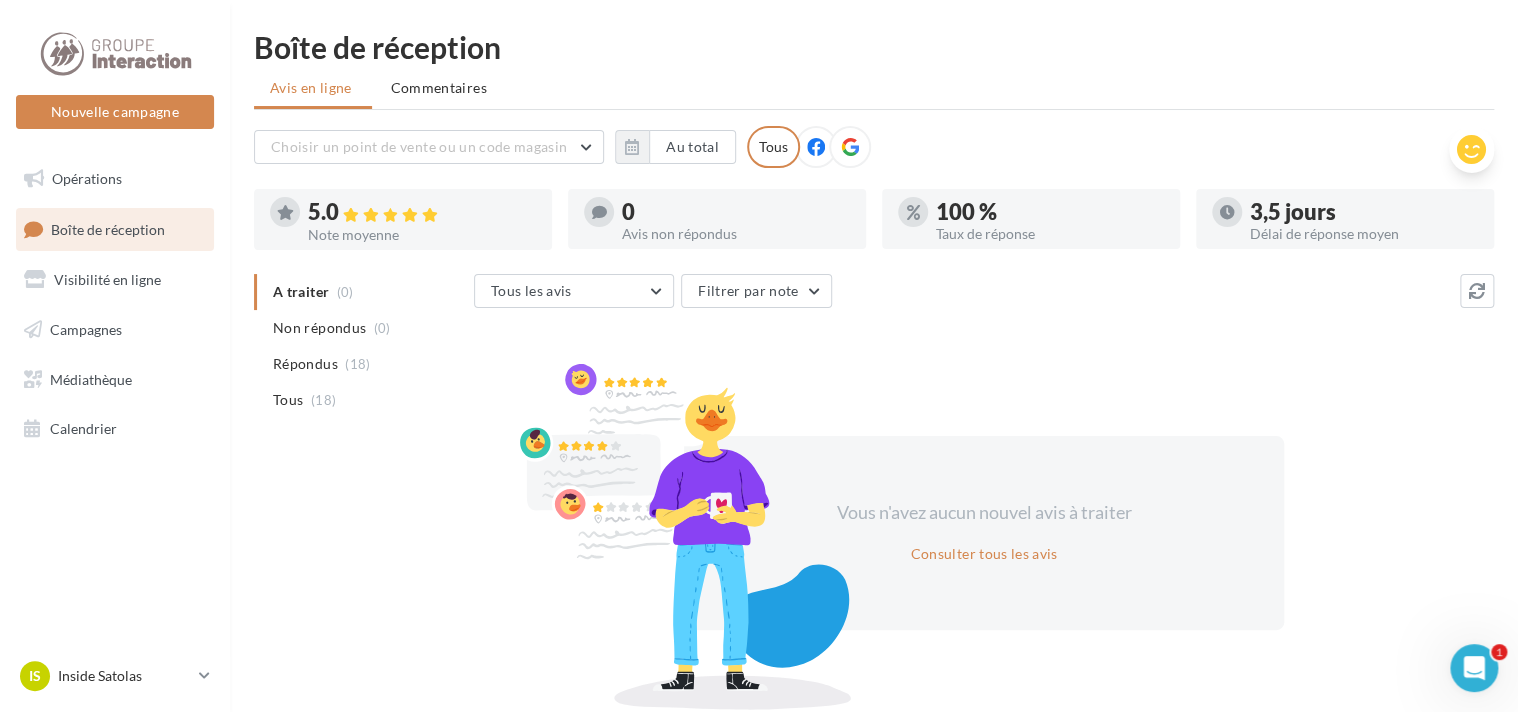 click at bounding box center [1471, 150] 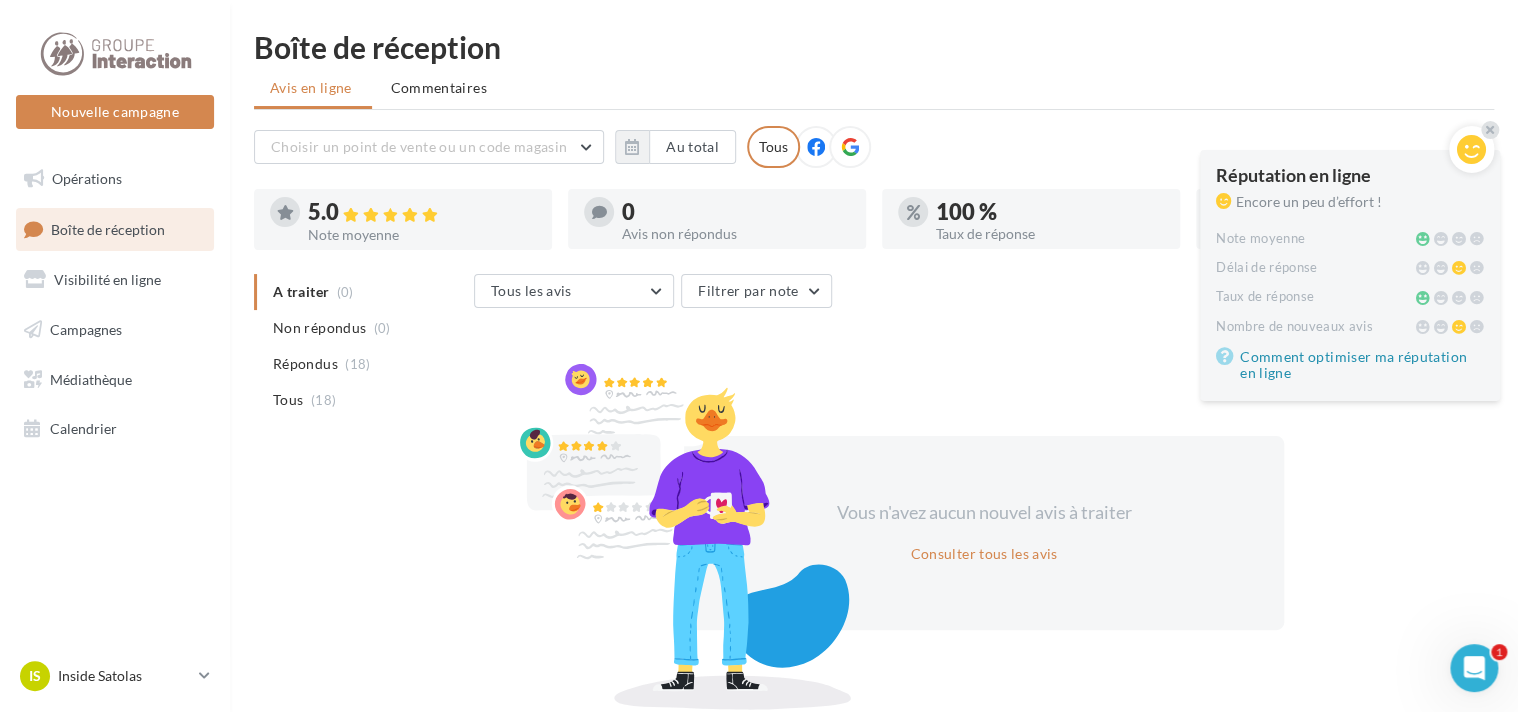 click on "Vous n'avez aucun nouvel avis à traiter
Consulter tous les avis" at bounding box center (984, 533) 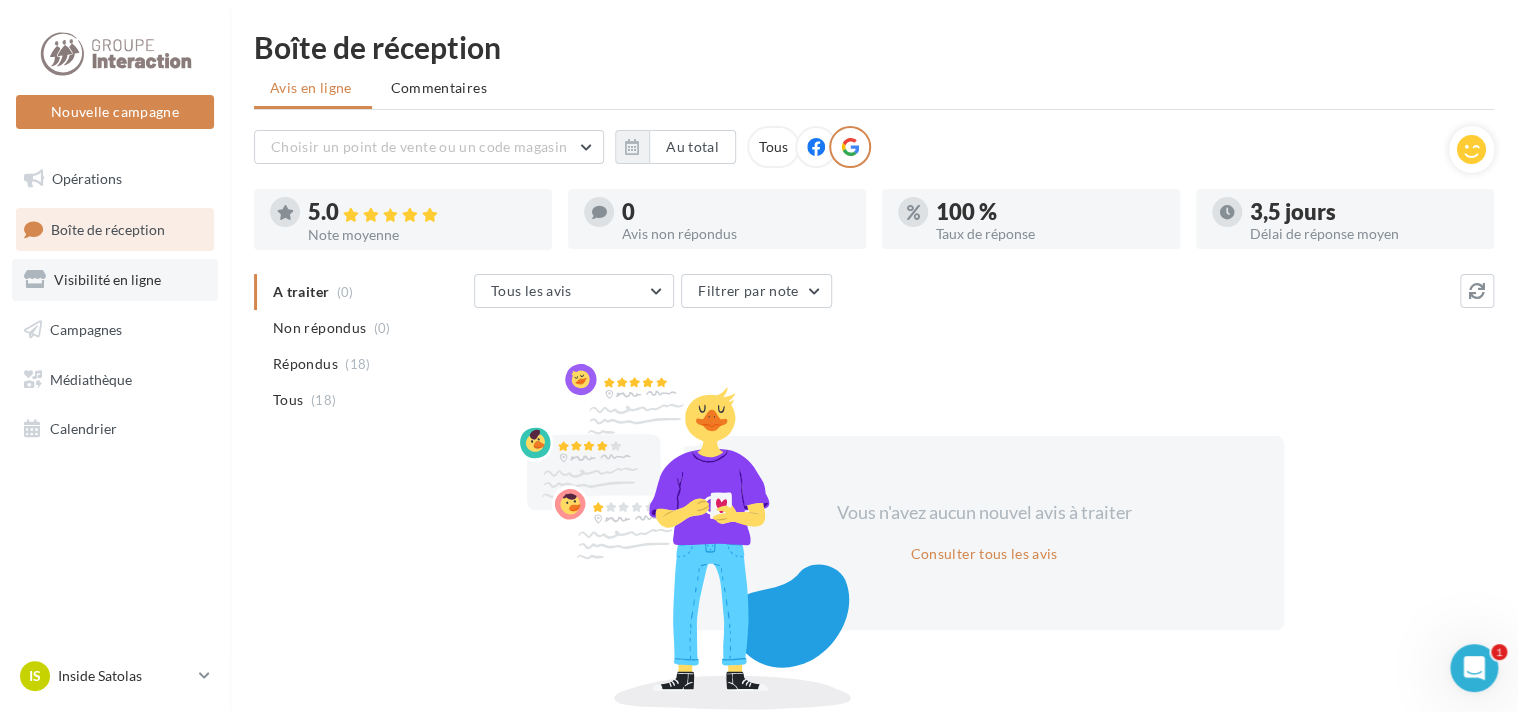 click on "Visibilité en ligne" at bounding box center [107, 279] 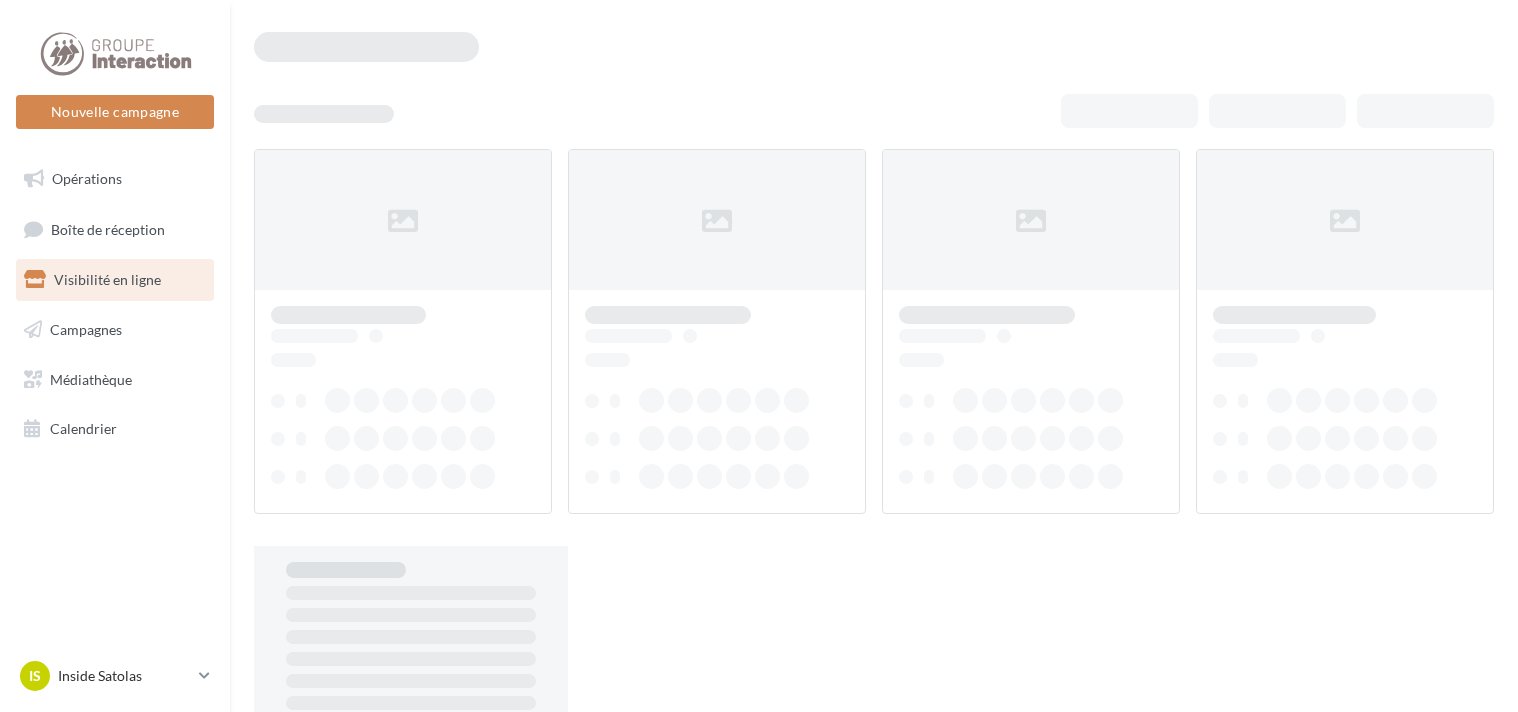 scroll, scrollTop: 0, scrollLeft: 0, axis: both 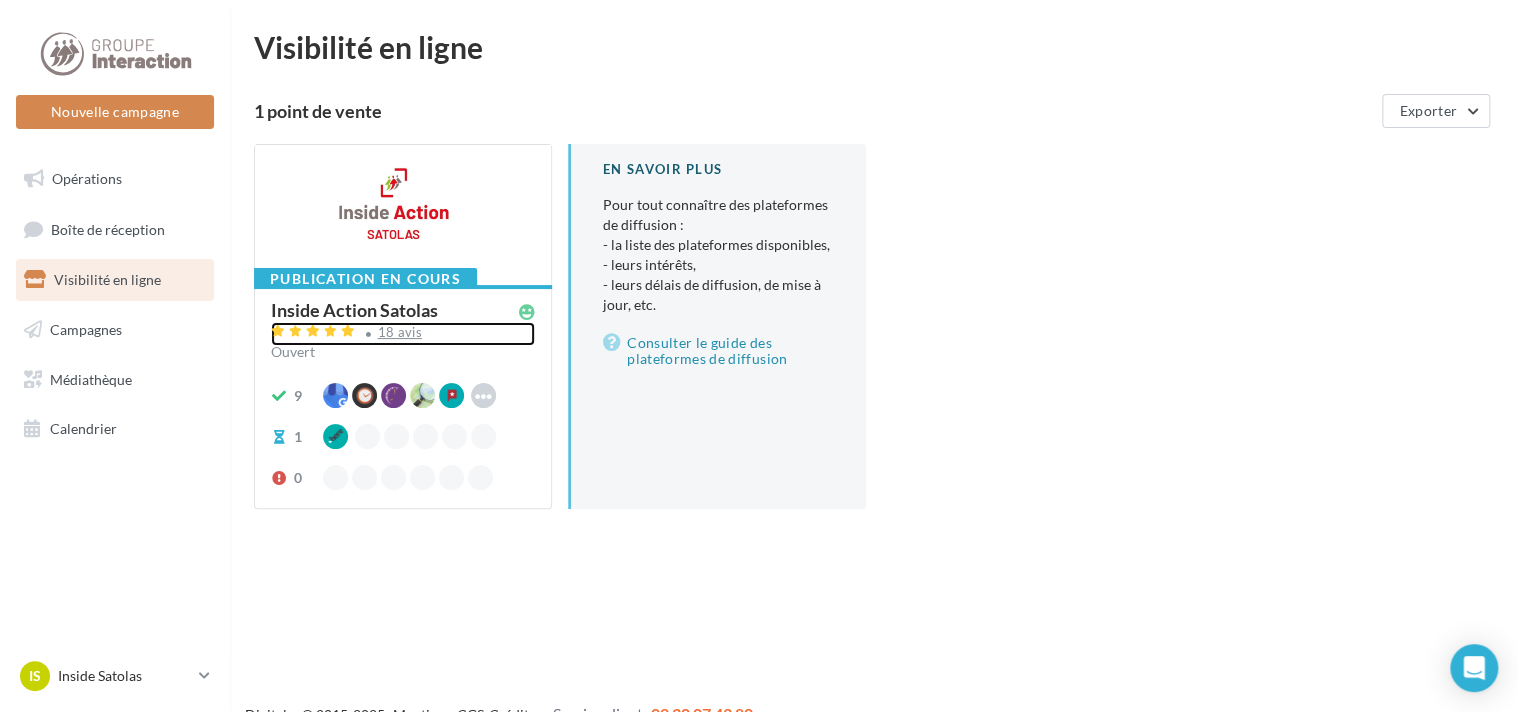 click on "18 avis" at bounding box center (403, 334) 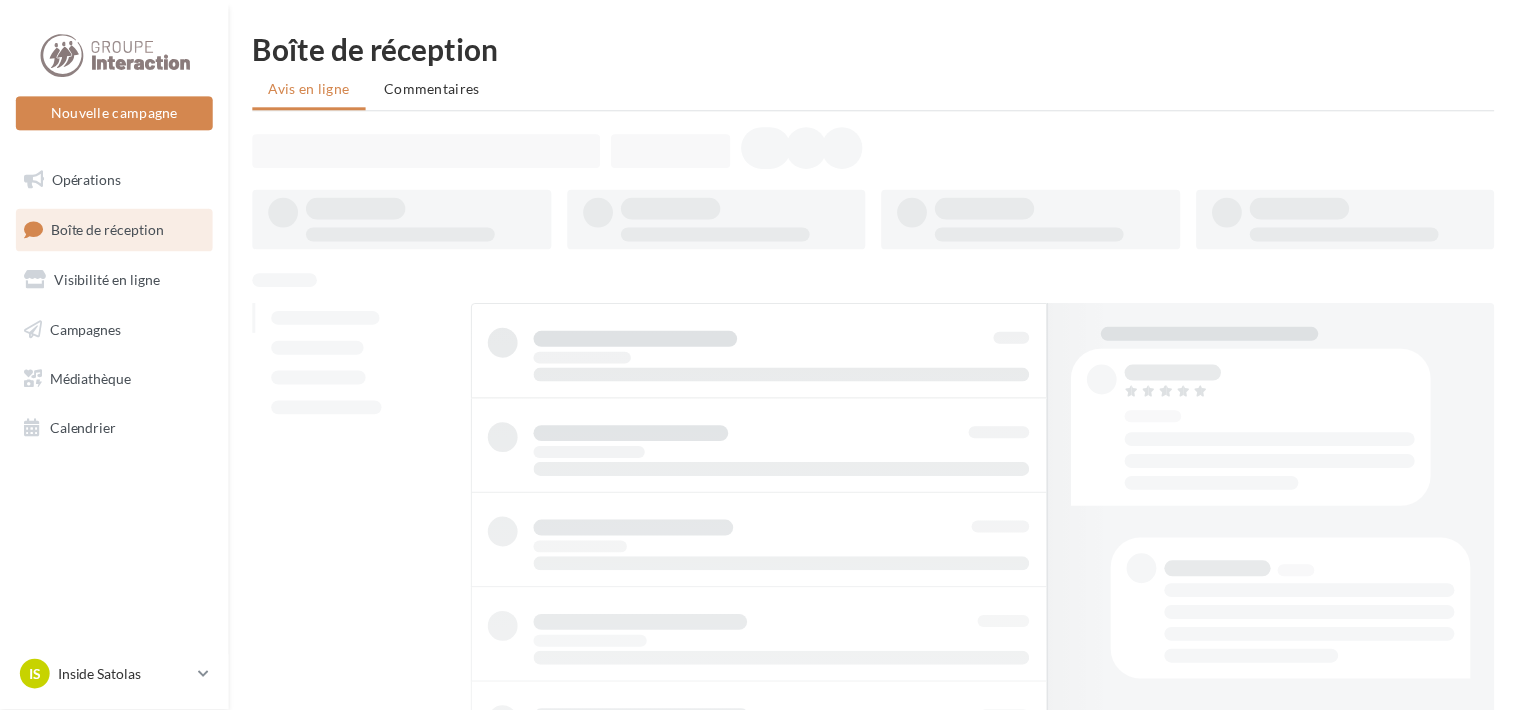 scroll, scrollTop: 0, scrollLeft: 0, axis: both 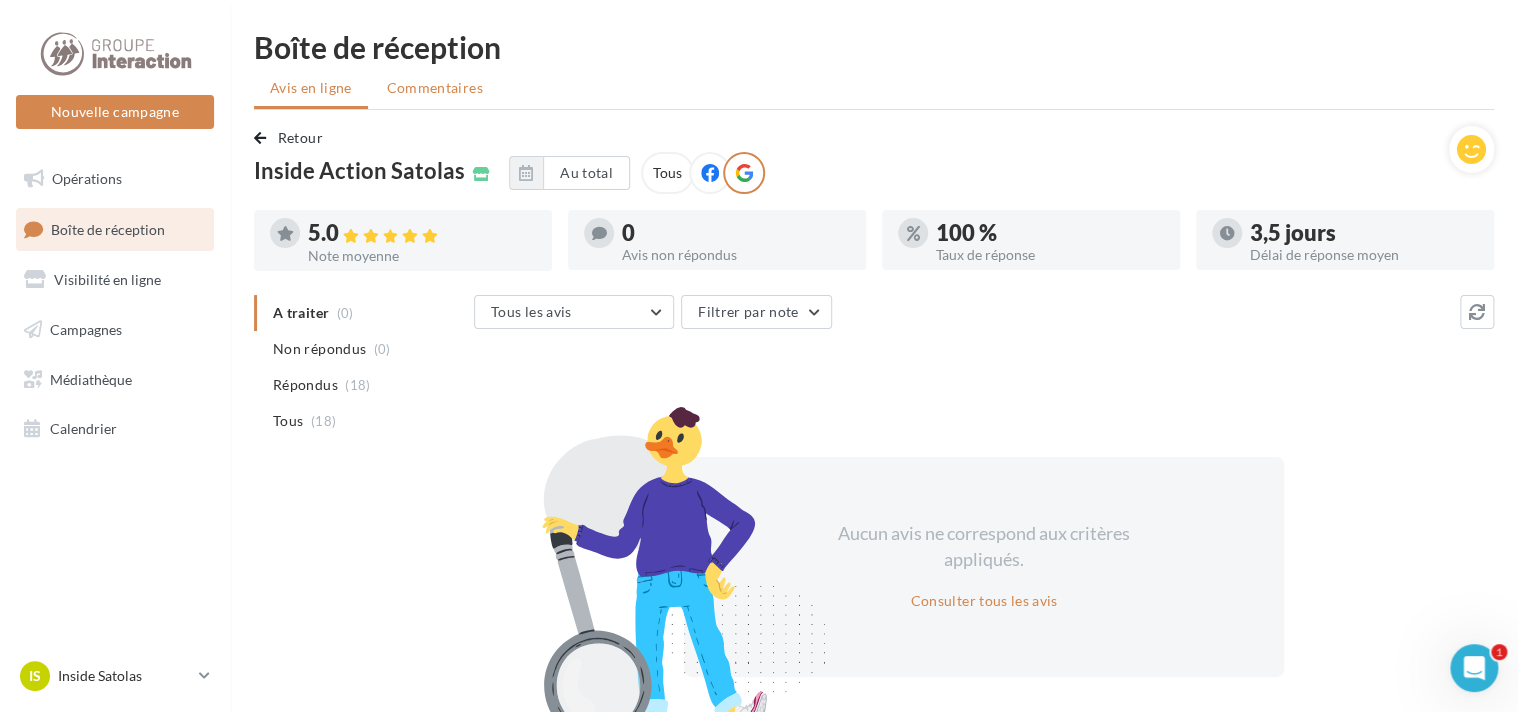 click on "Commentaires" at bounding box center [435, 88] 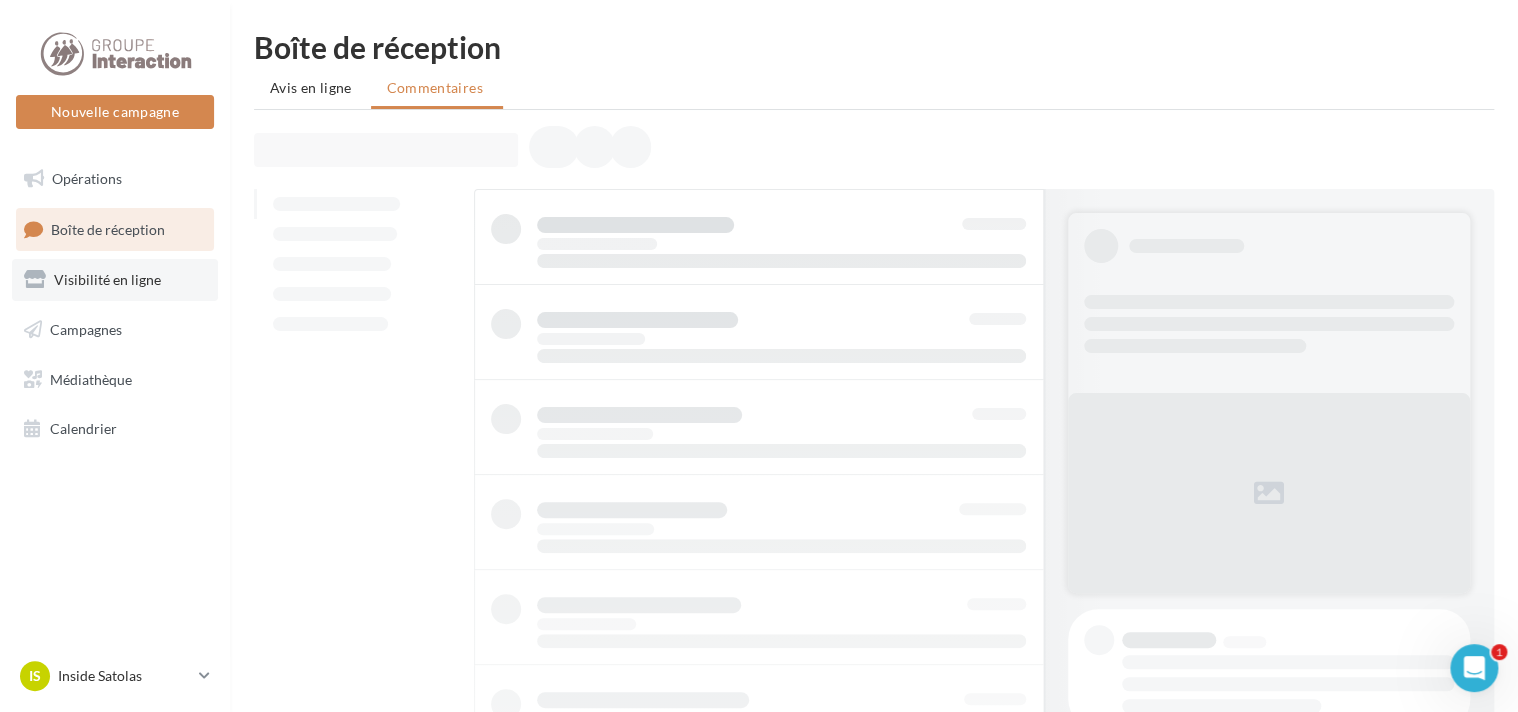 click on "Visibilité en ligne" at bounding box center (115, 280) 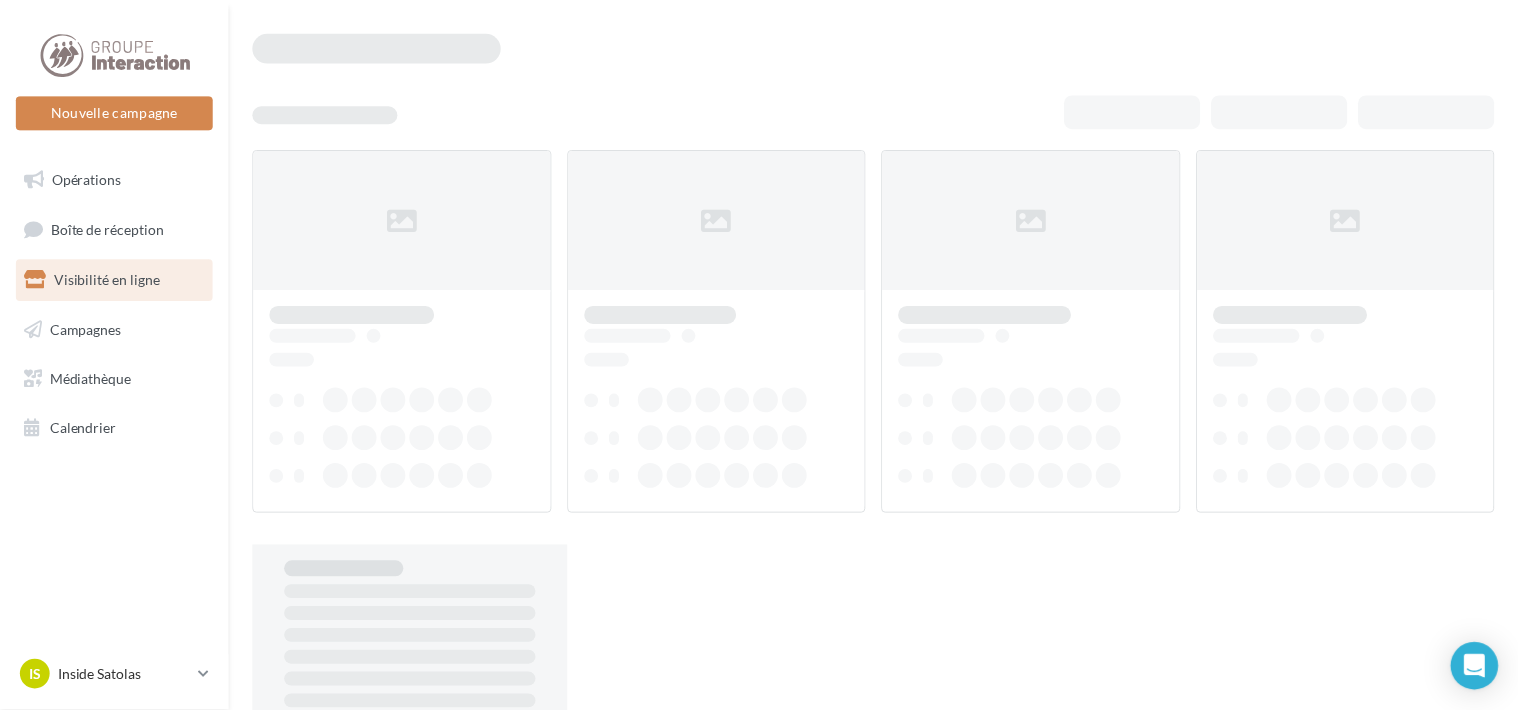 scroll, scrollTop: 0, scrollLeft: 0, axis: both 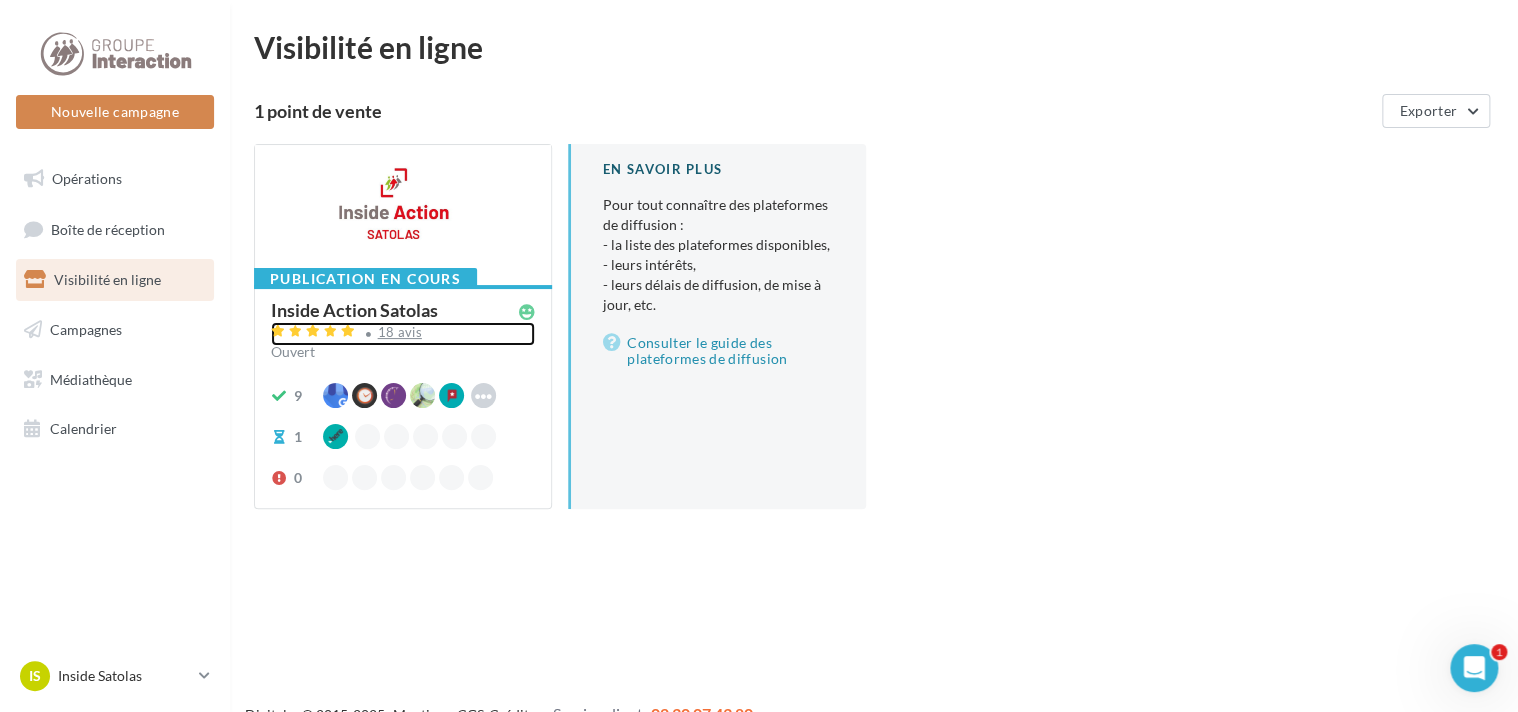 click on "18 avis" at bounding box center [403, 334] 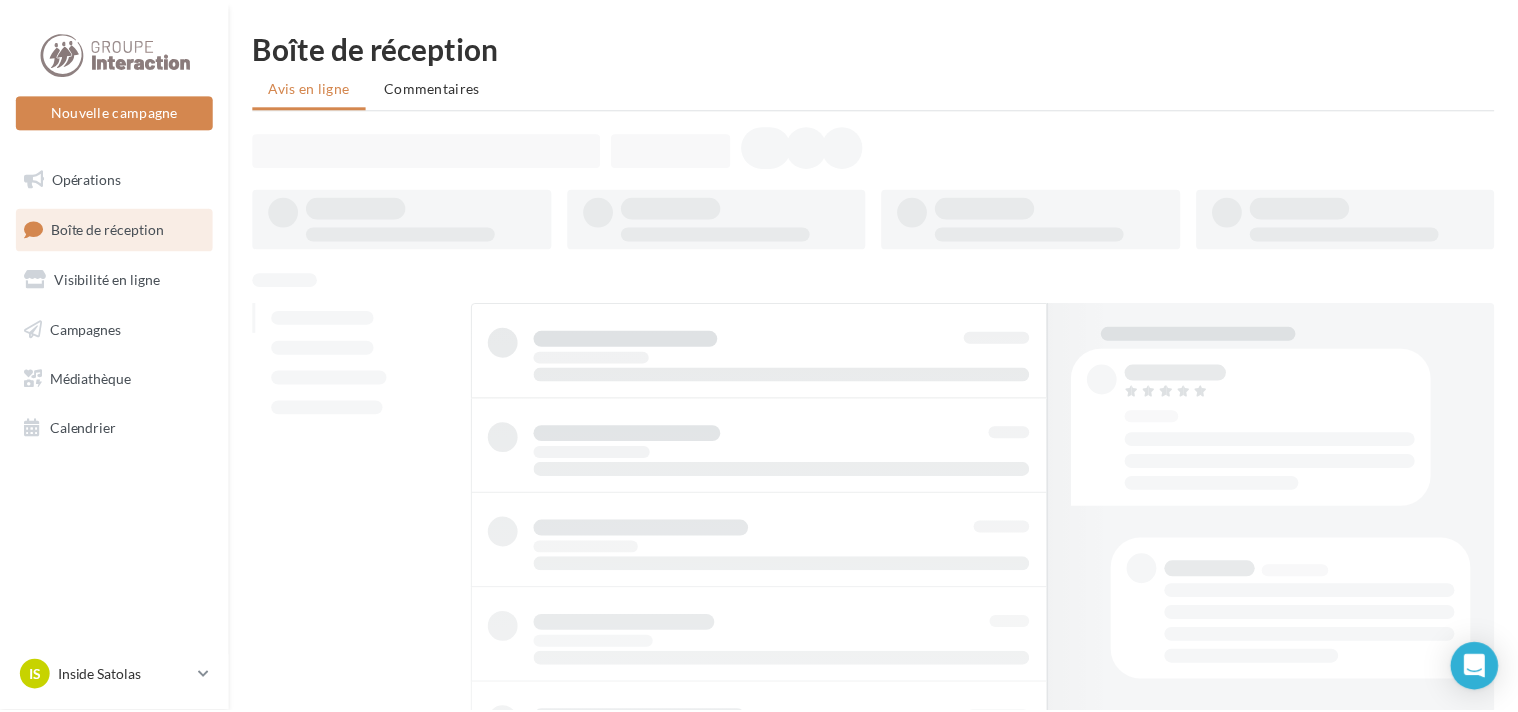 scroll, scrollTop: 0, scrollLeft: 0, axis: both 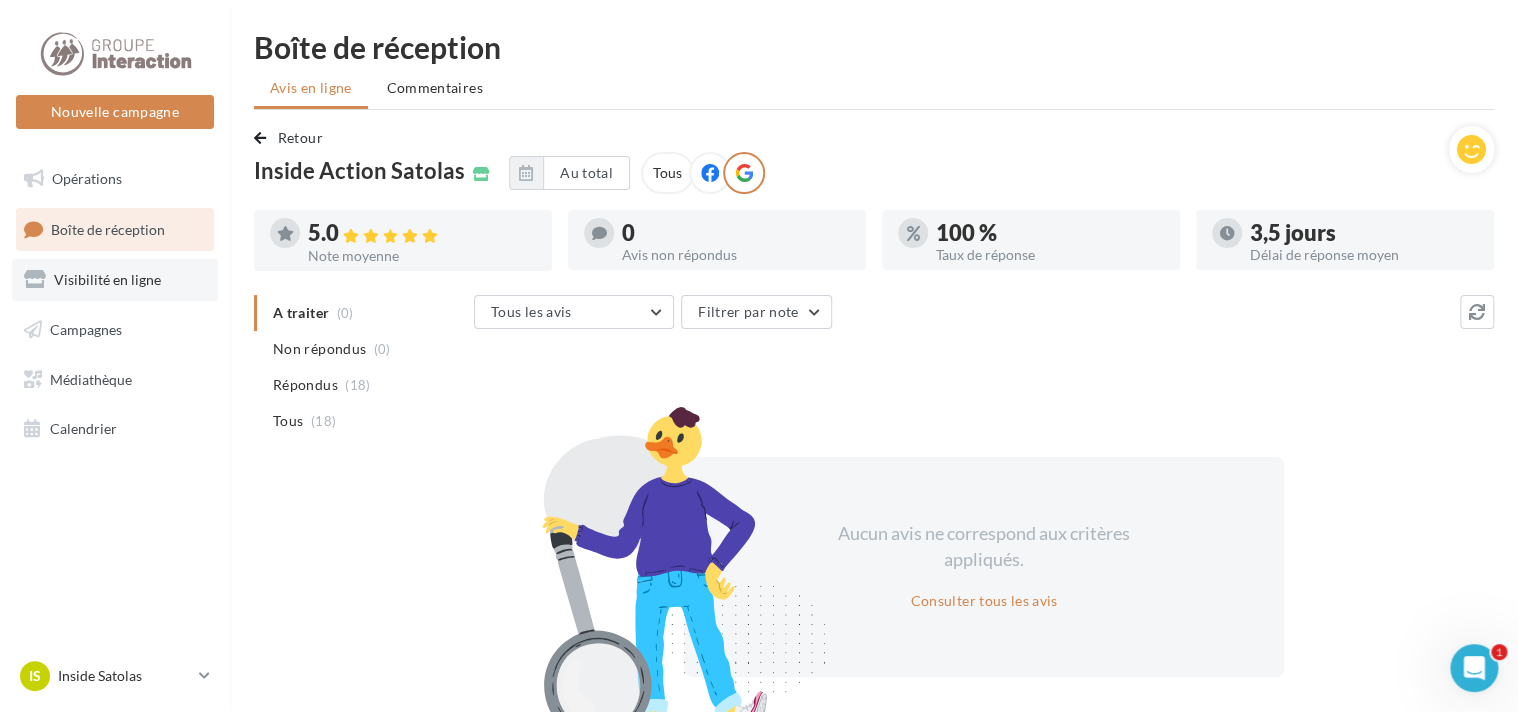 click on "Visibilité en ligne" at bounding box center [107, 279] 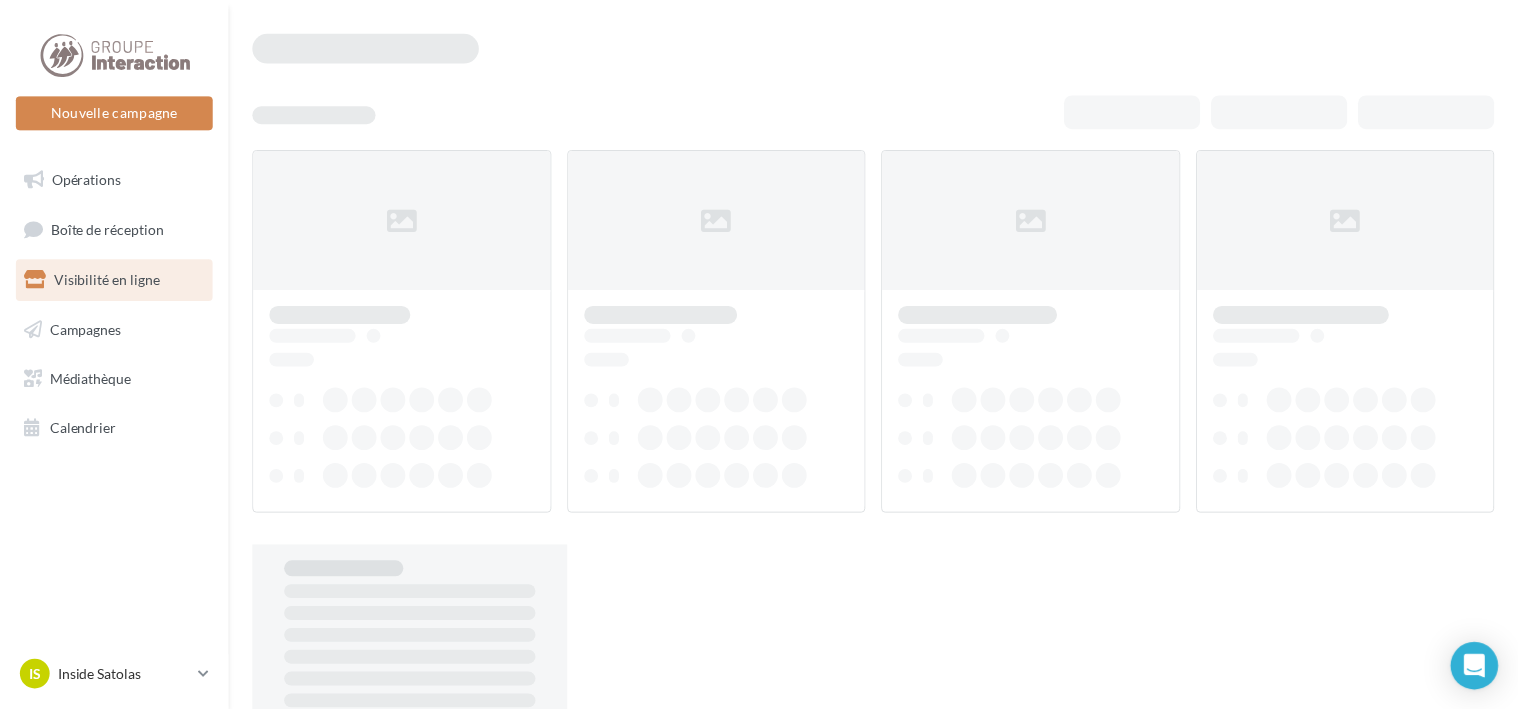 scroll, scrollTop: 0, scrollLeft: 0, axis: both 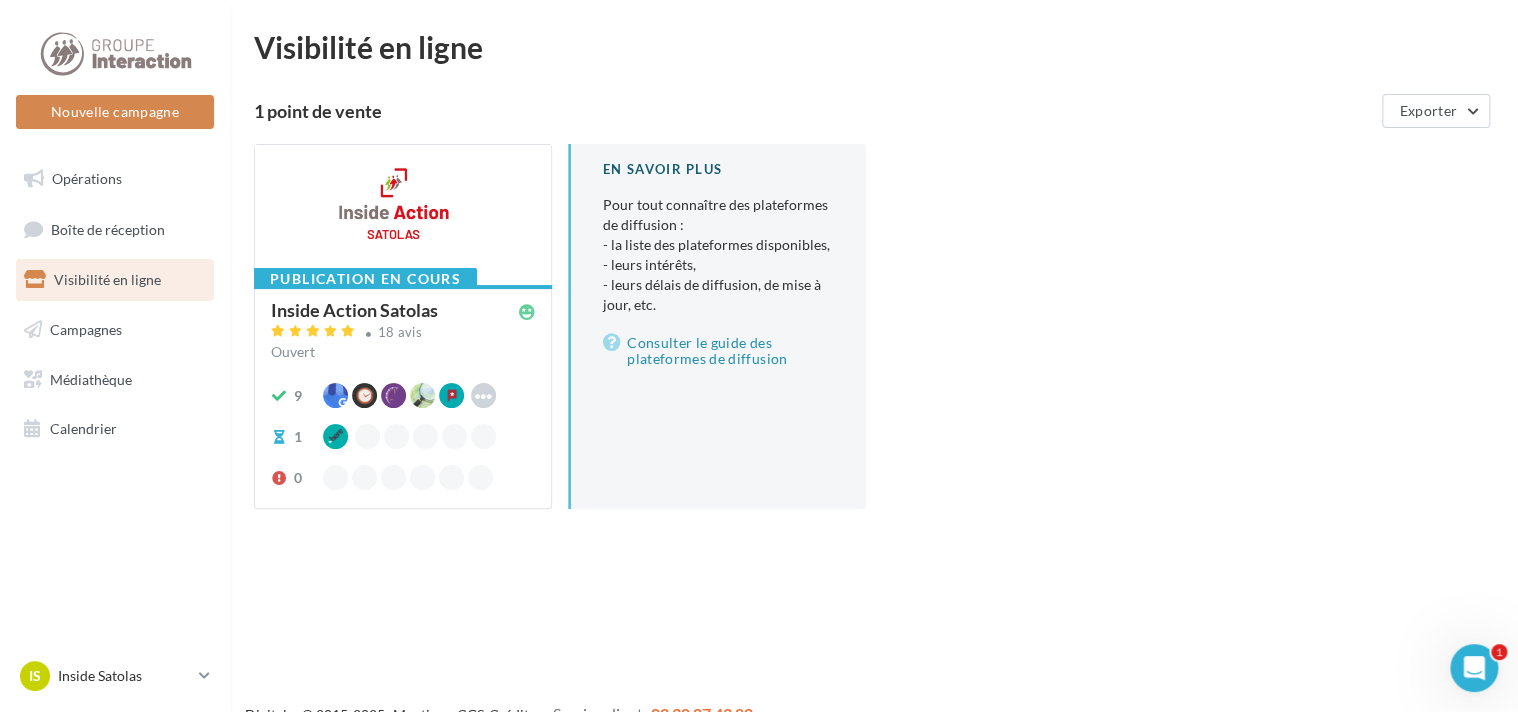 click at bounding box center (403, 216) 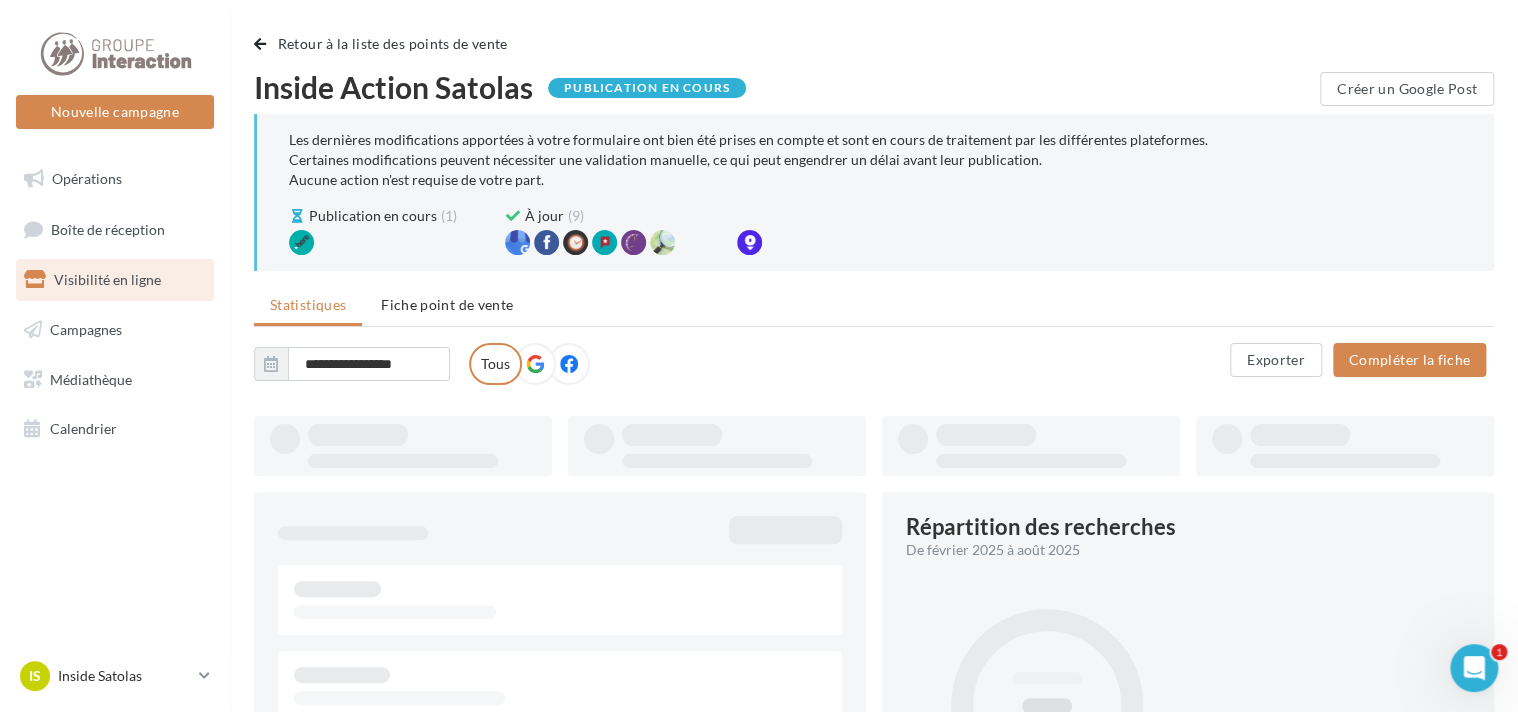 type on "**********" 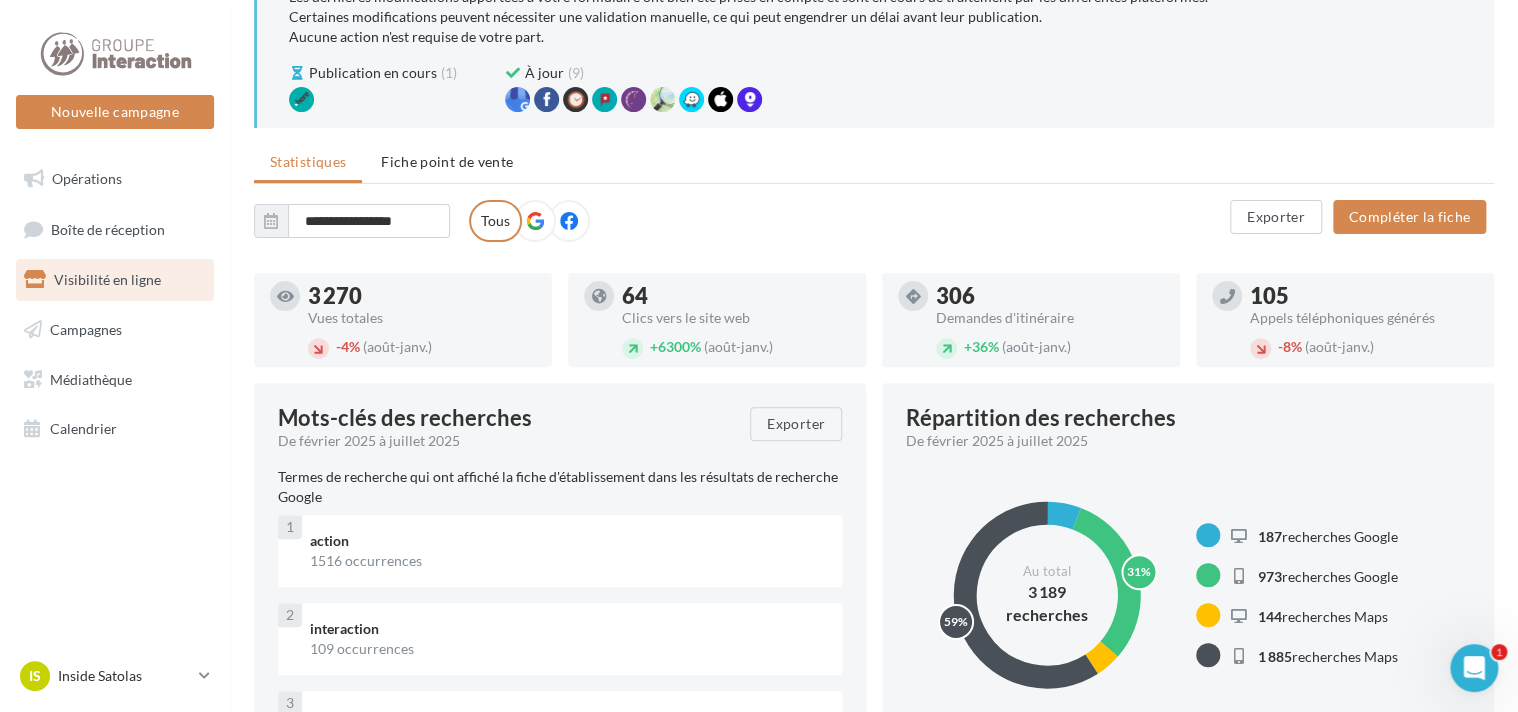 scroll, scrollTop: 0, scrollLeft: 0, axis: both 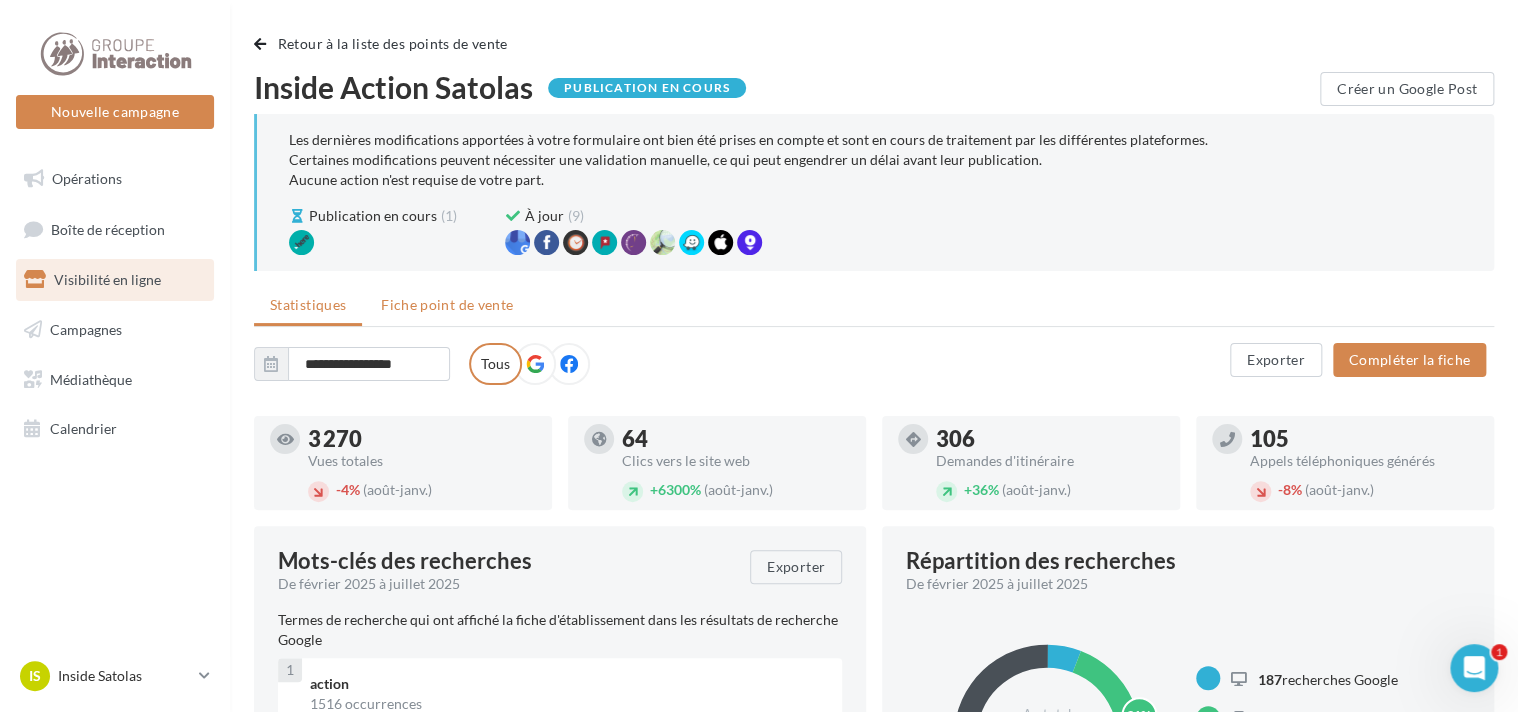 click on "Fiche point de vente" at bounding box center (447, 305) 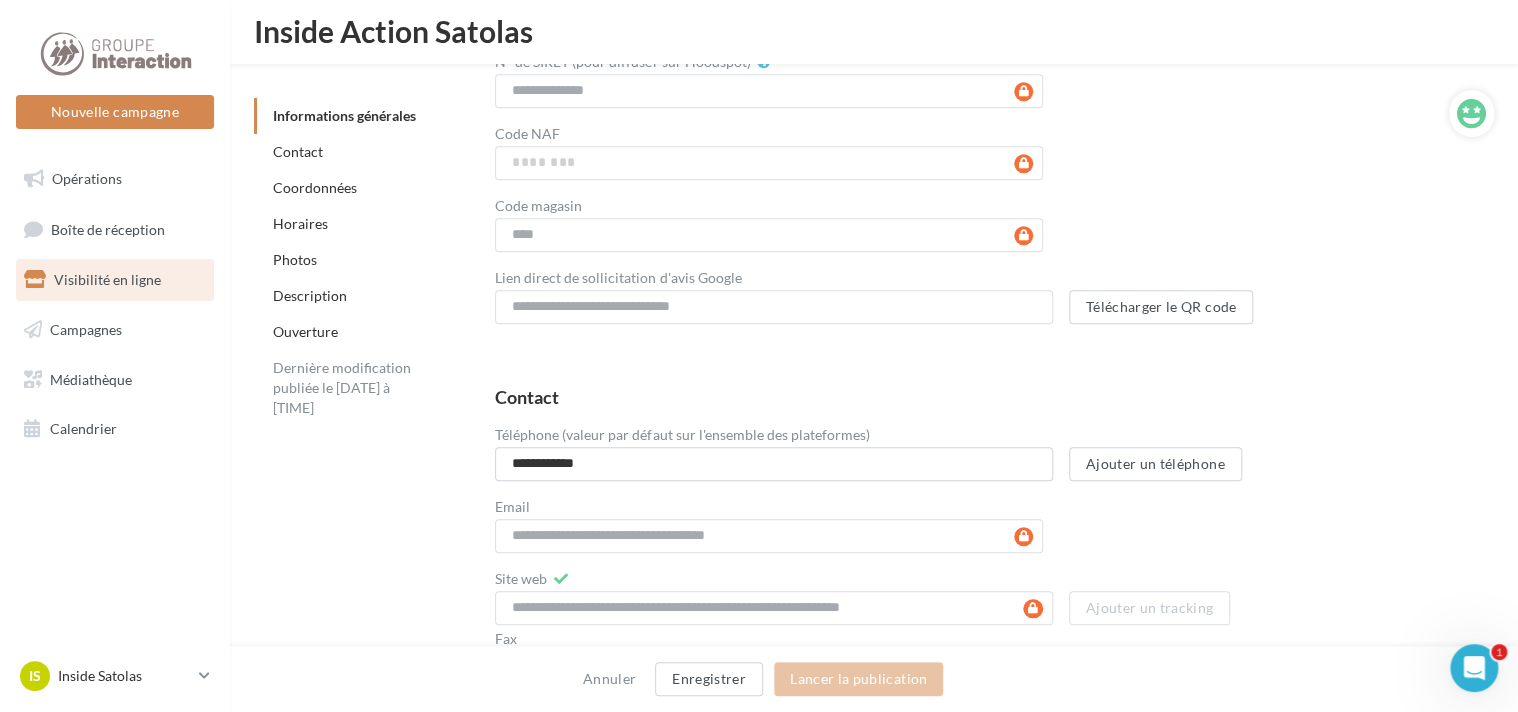 scroll, scrollTop: 947, scrollLeft: 0, axis: vertical 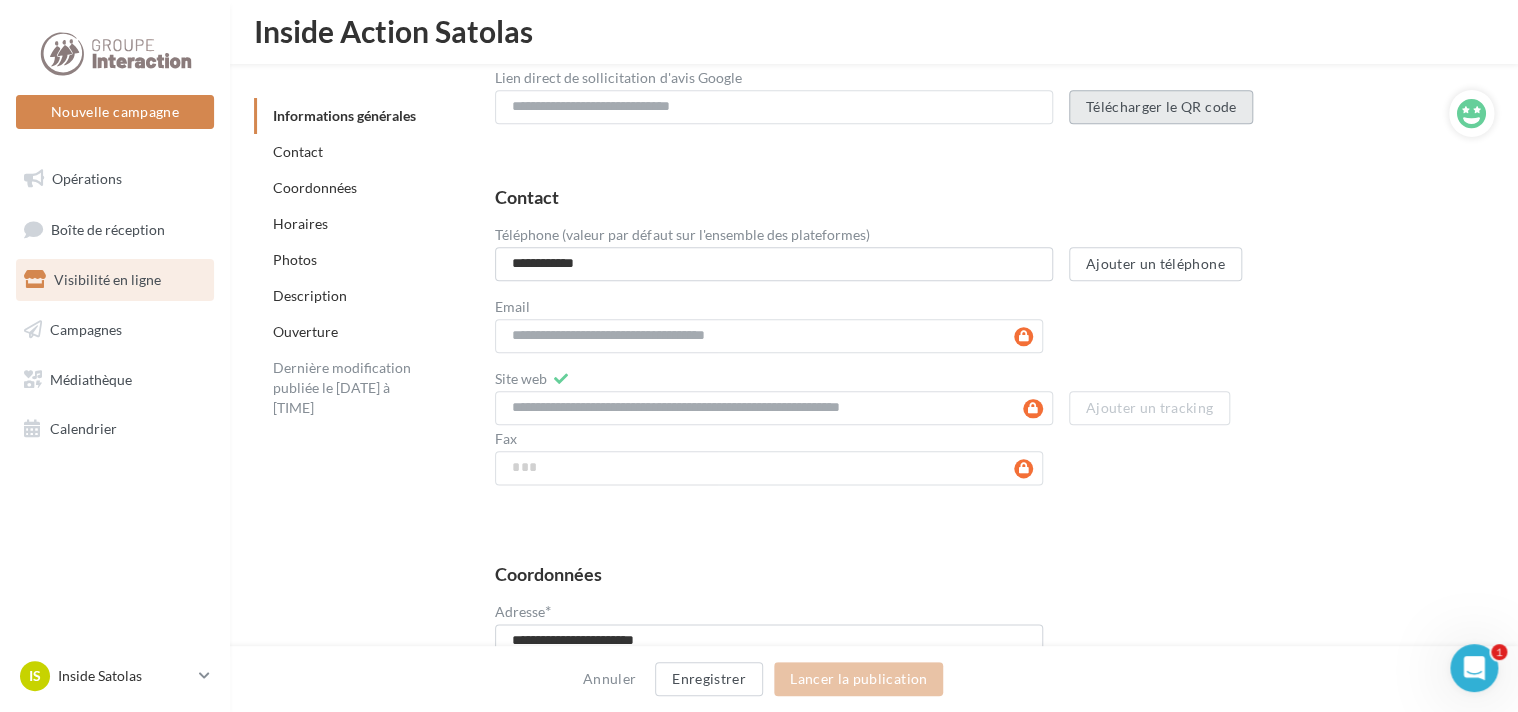 click on "Télécharger le QR code" at bounding box center (1161, 107) 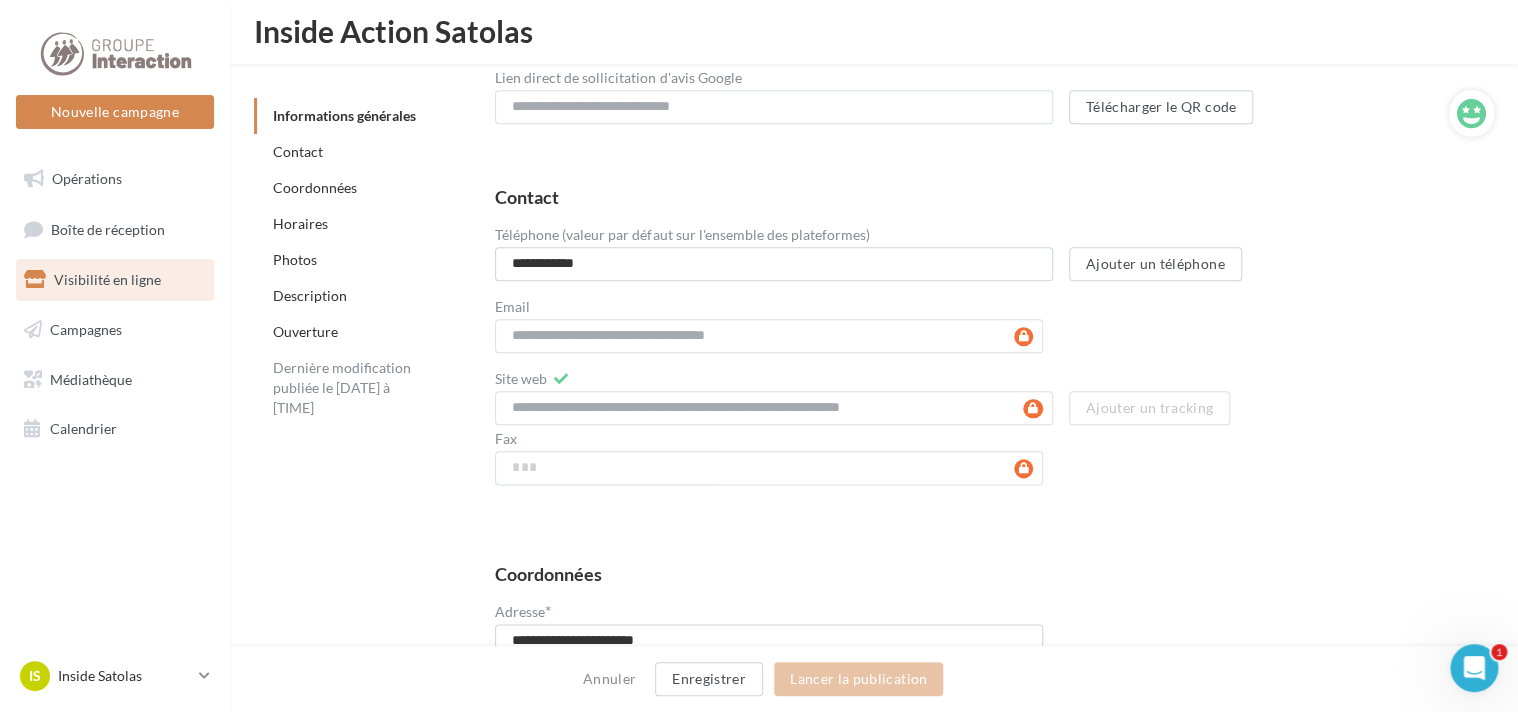 click on "Visibilité en ligne" at bounding box center (107, 279) 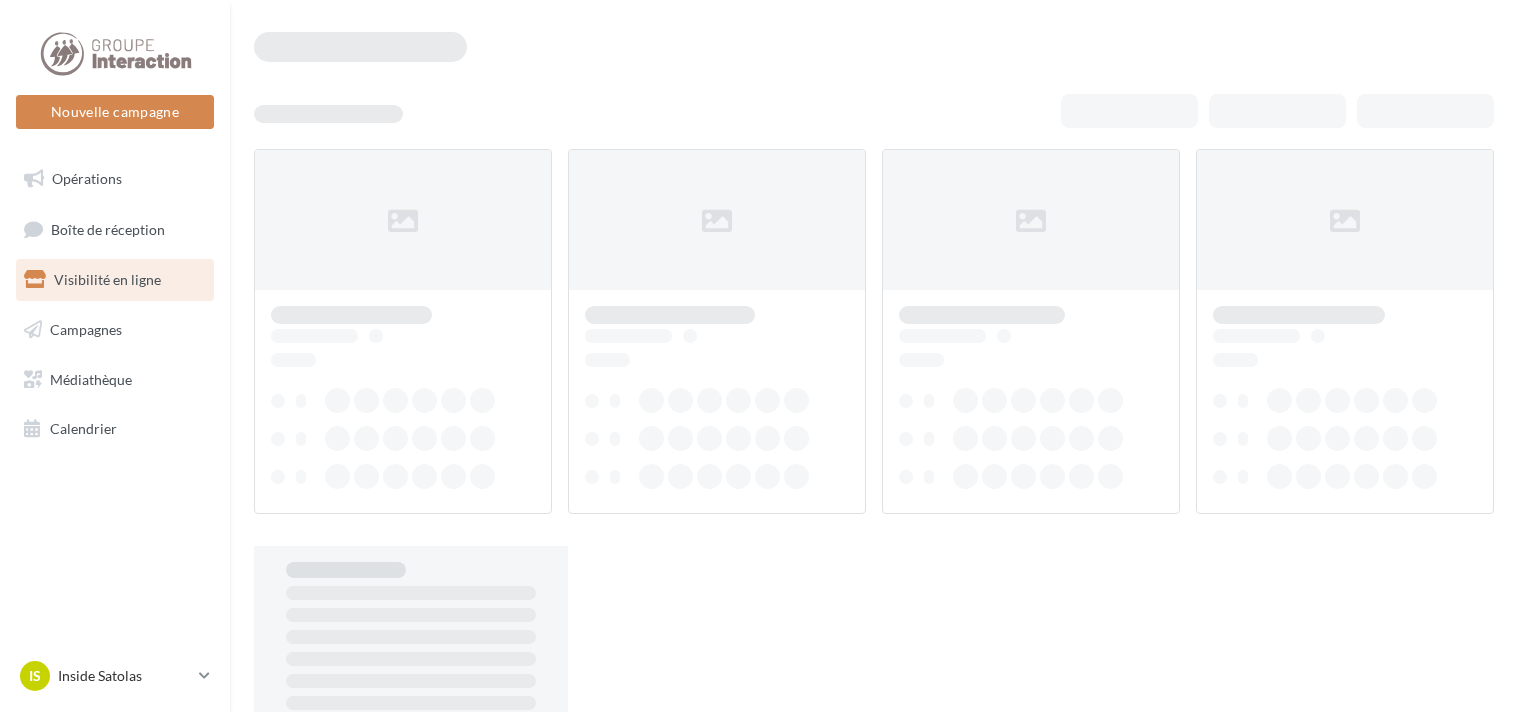 scroll, scrollTop: 0, scrollLeft: 0, axis: both 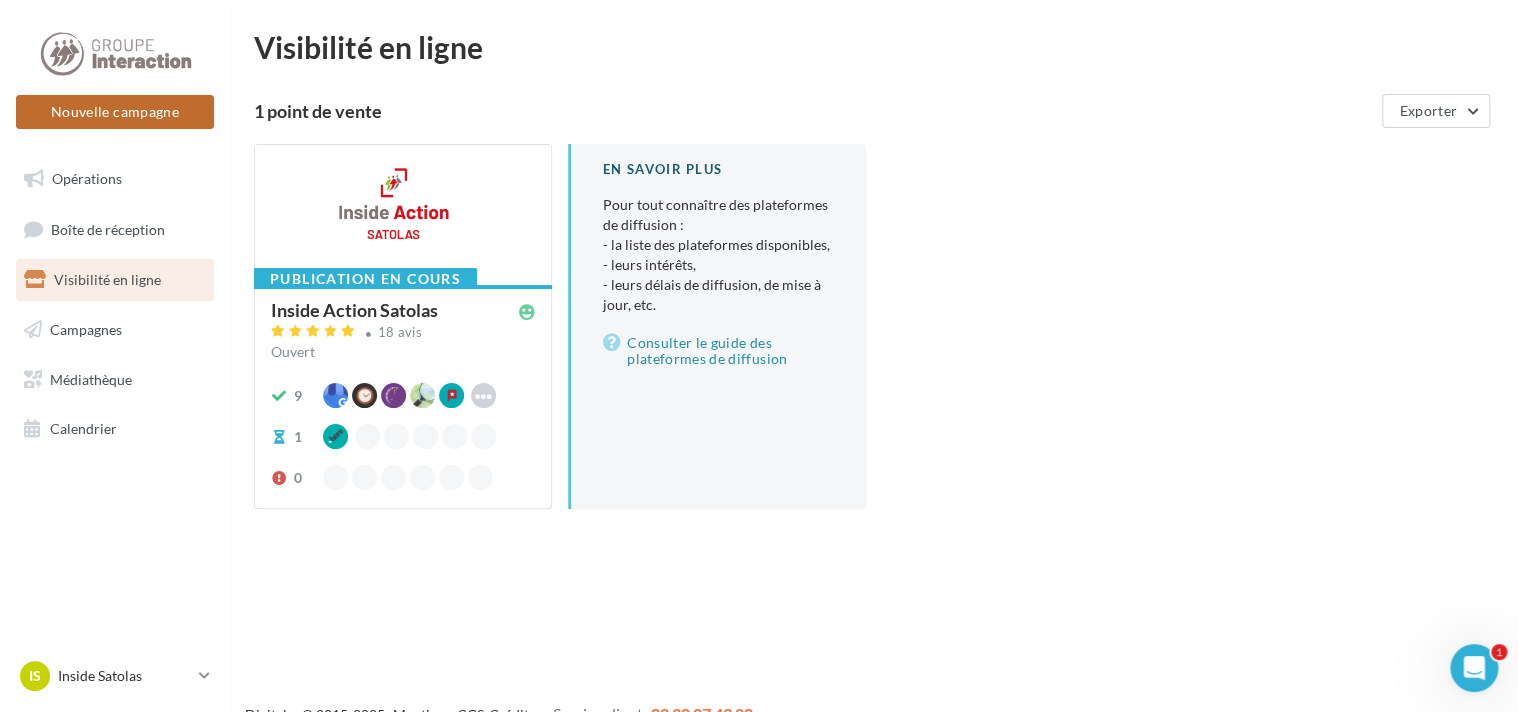 click on "Nouvelle campagne" at bounding box center [115, 112] 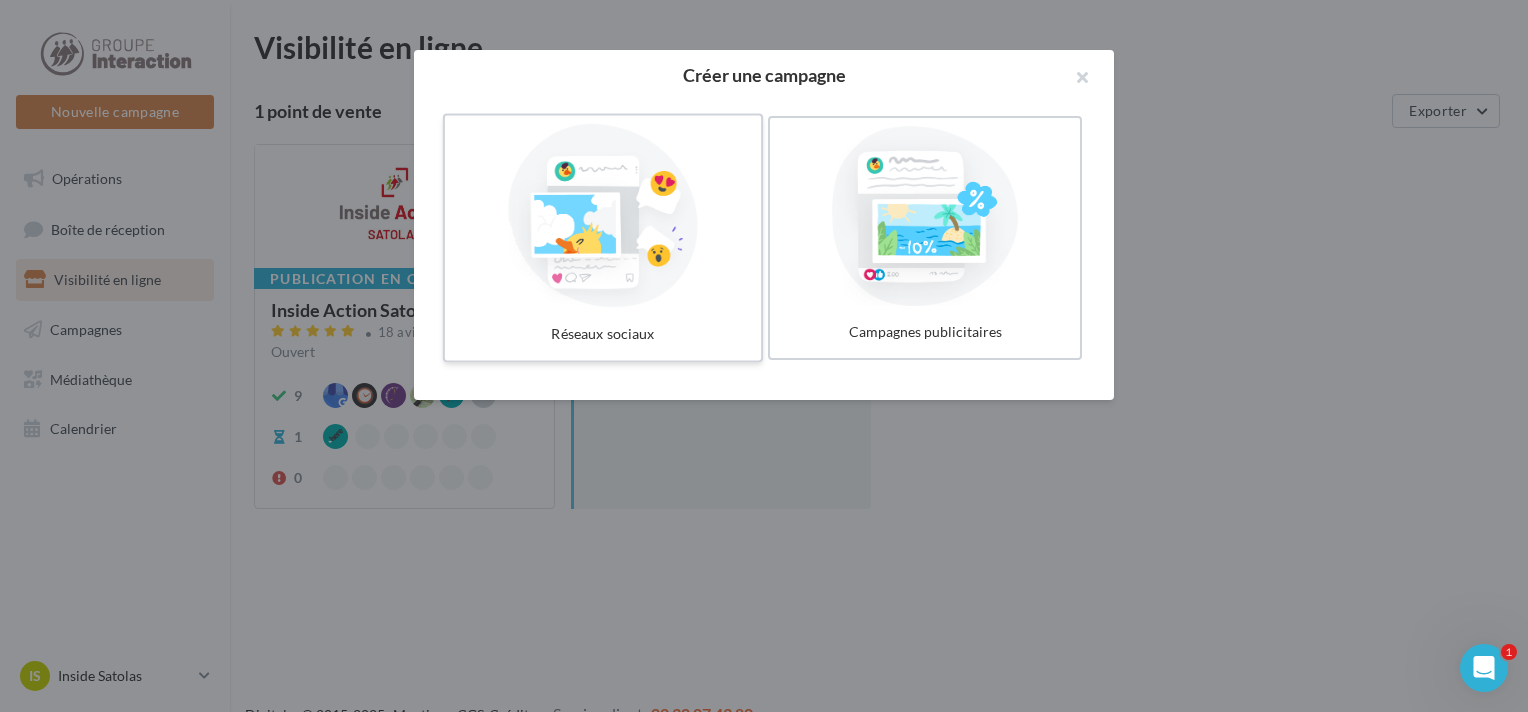 click at bounding box center [603, 216] 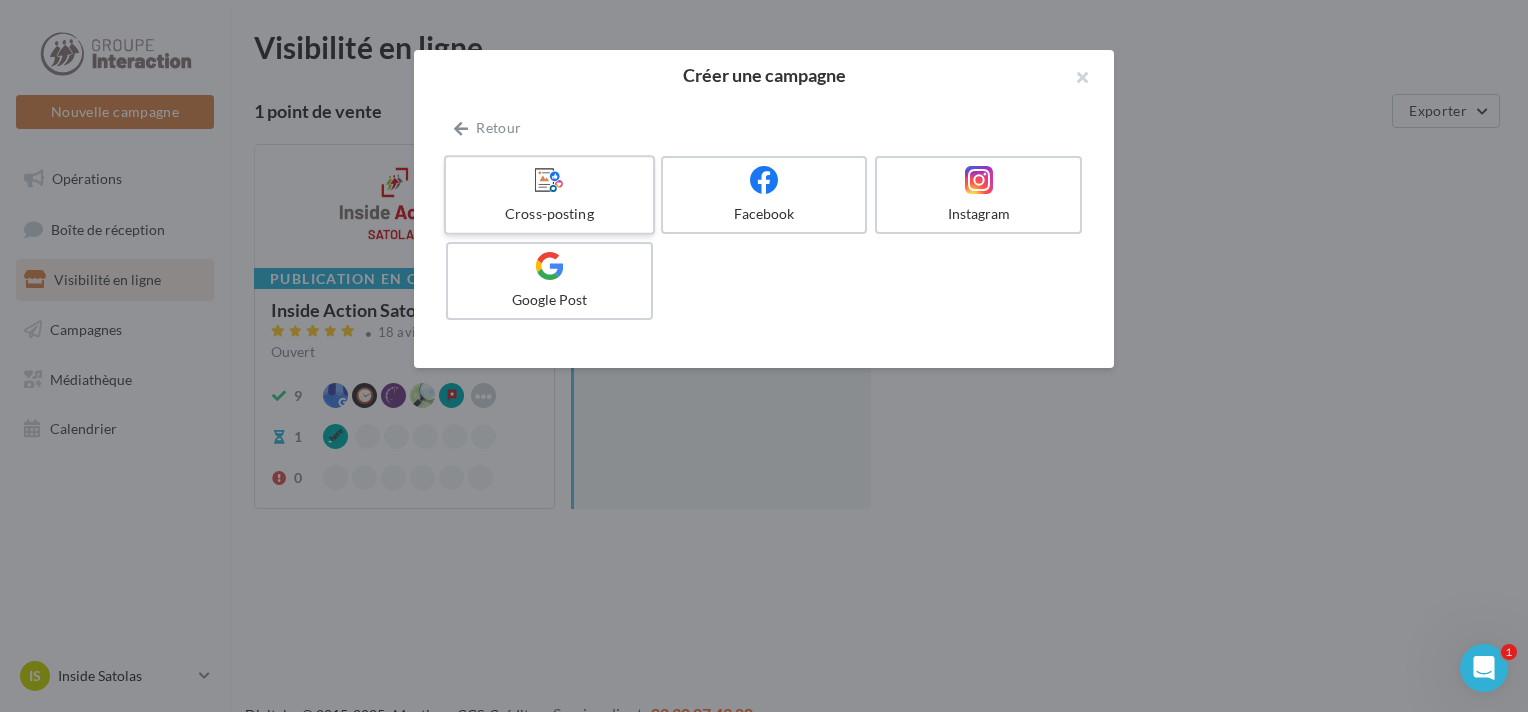 click at bounding box center [549, 180] 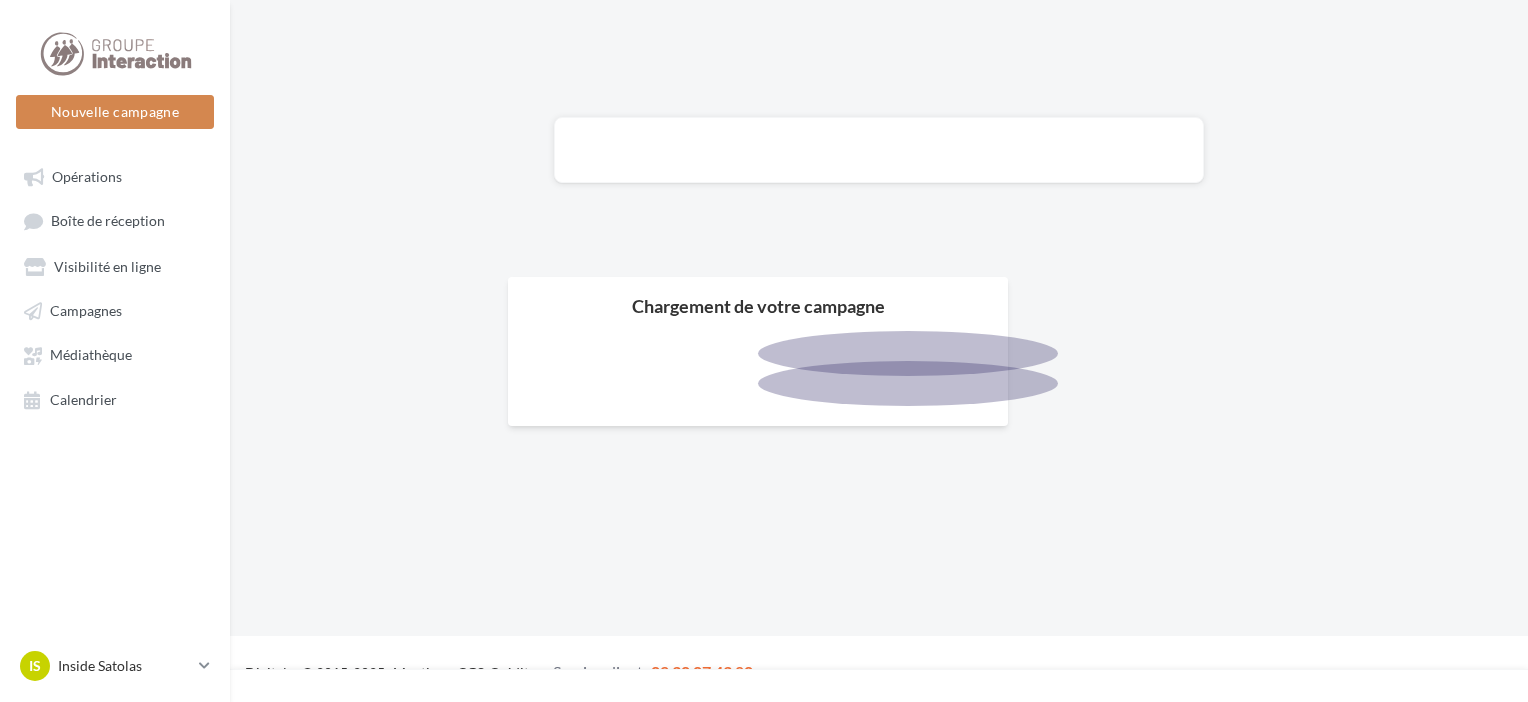 scroll, scrollTop: 0, scrollLeft: 0, axis: both 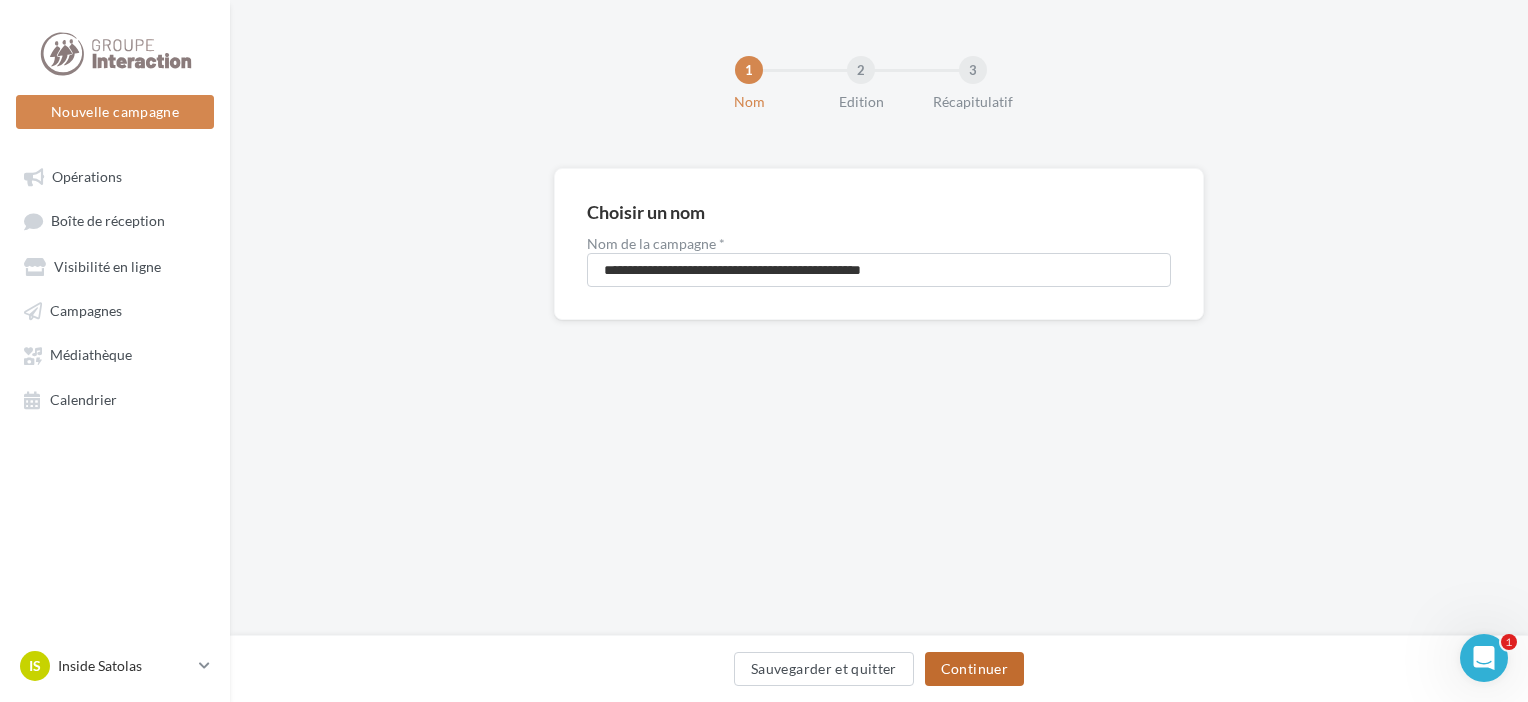click on "Continuer" at bounding box center (974, 669) 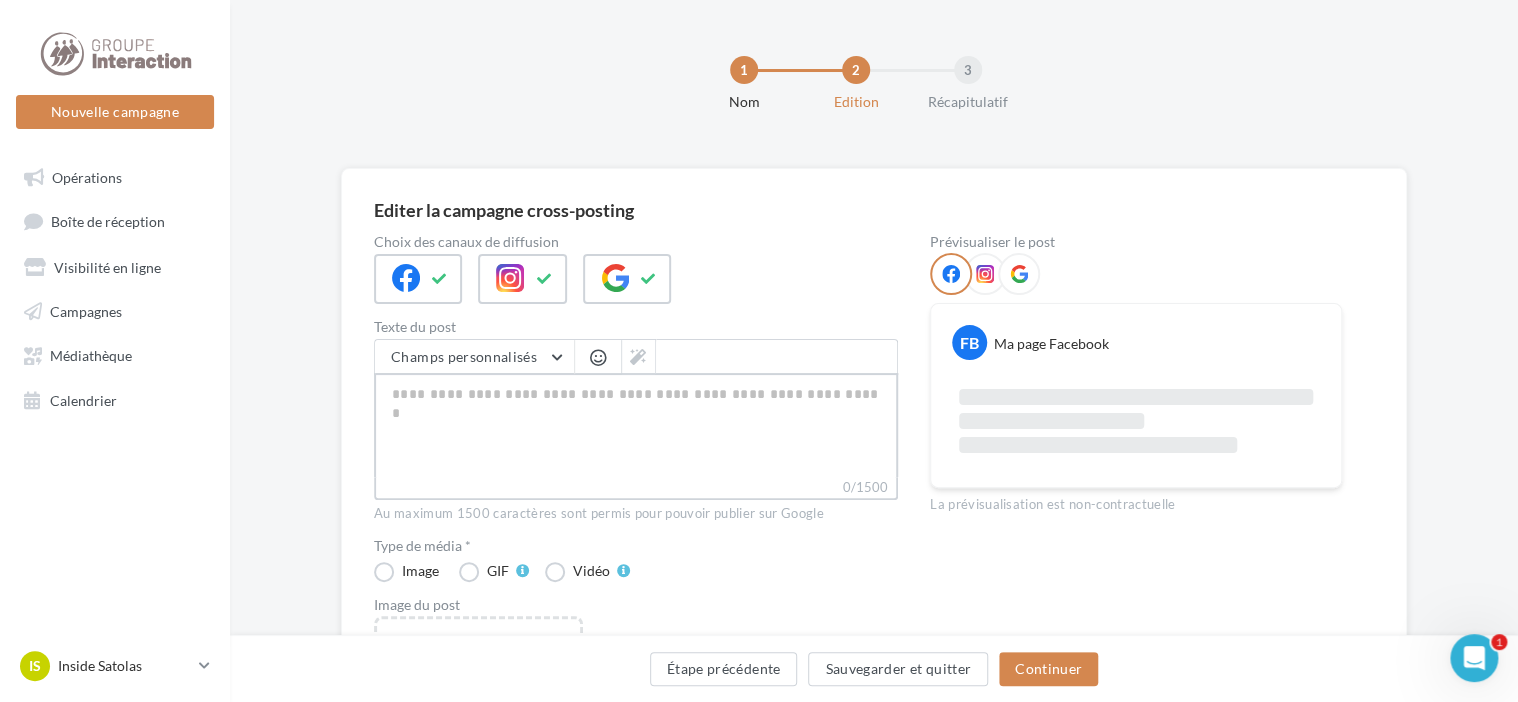 click on "0/1500" at bounding box center [636, 425] 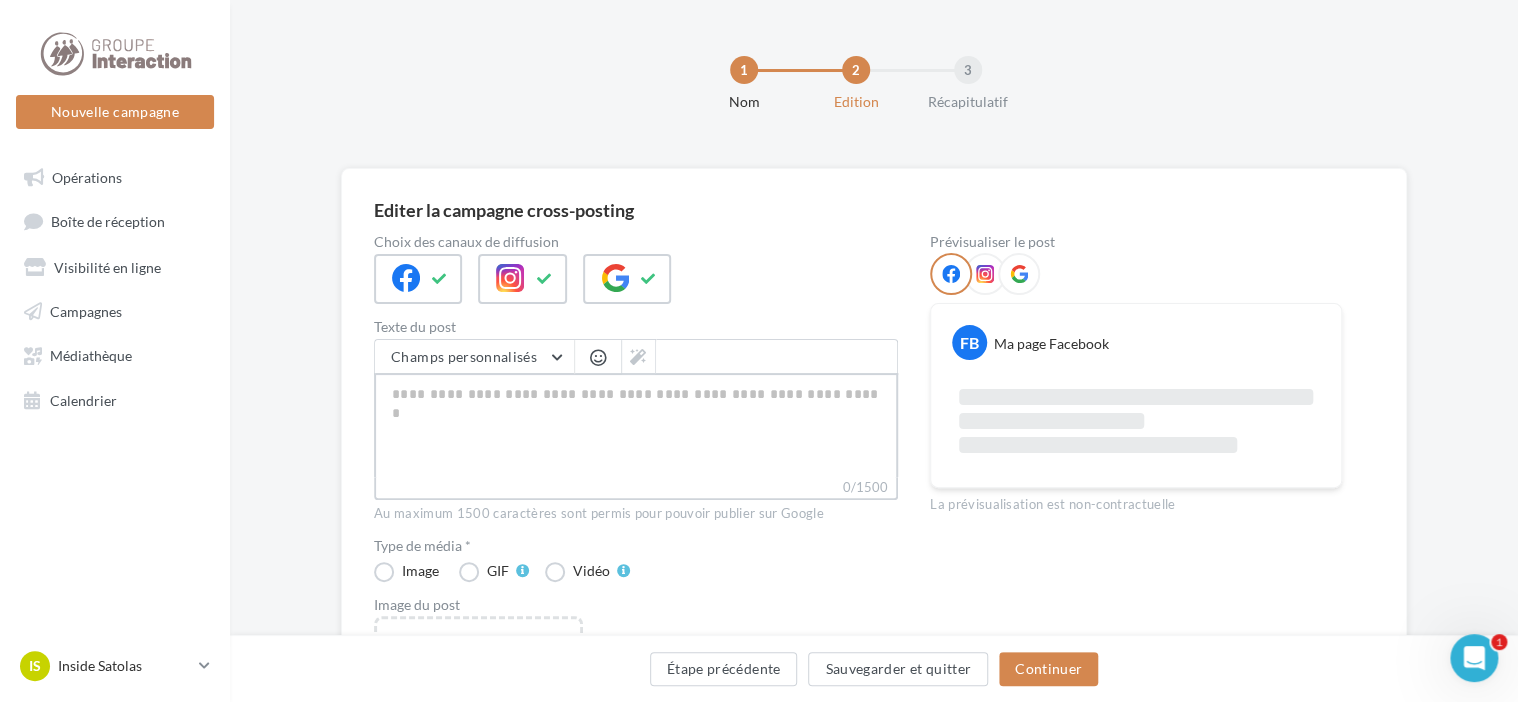 paste on "**********" 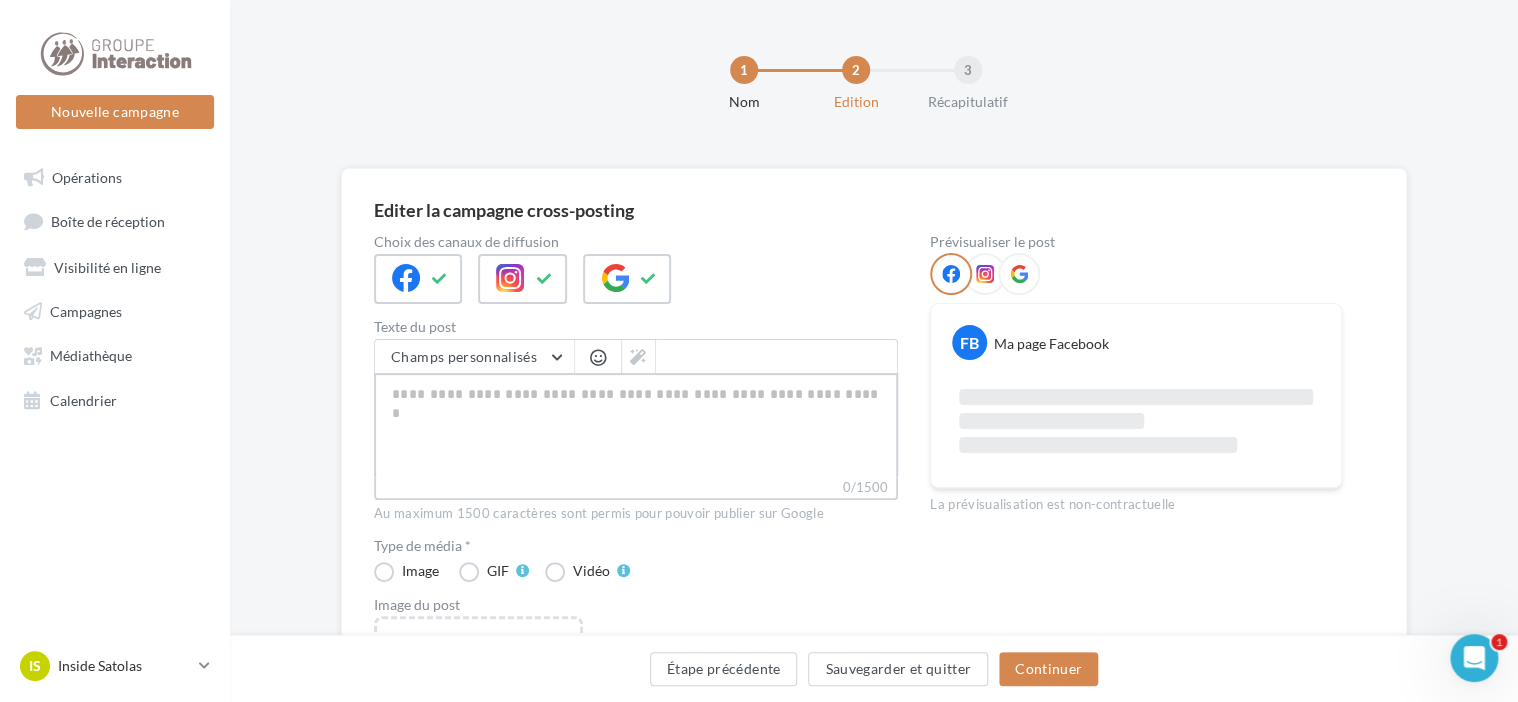 type on "**********" 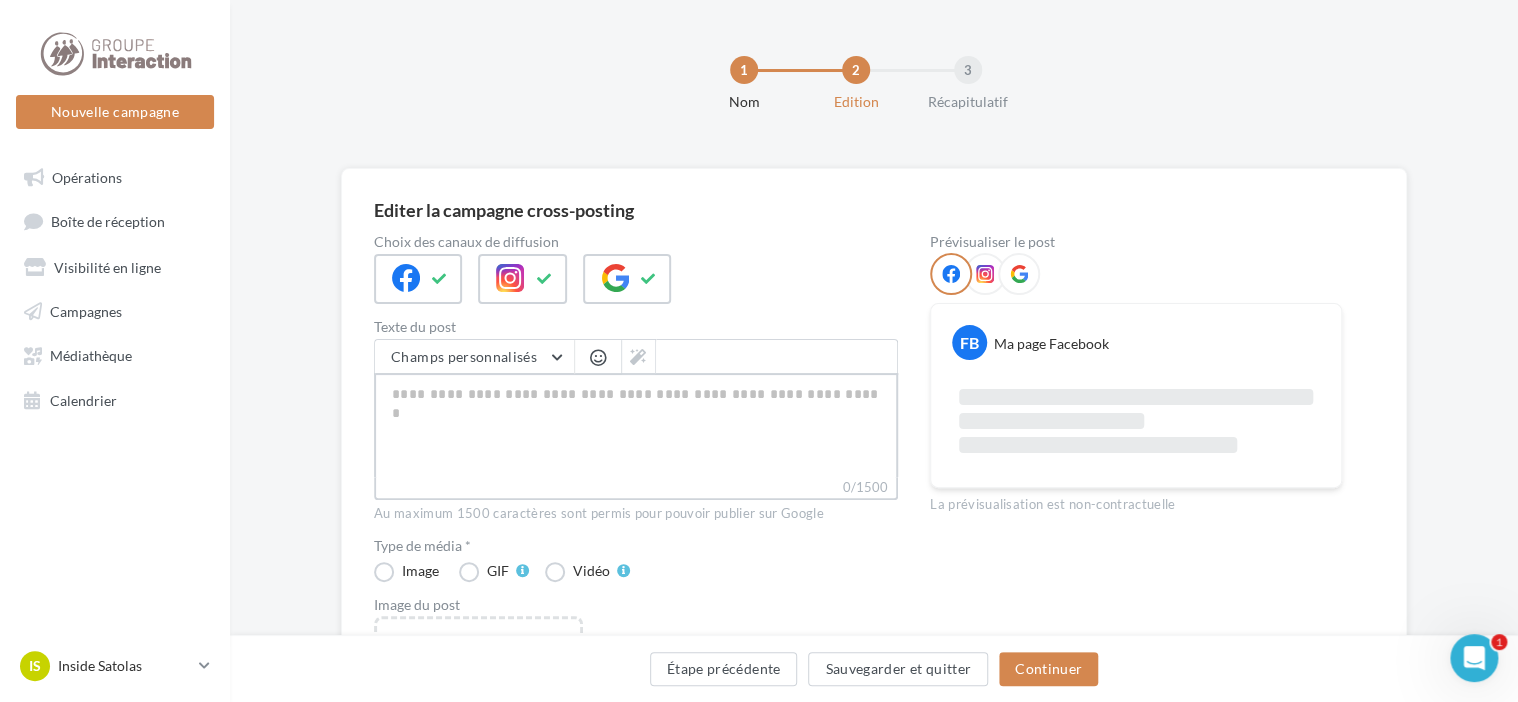 type on "**********" 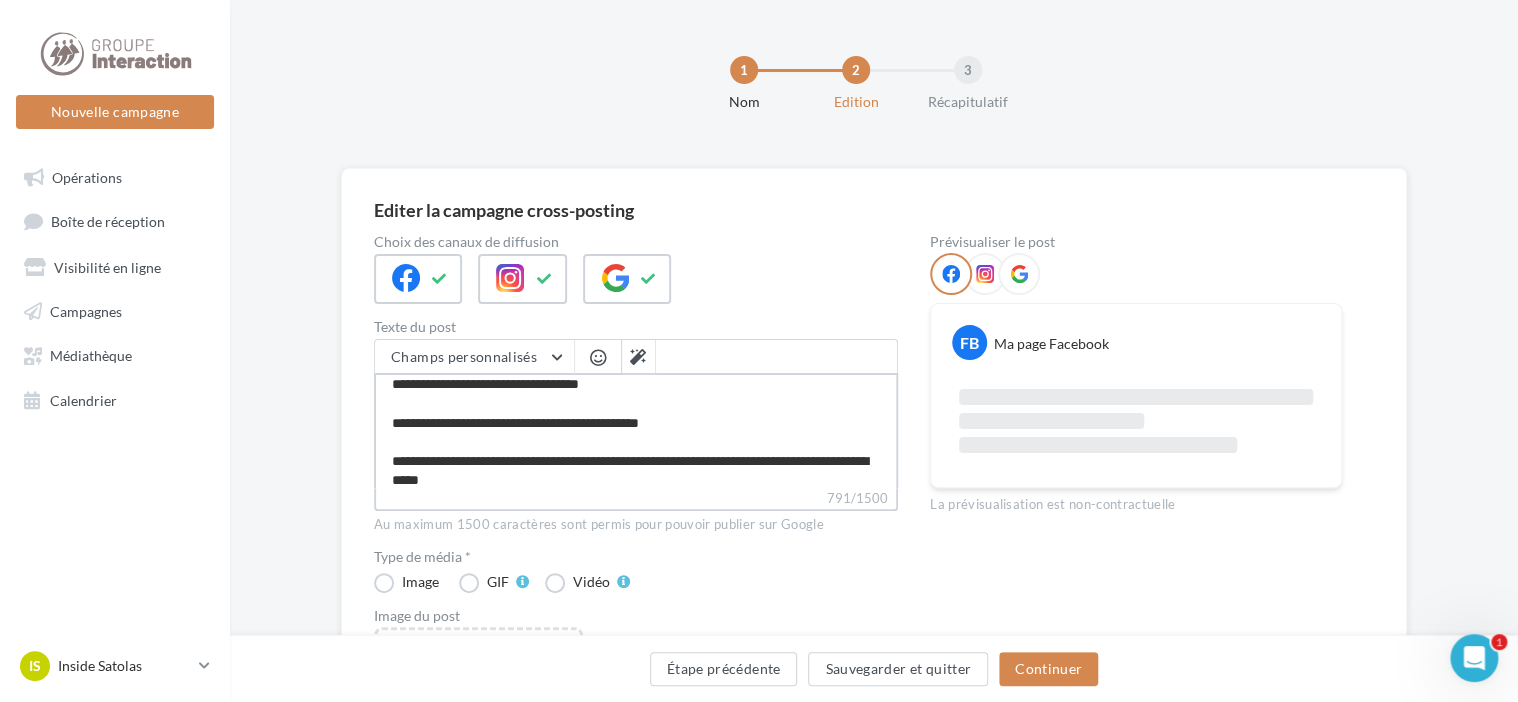 scroll, scrollTop: 0, scrollLeft: 0, axis: both 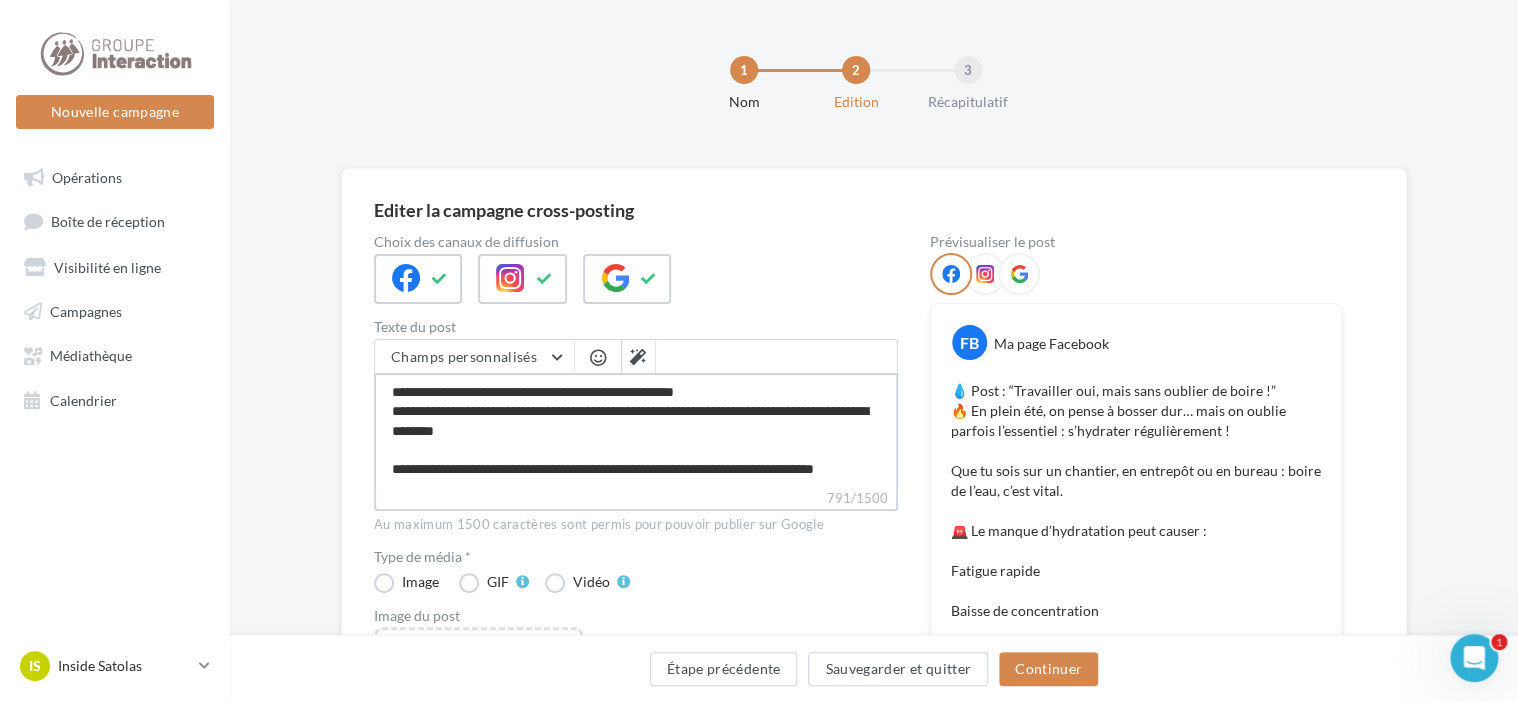 click on "**********" at bounding box center (636, 430) 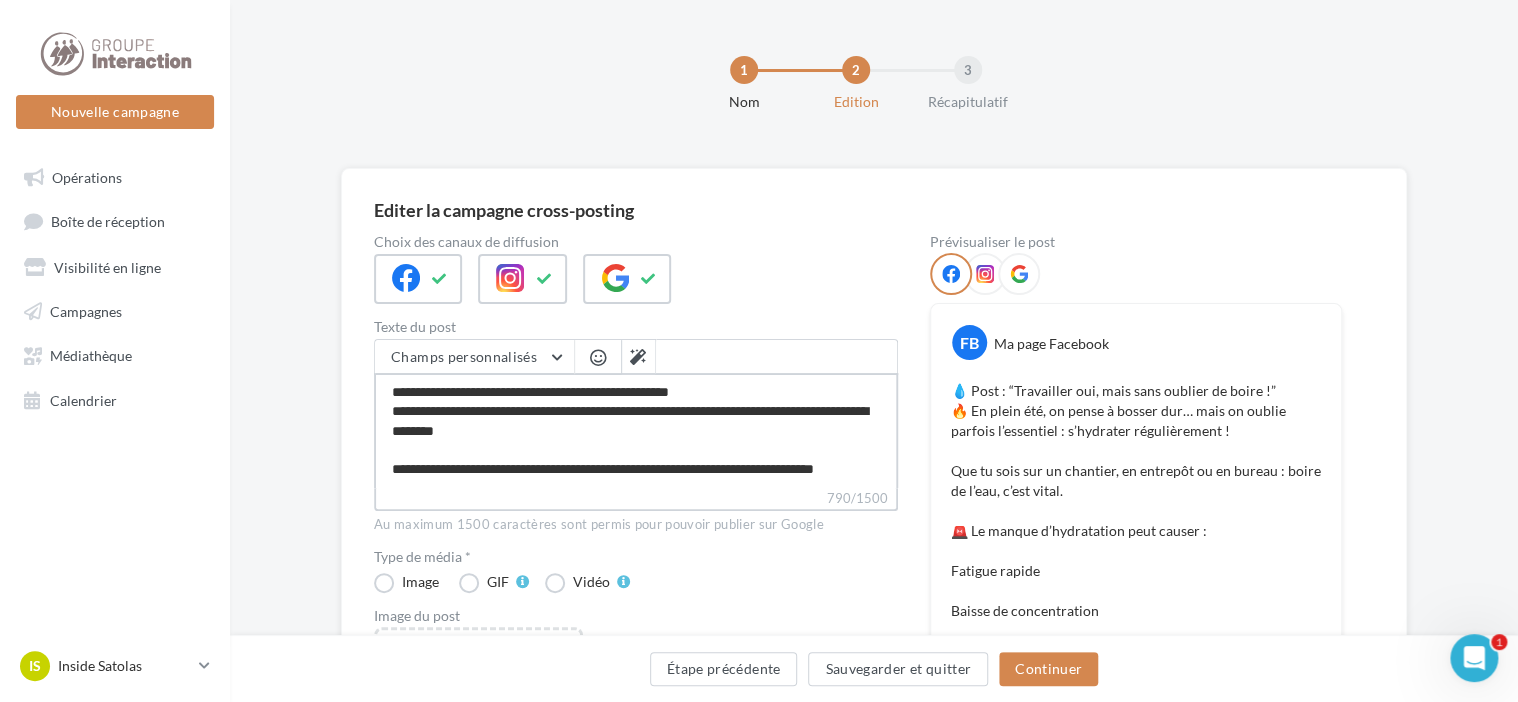 type on "**********" 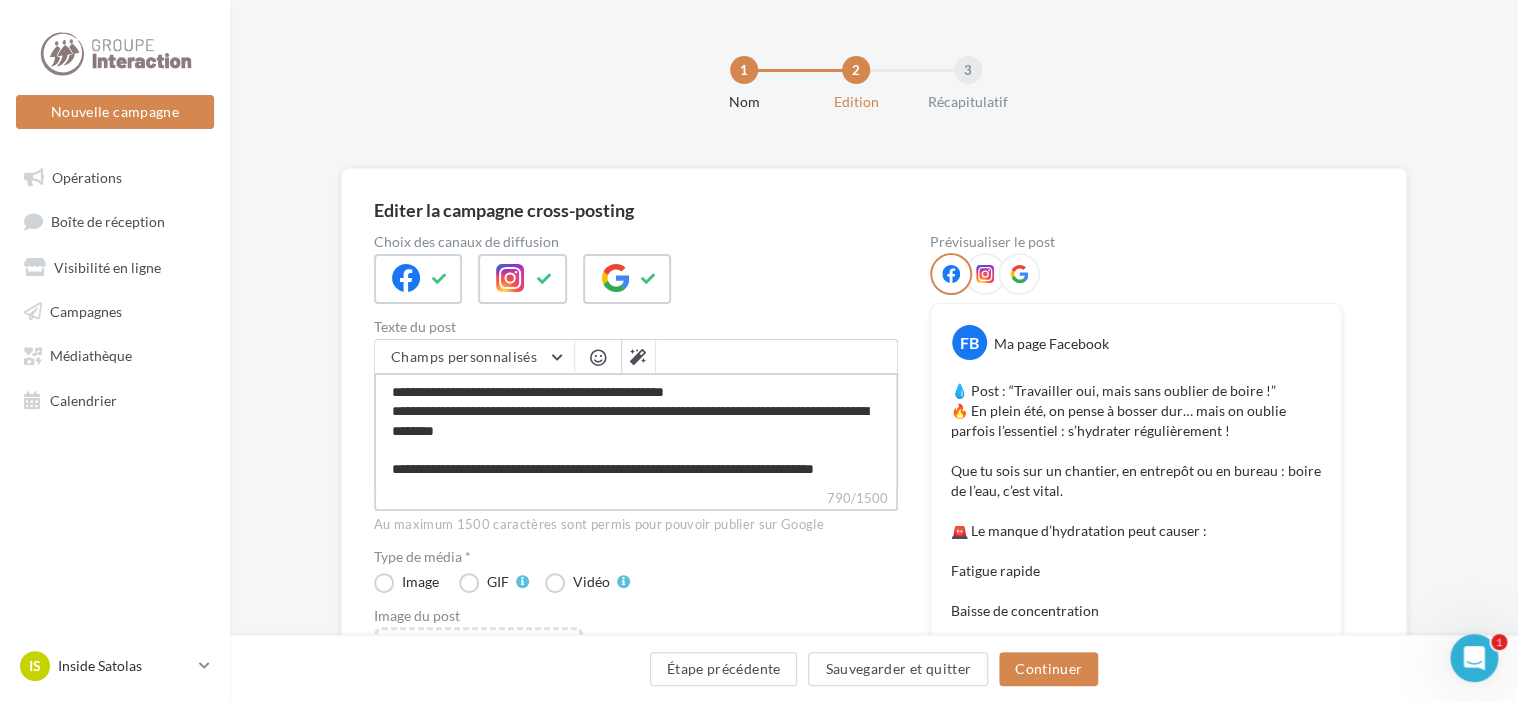 type on "**********" 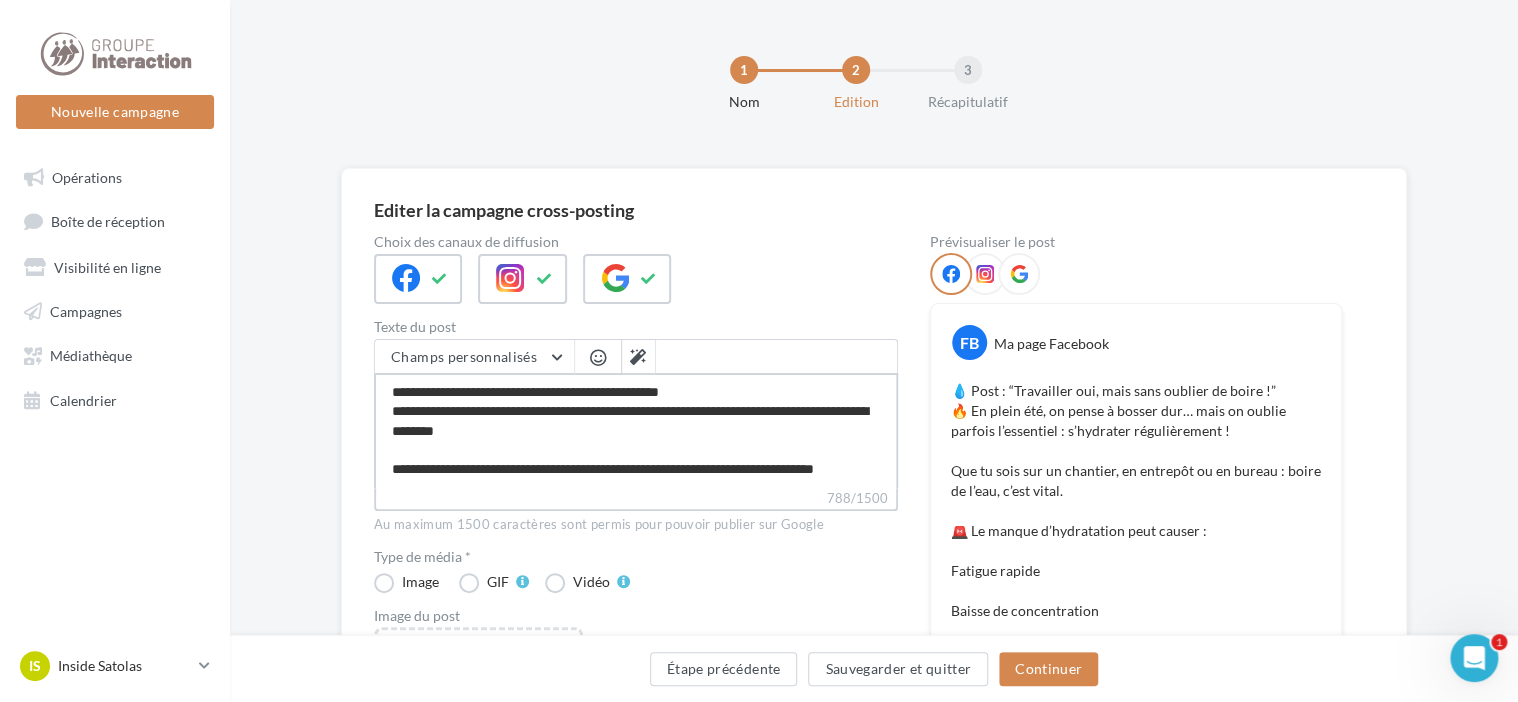 type on "**********" 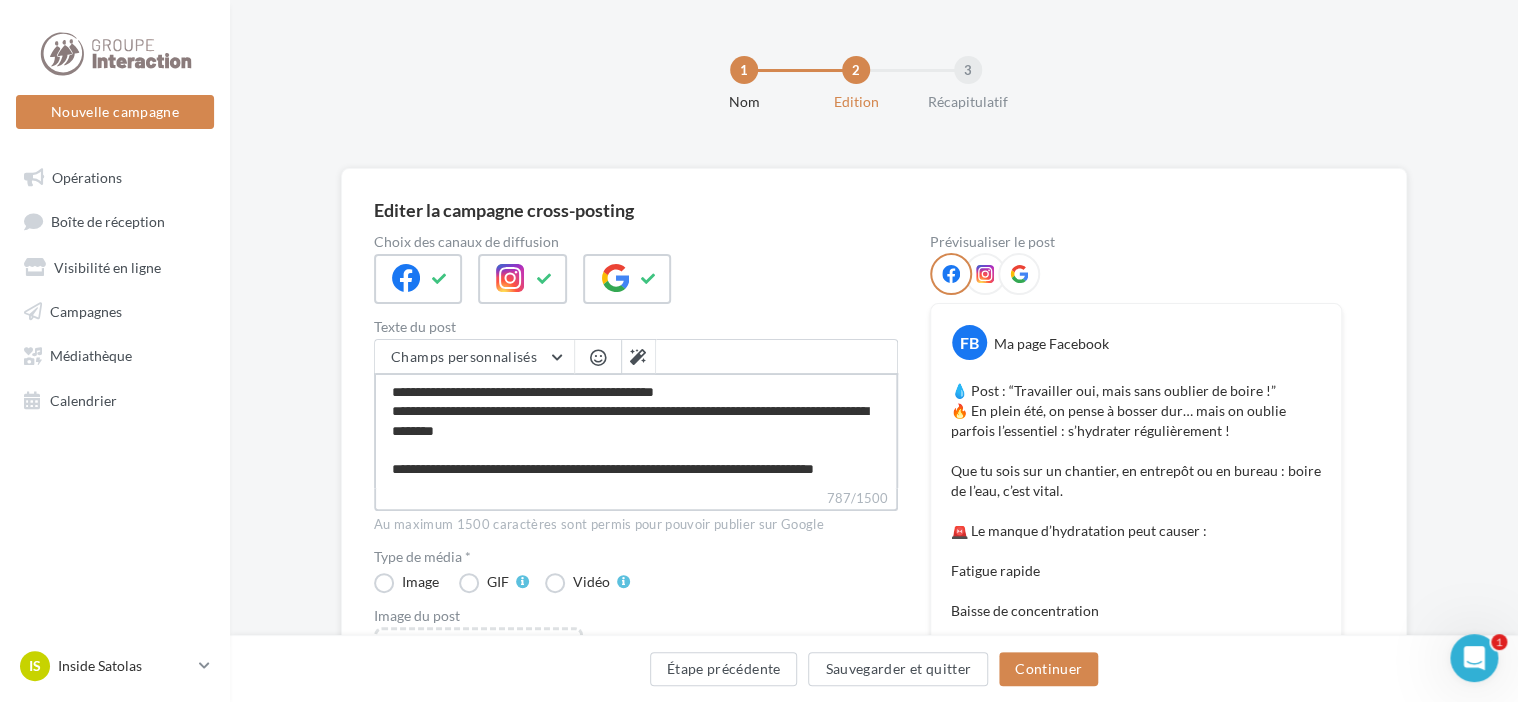 type on "**********" 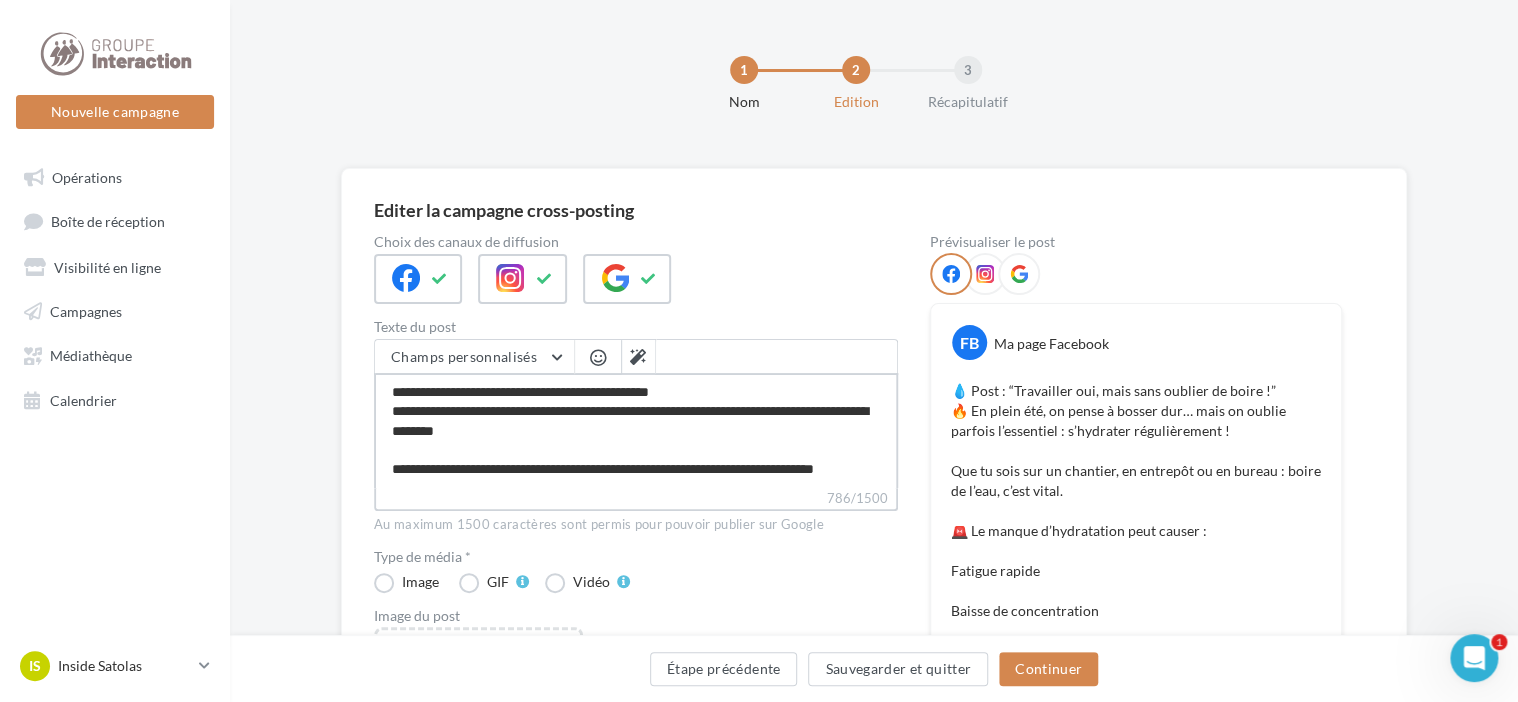 scroll, scrollTop: 200, scrollLeft: 0, axis: vertical 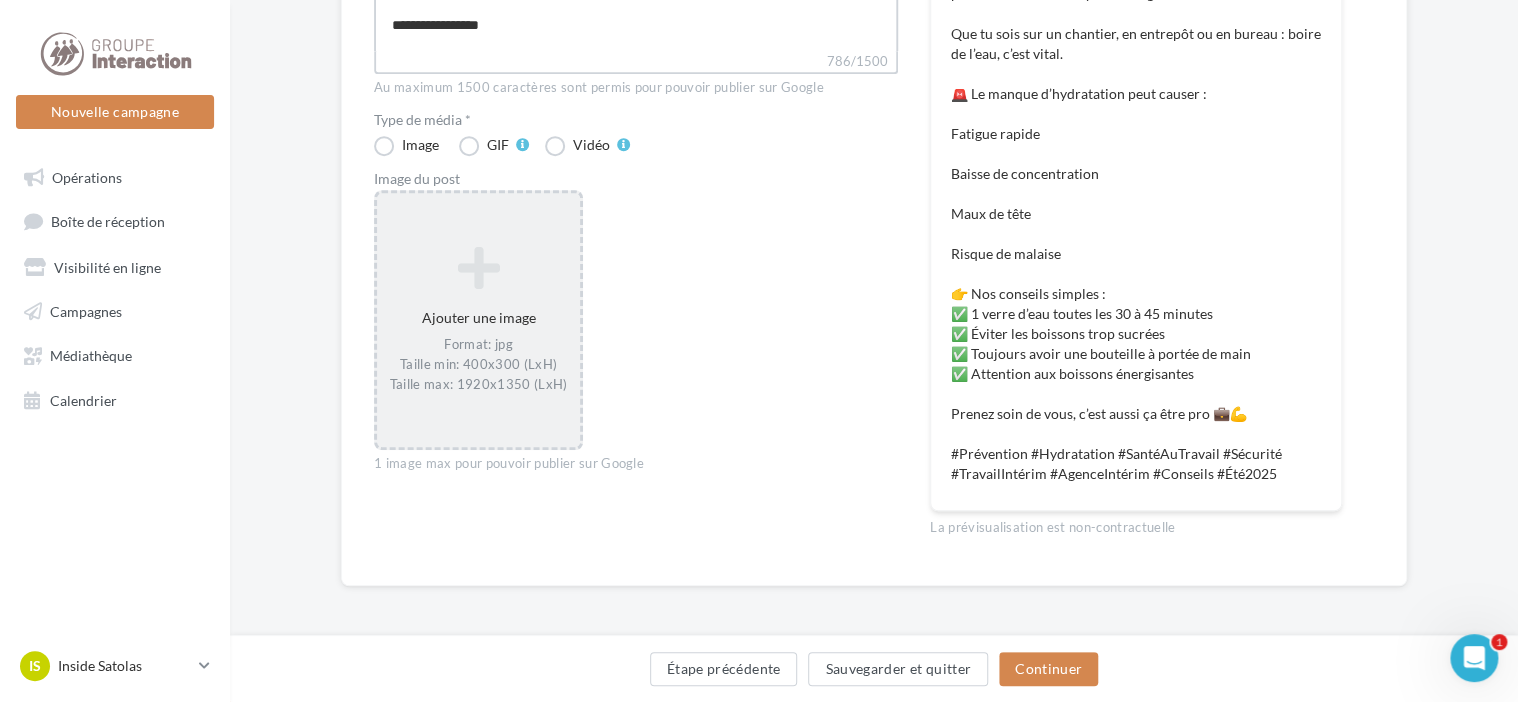 type on "**********" 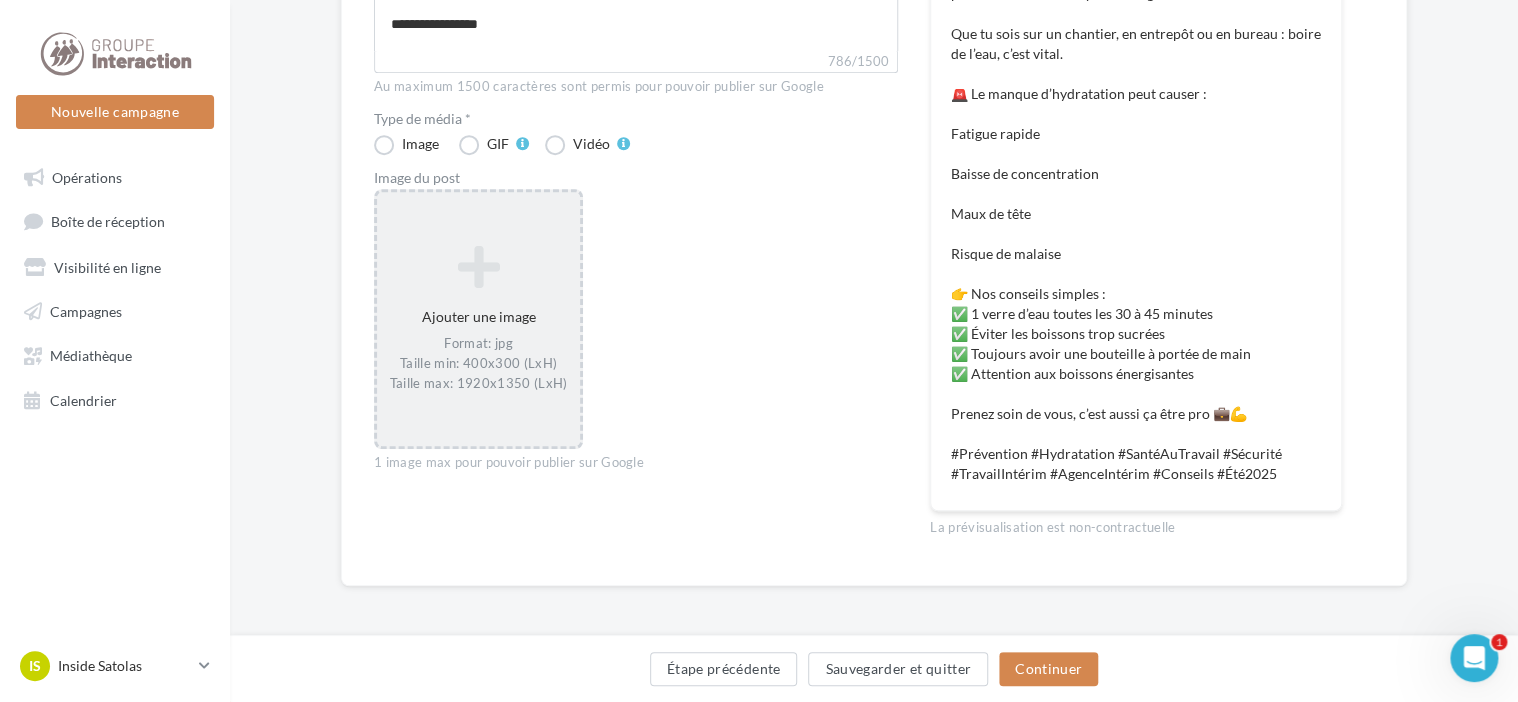 scroll, scrollTop: 436, scrollLeft: 0, axis: vertical 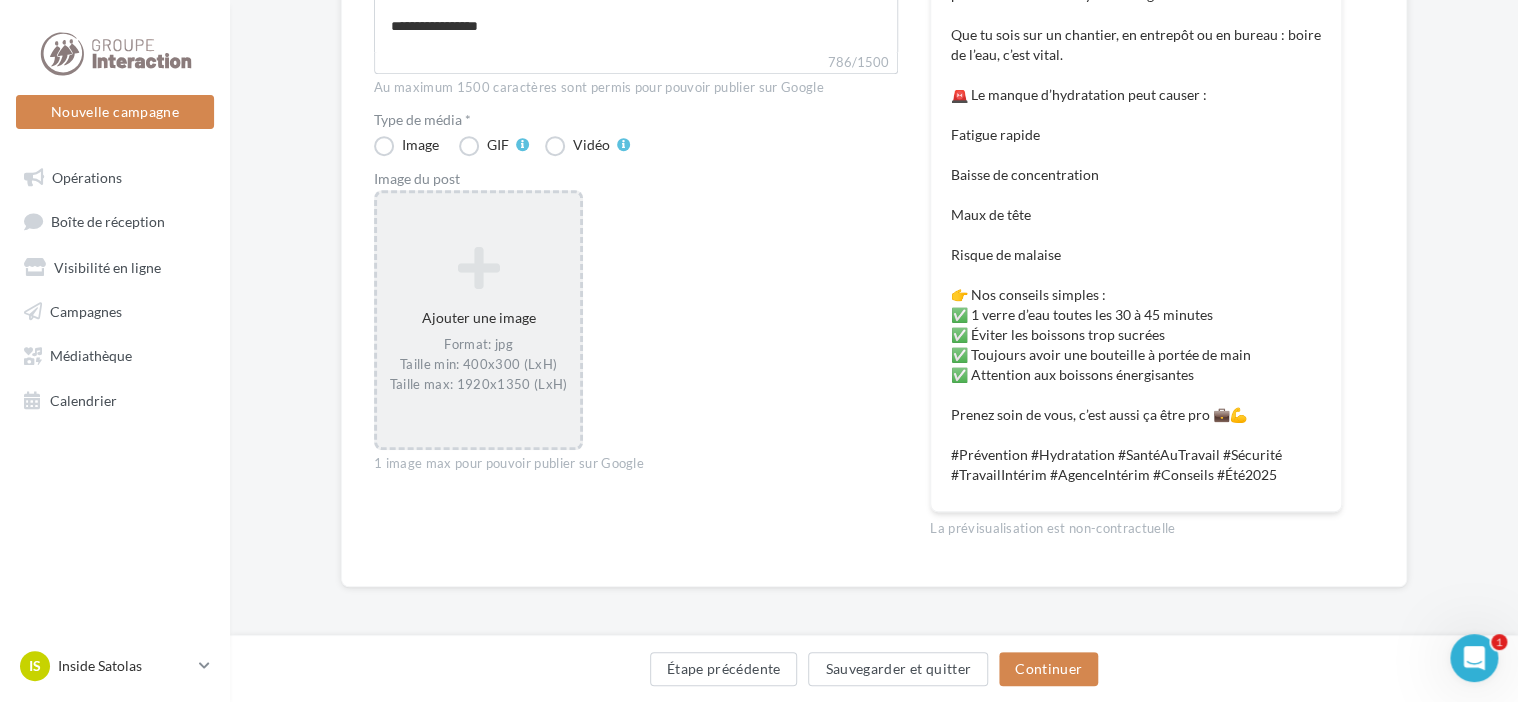 click on "Format: jpg   Taille min: 400x300 (LxH)   Taille max: 1920x1350 (LxH)" at bounding box center (478, 365) 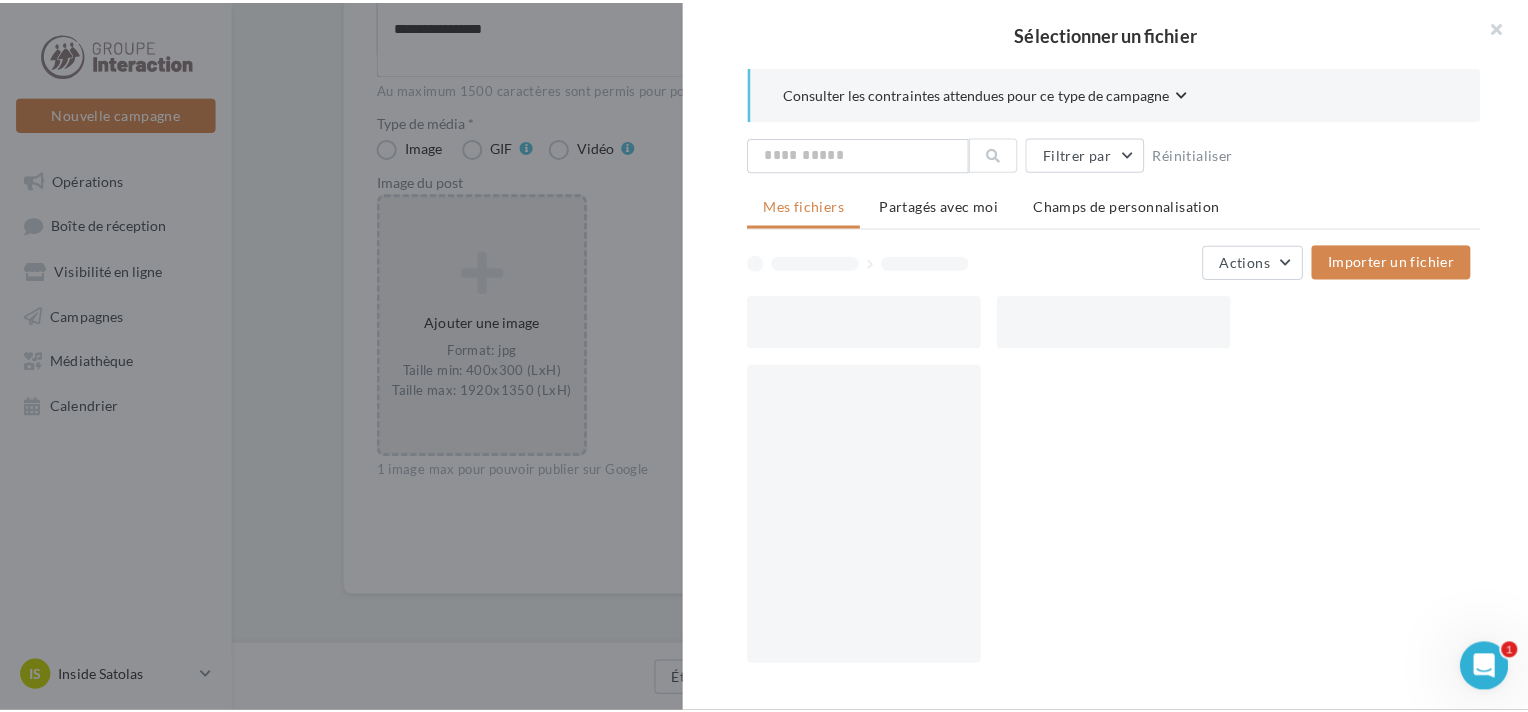 scroll, scrollTop: 427, scrollLeft: 0, axis: vertical 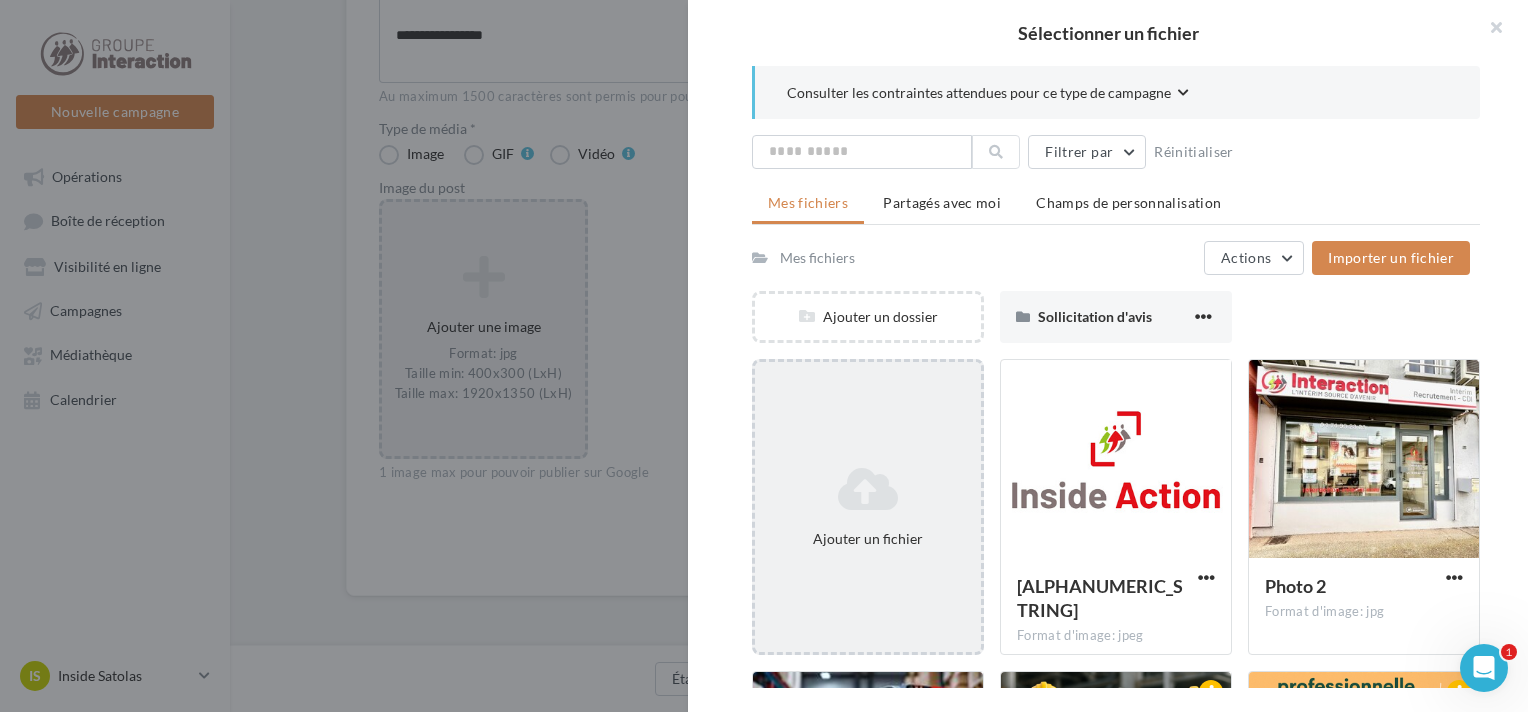 click at bounding box center (868, 489) 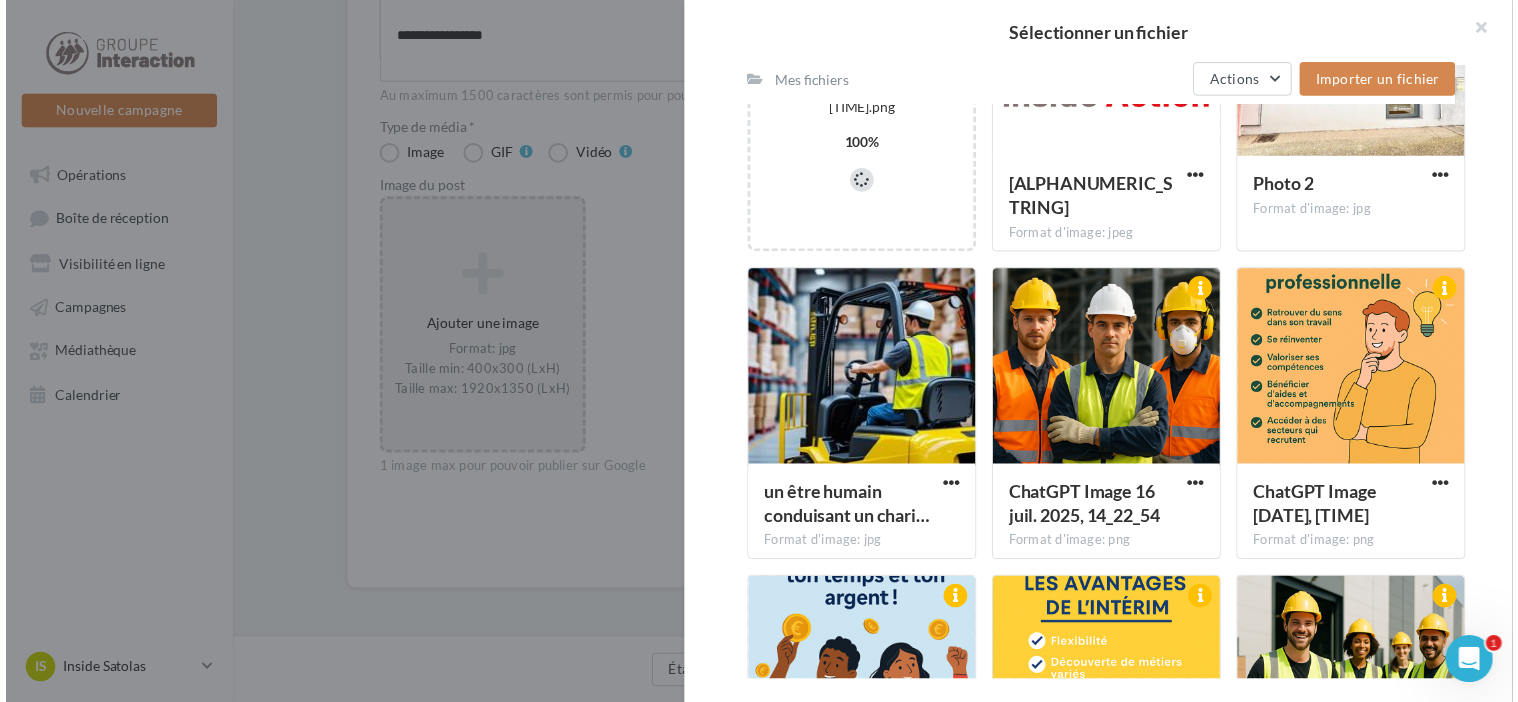 scroll, scrollTop: 0, scrollLeft: 0, axis: both 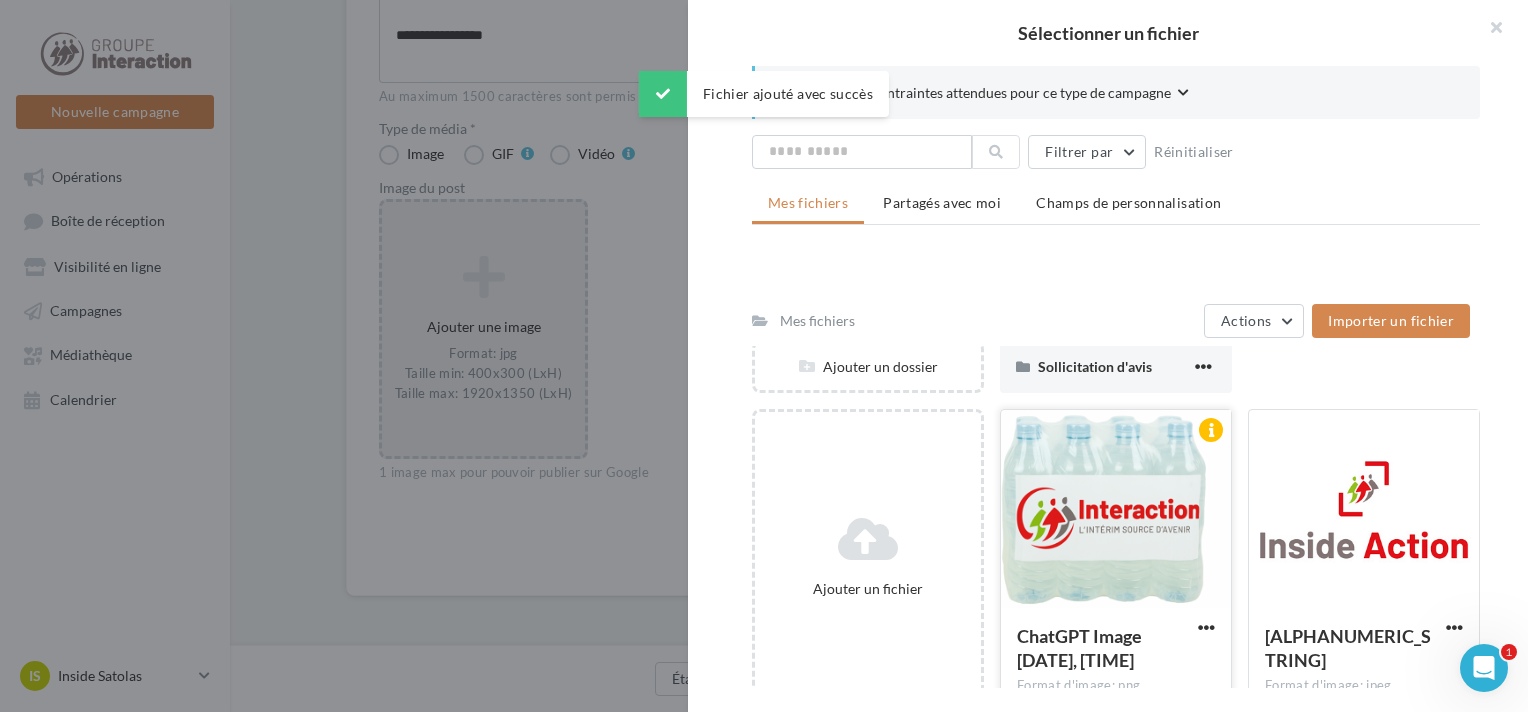 click at bounding box center (1116, 510) 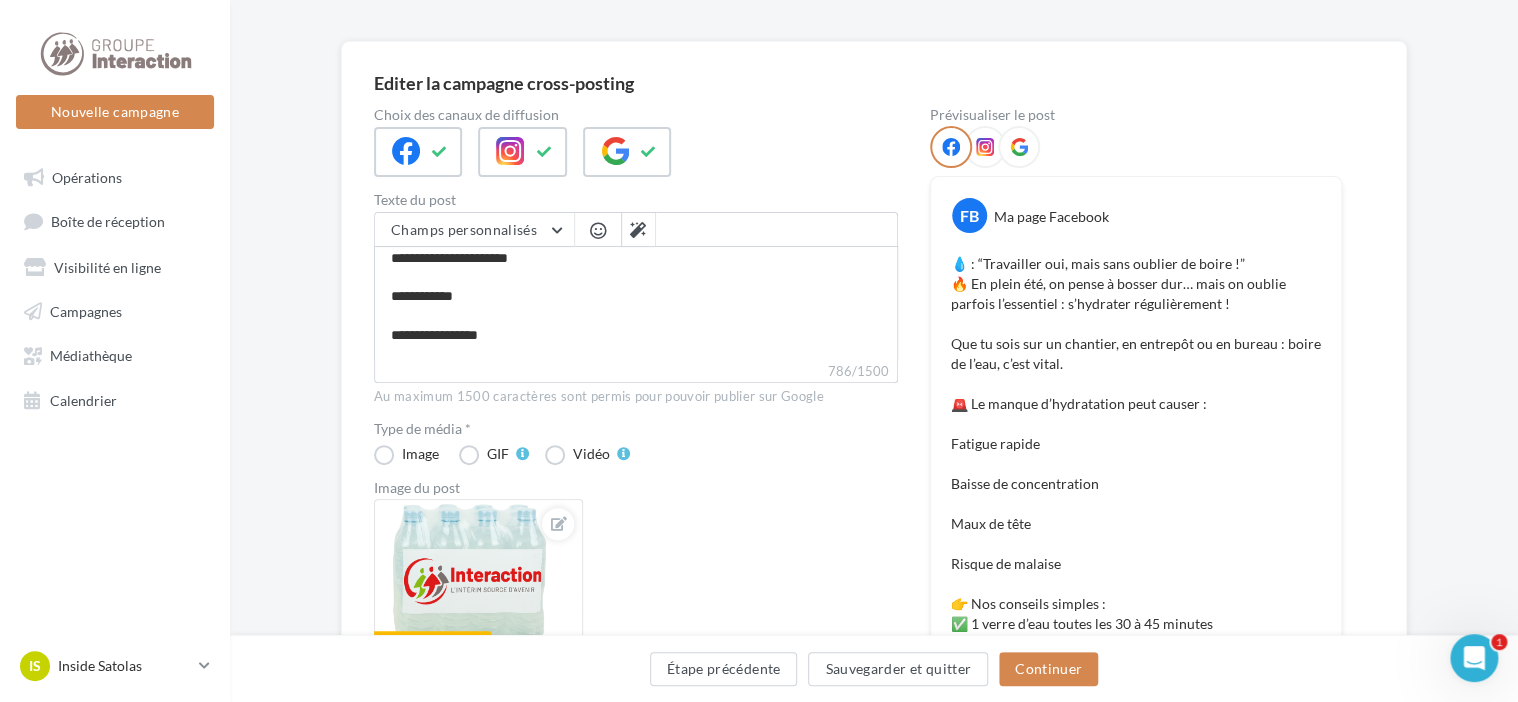 scroll, scrollTop: 0, scrollLeft: 0, axis: both 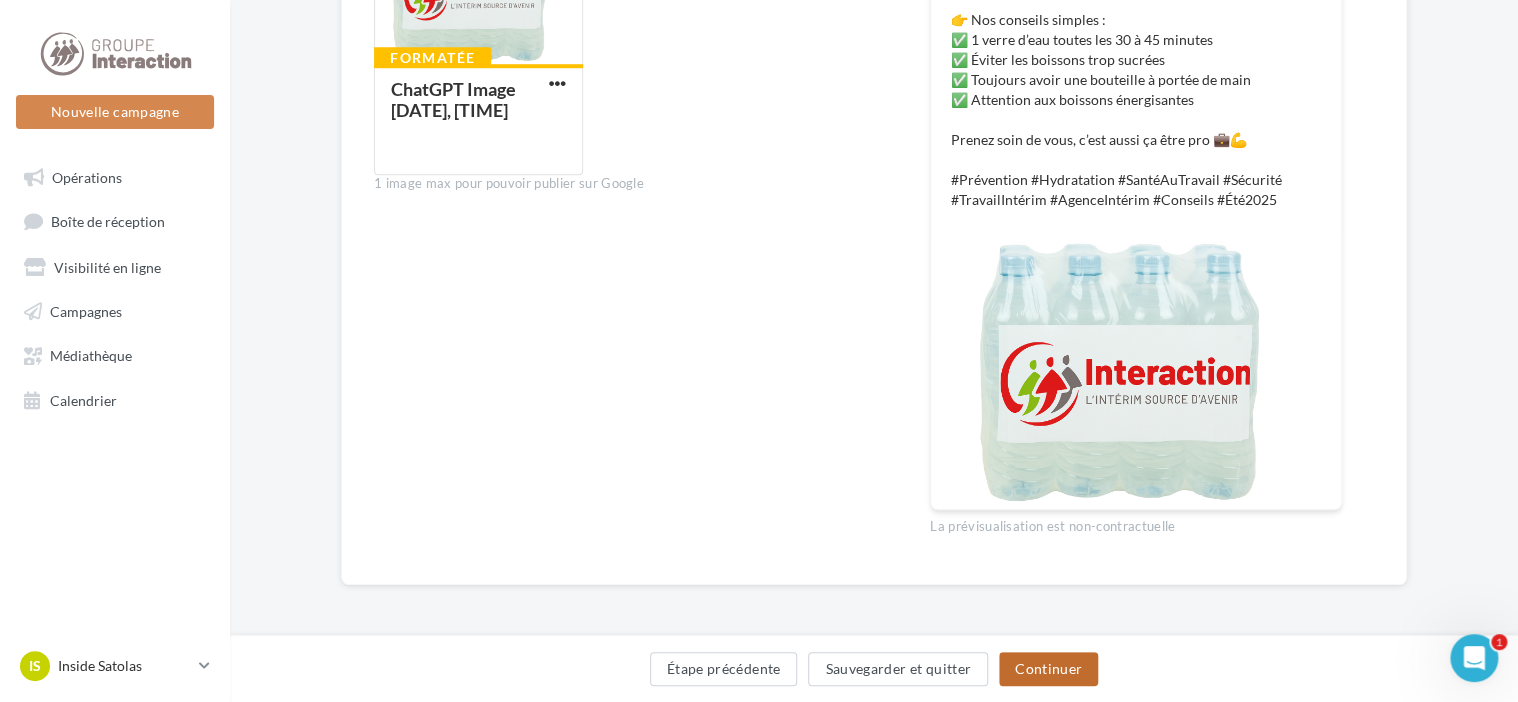 click on "Continuer" at bounding box center (1048, 669) 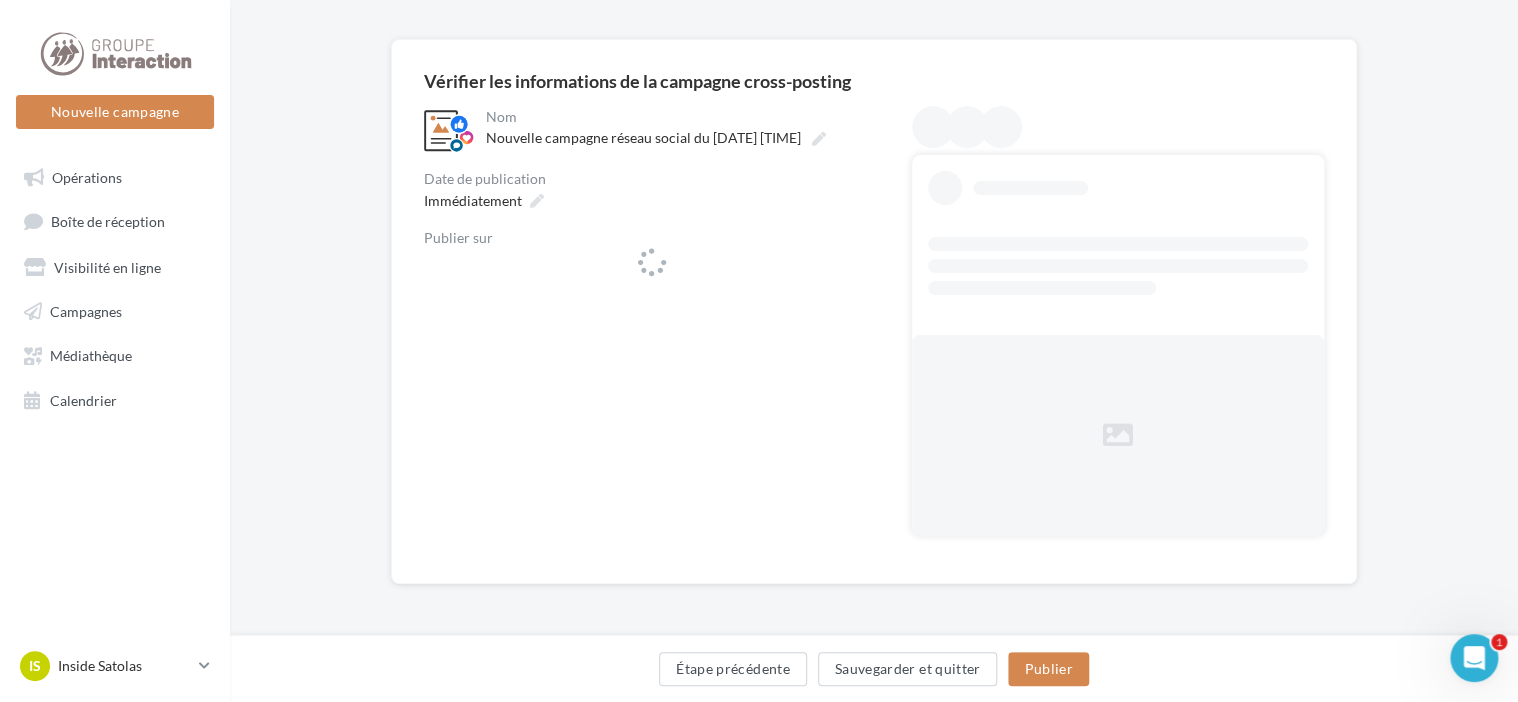 scroll, scrollTop: 0, scrollLeft: 0, axis: both 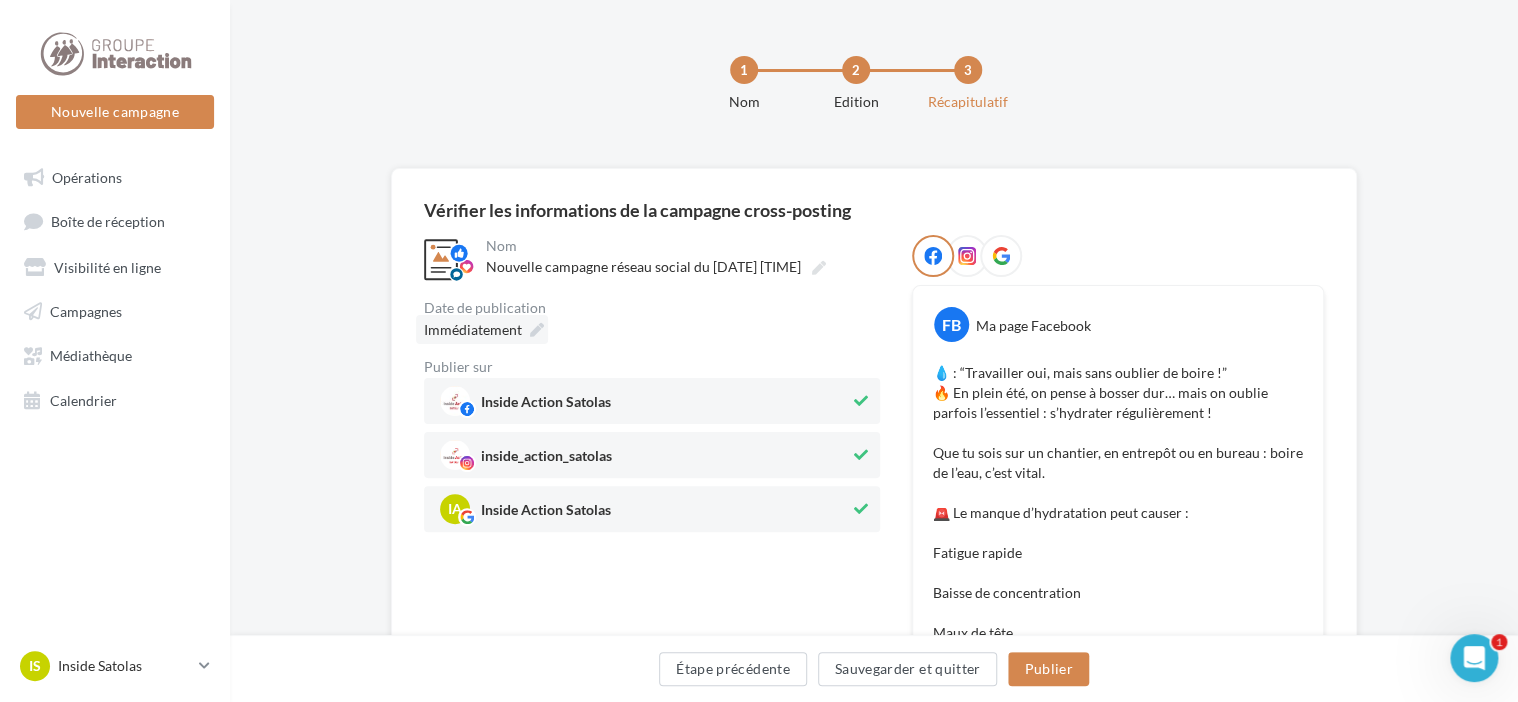 click on "Immédiatement" at bounding box center [482, 329] 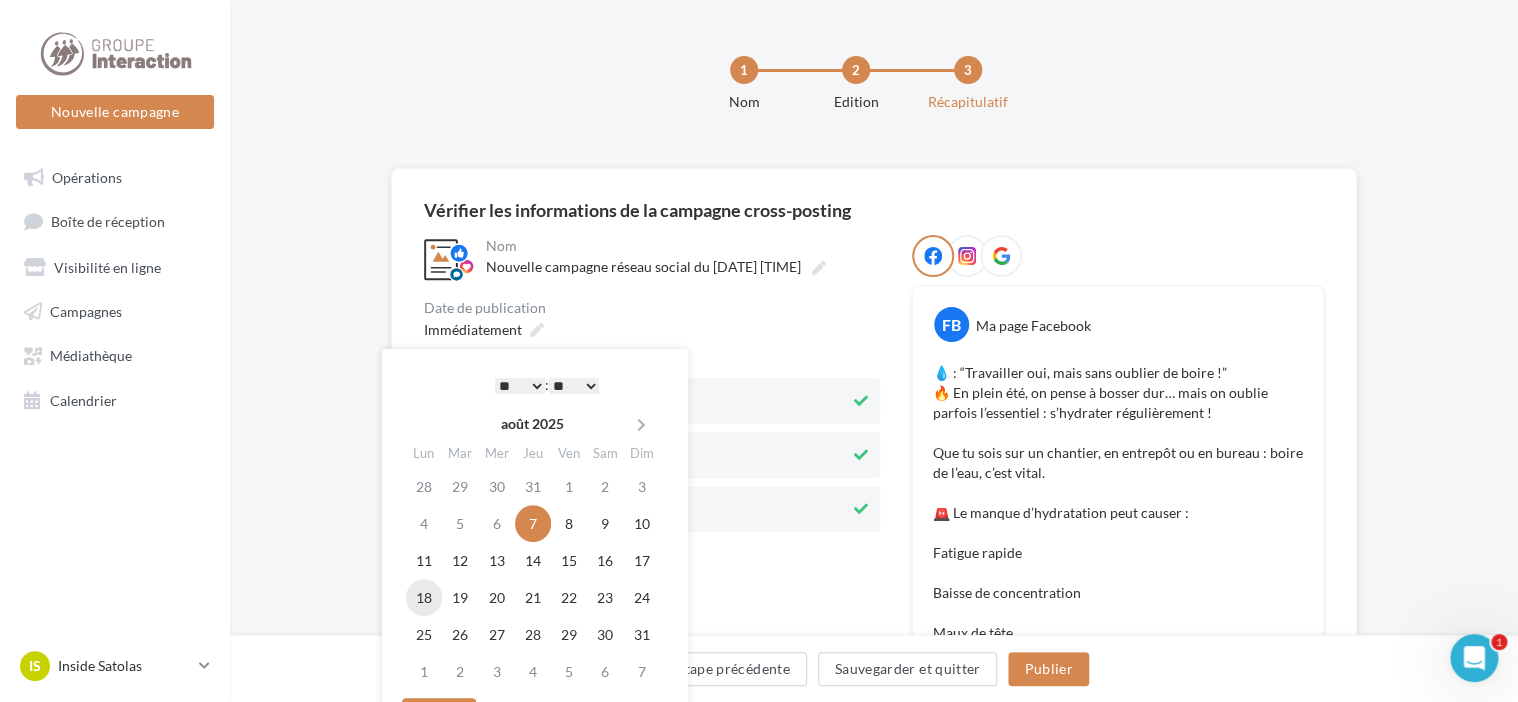 click on "18" at bounding box center (424, 597) 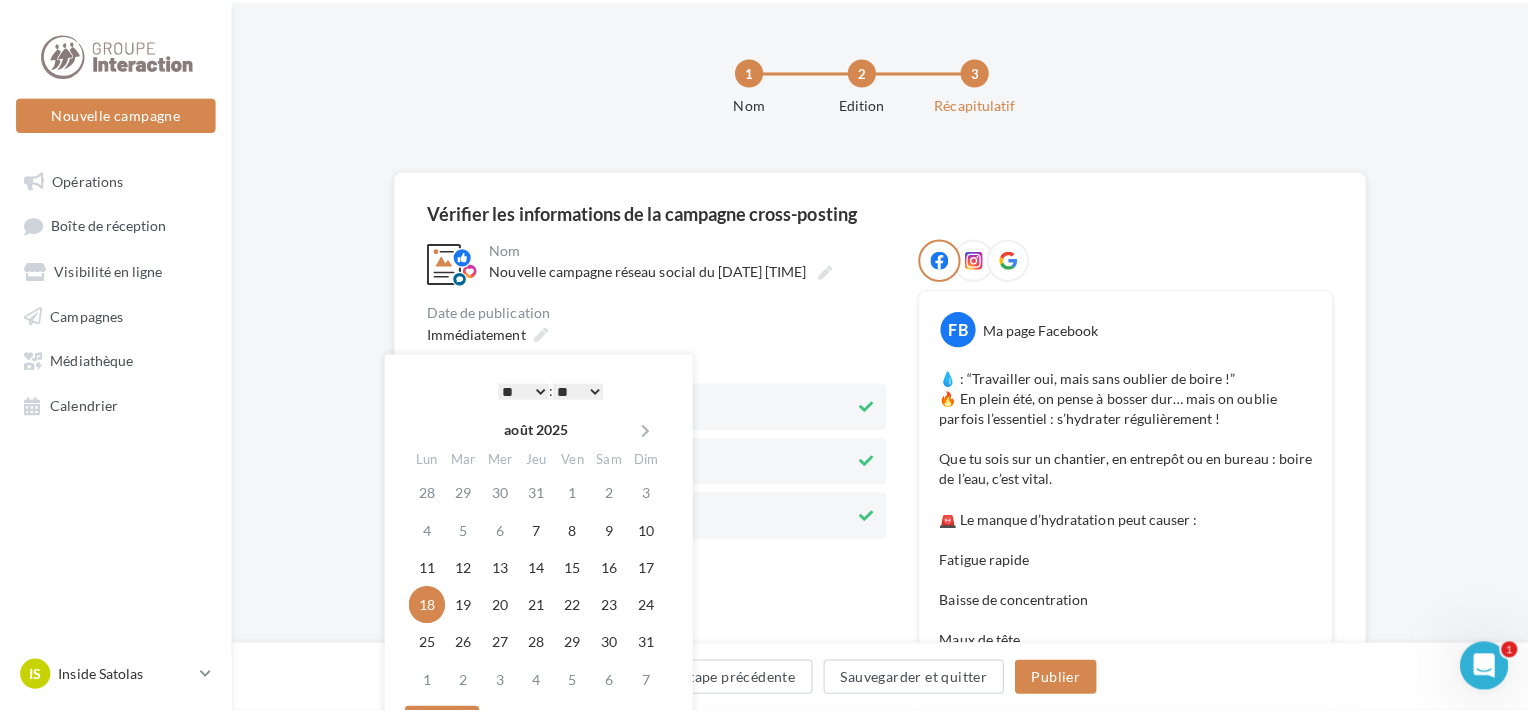 scroll, scrollTop: 100, scrollLeft: 0, axis: vertical 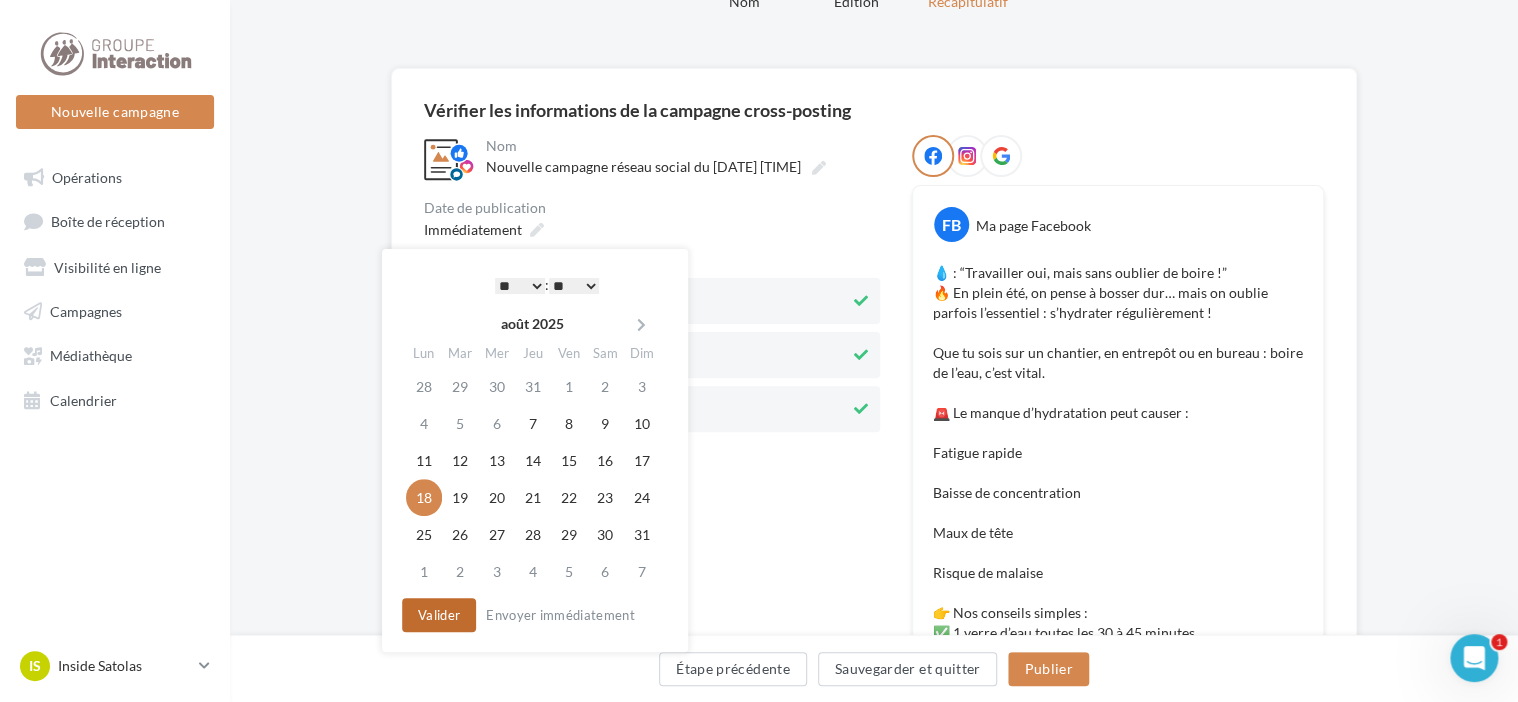 click on "Valider" at bounding box center (439, 615) 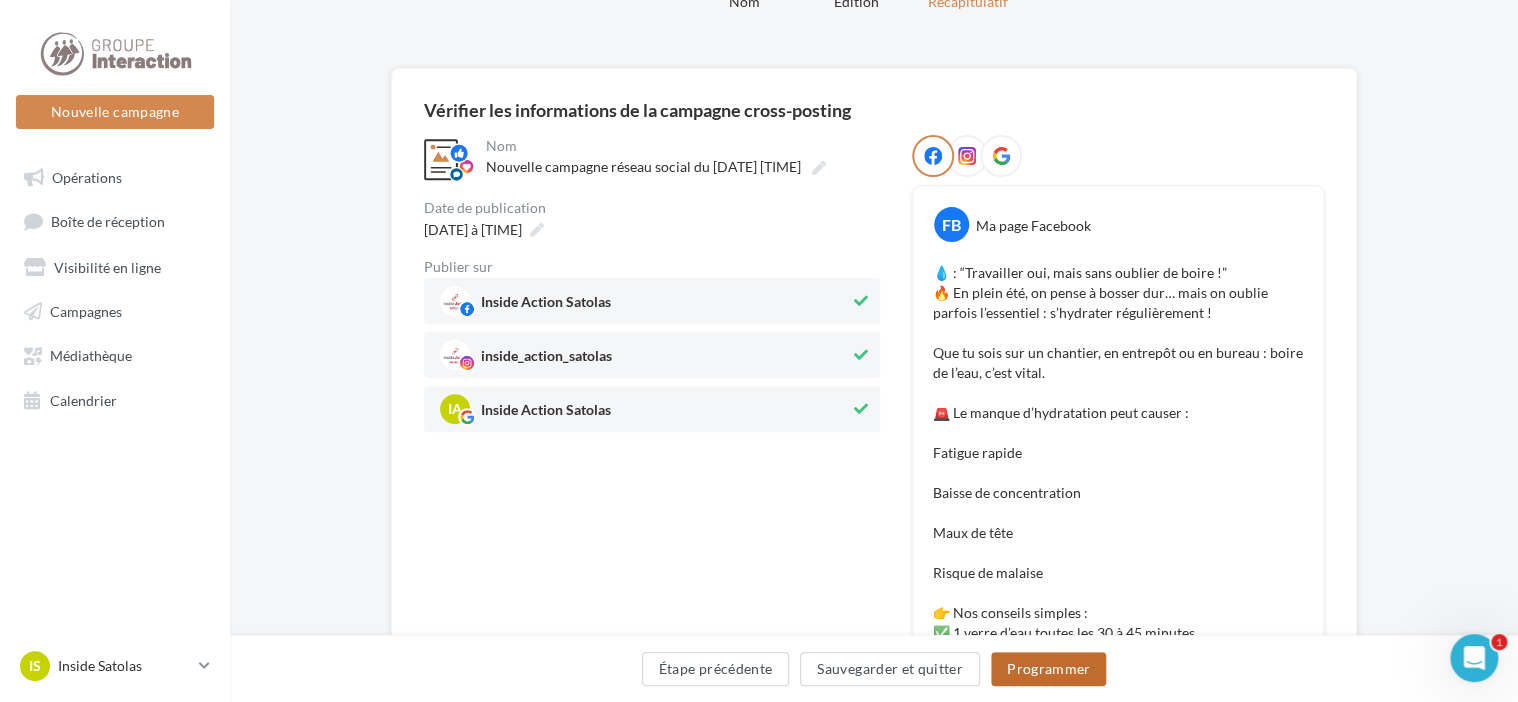 click on "Programmer" at bounding box center (1049, 669) 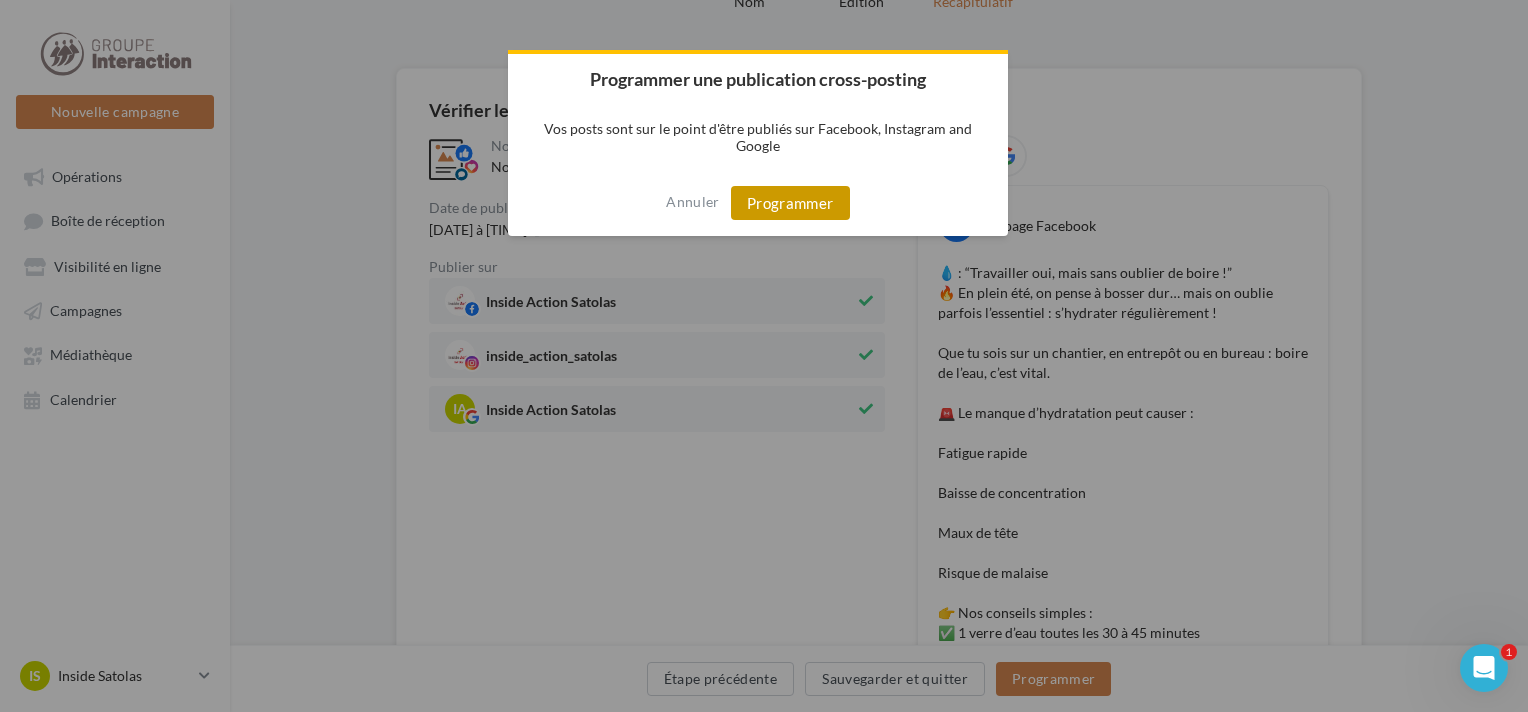 click on "Programmer" at bounding box center [790, 203] 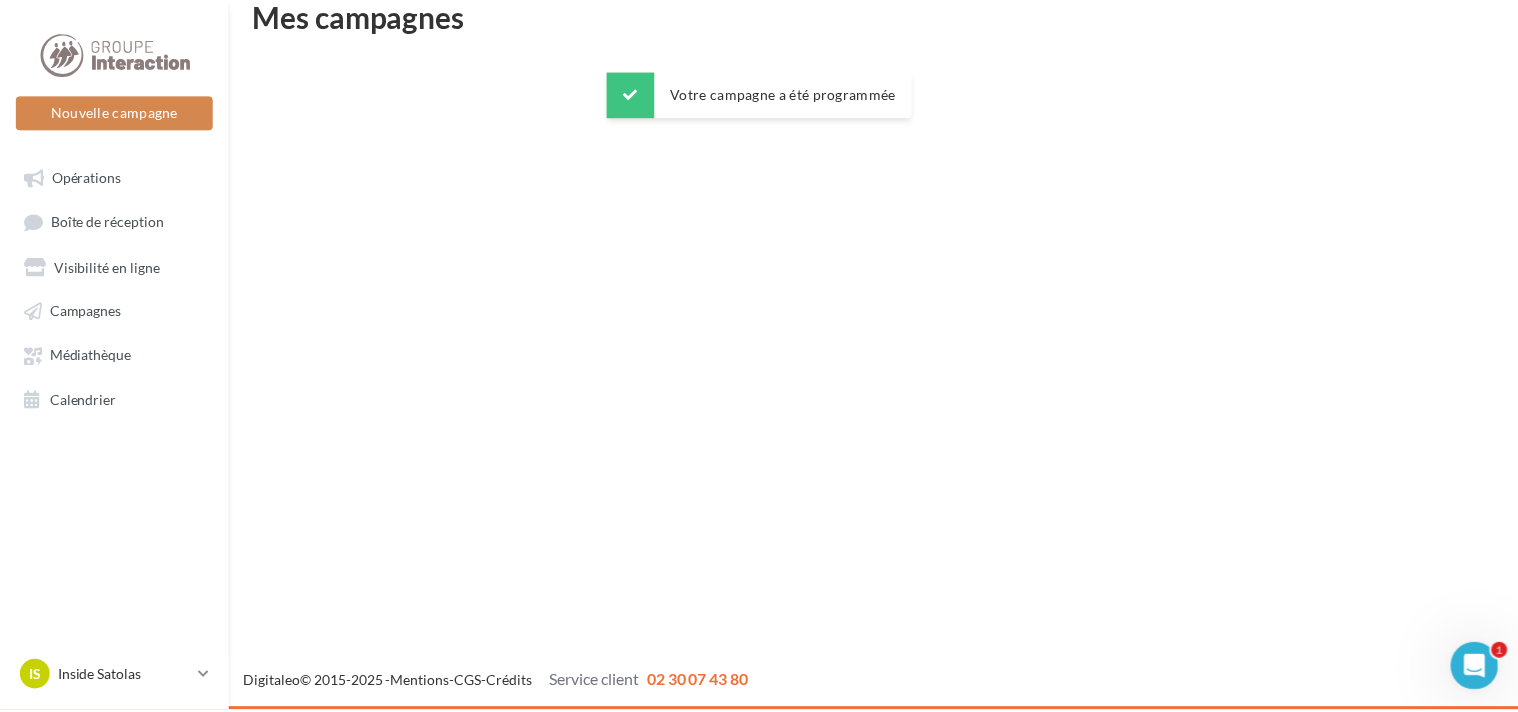 scroll, scrollTop: 32, scrollLeft: 0, axis: vertical 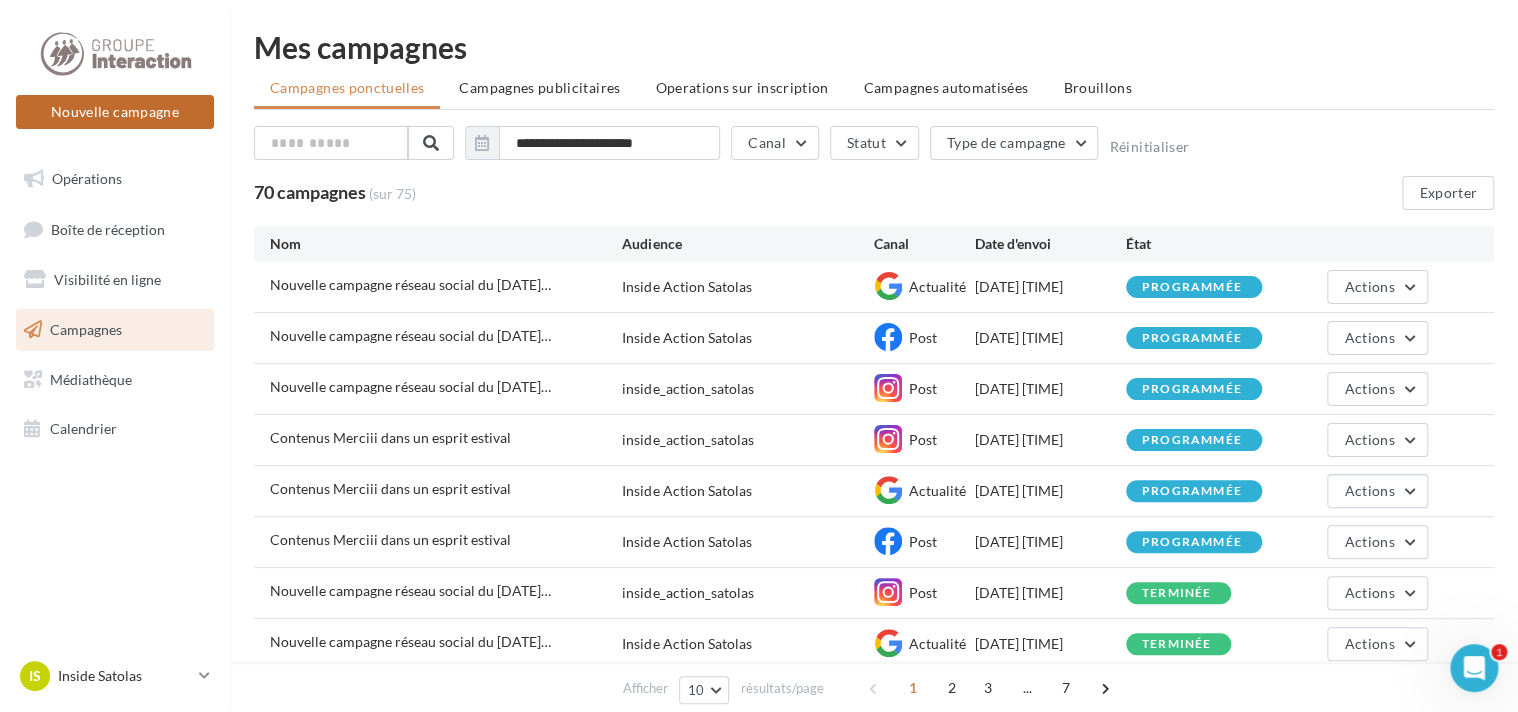 click on "Nouvelle campagne" at bounding box center (115, 112) 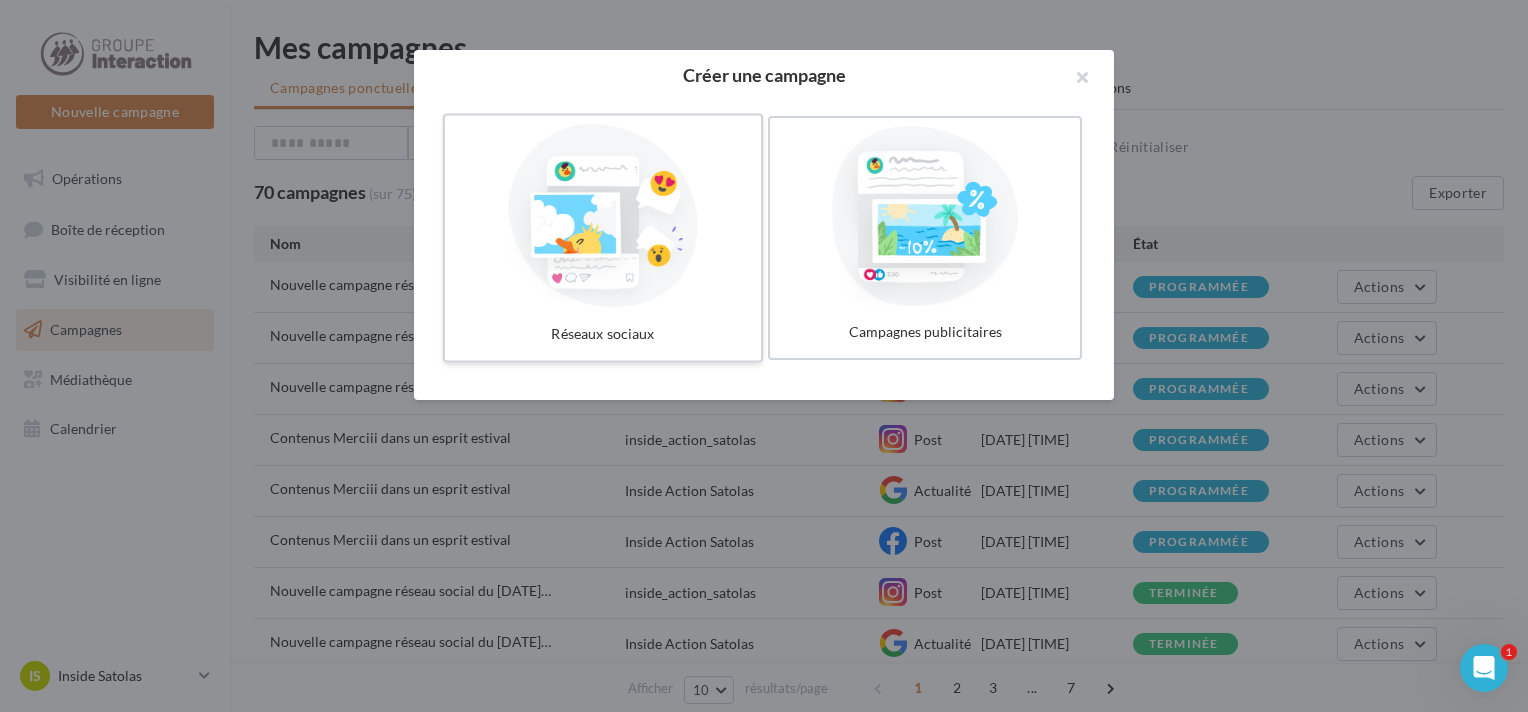 click at bounding box center [603, 216] 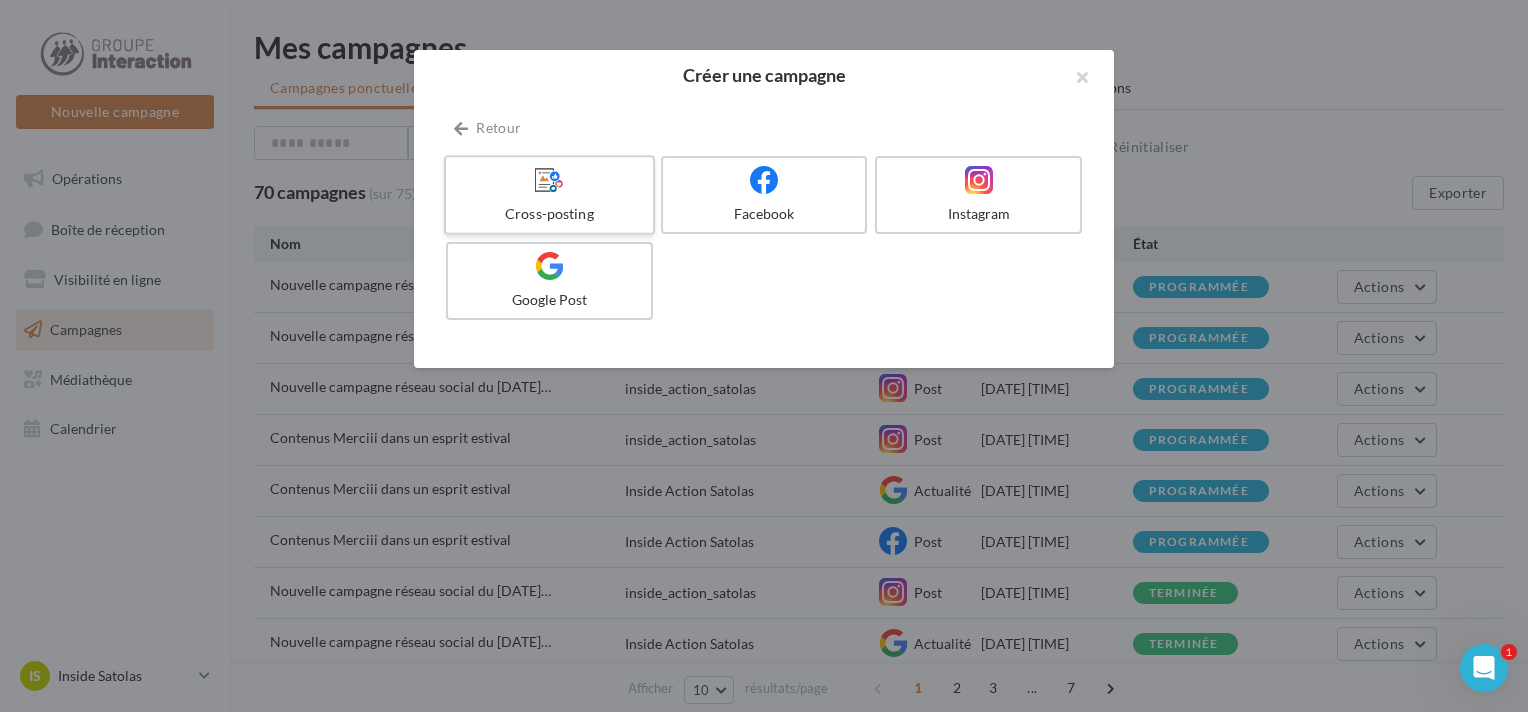click on "Cross-posting" at bounding box center (549, 214) 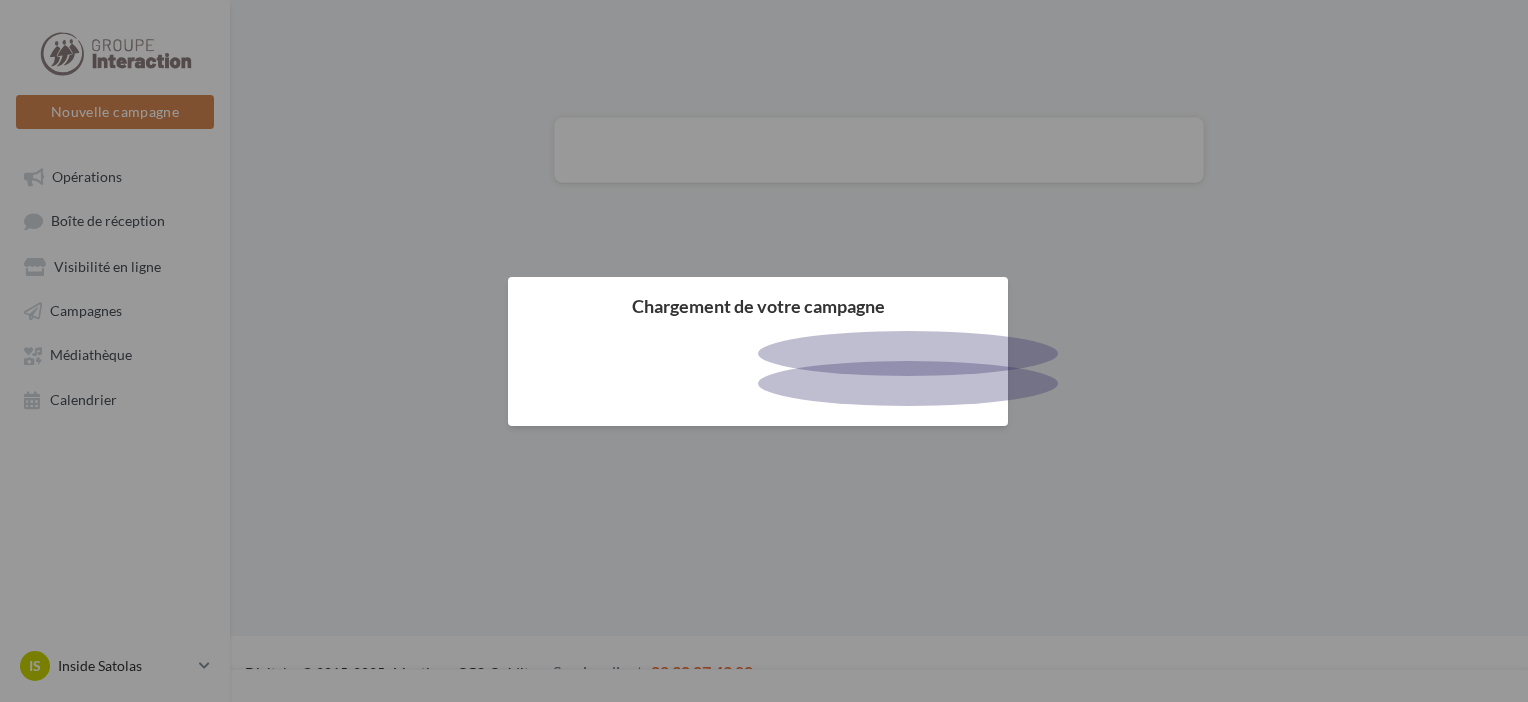 scroll, scrollTop: 0, scrollLeft: 0, axis: both 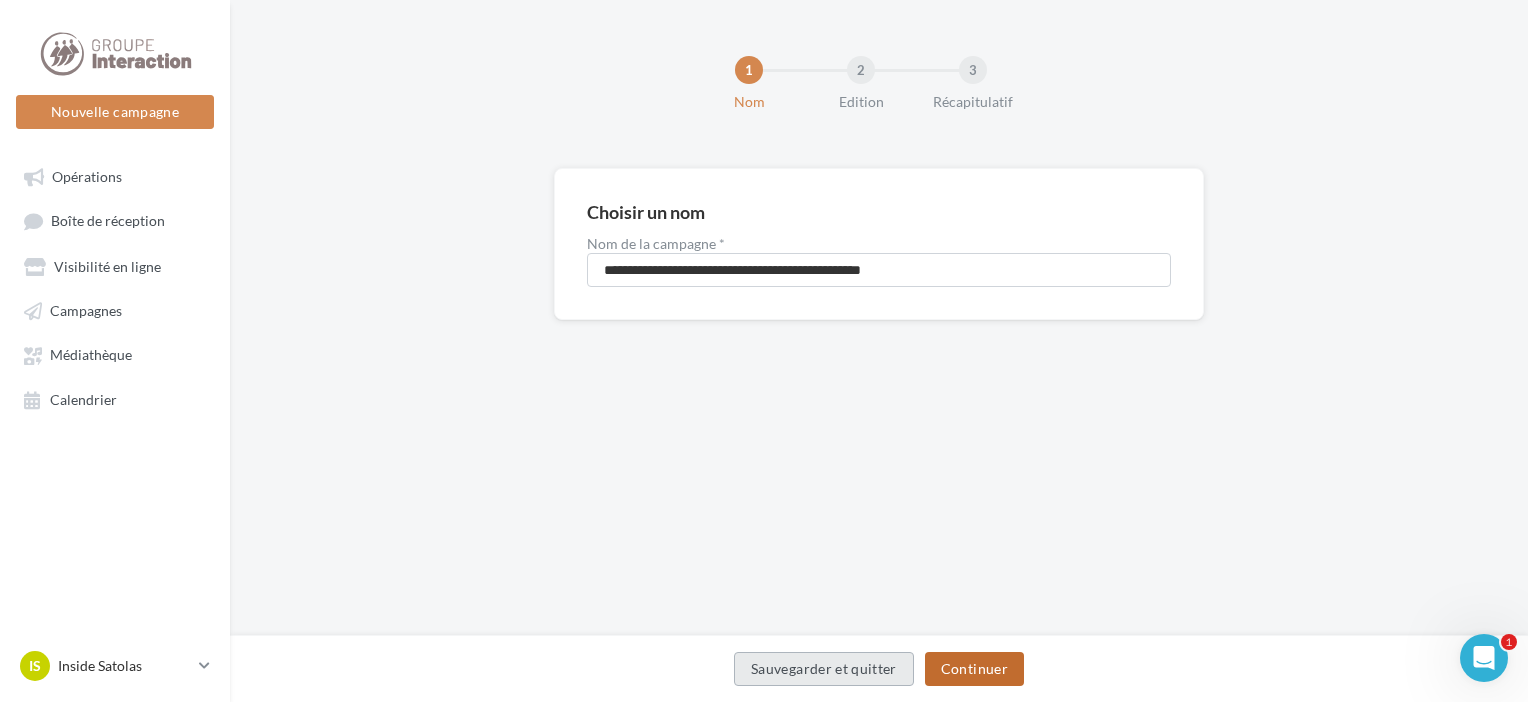 click on "Continuer" at bounding box center (974, 669) 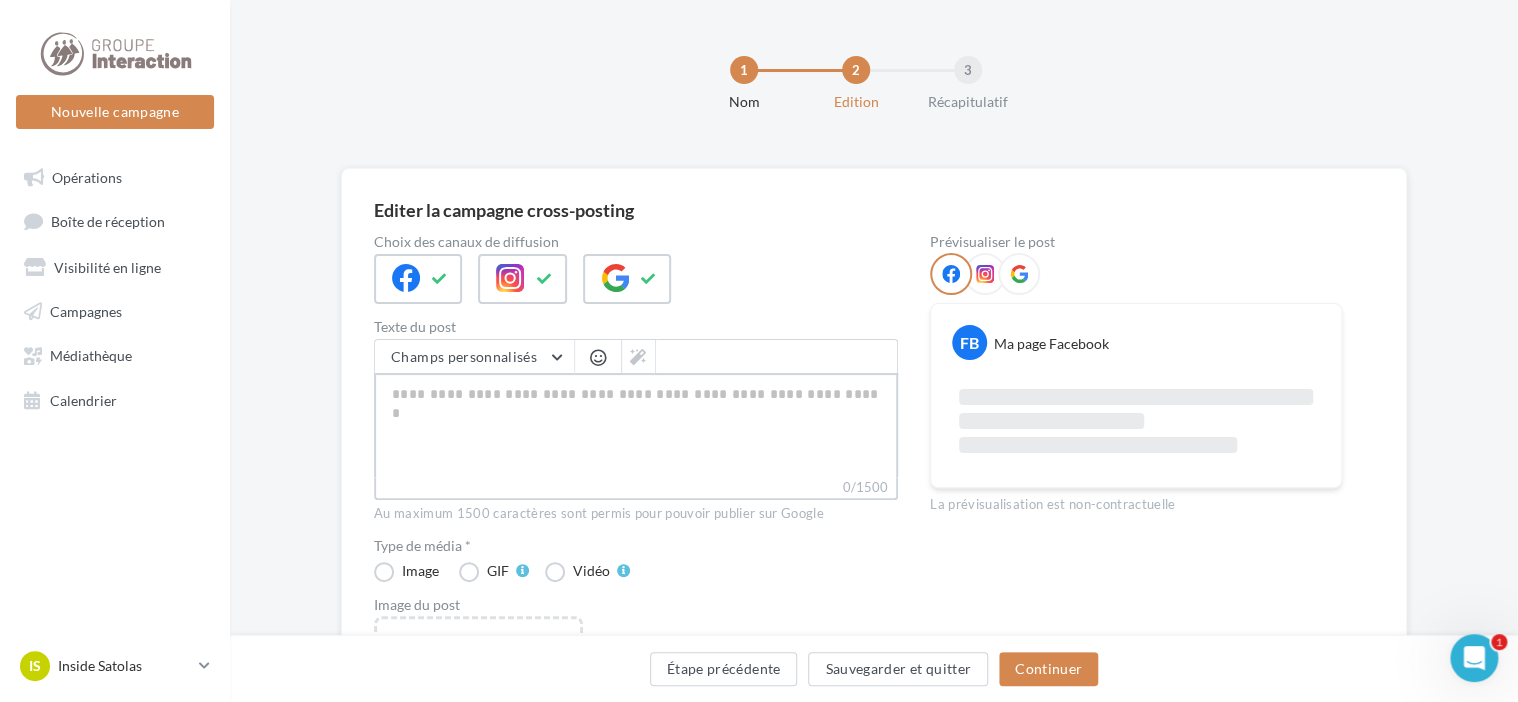 click on "0/1500" at bounding box center [636, 425] 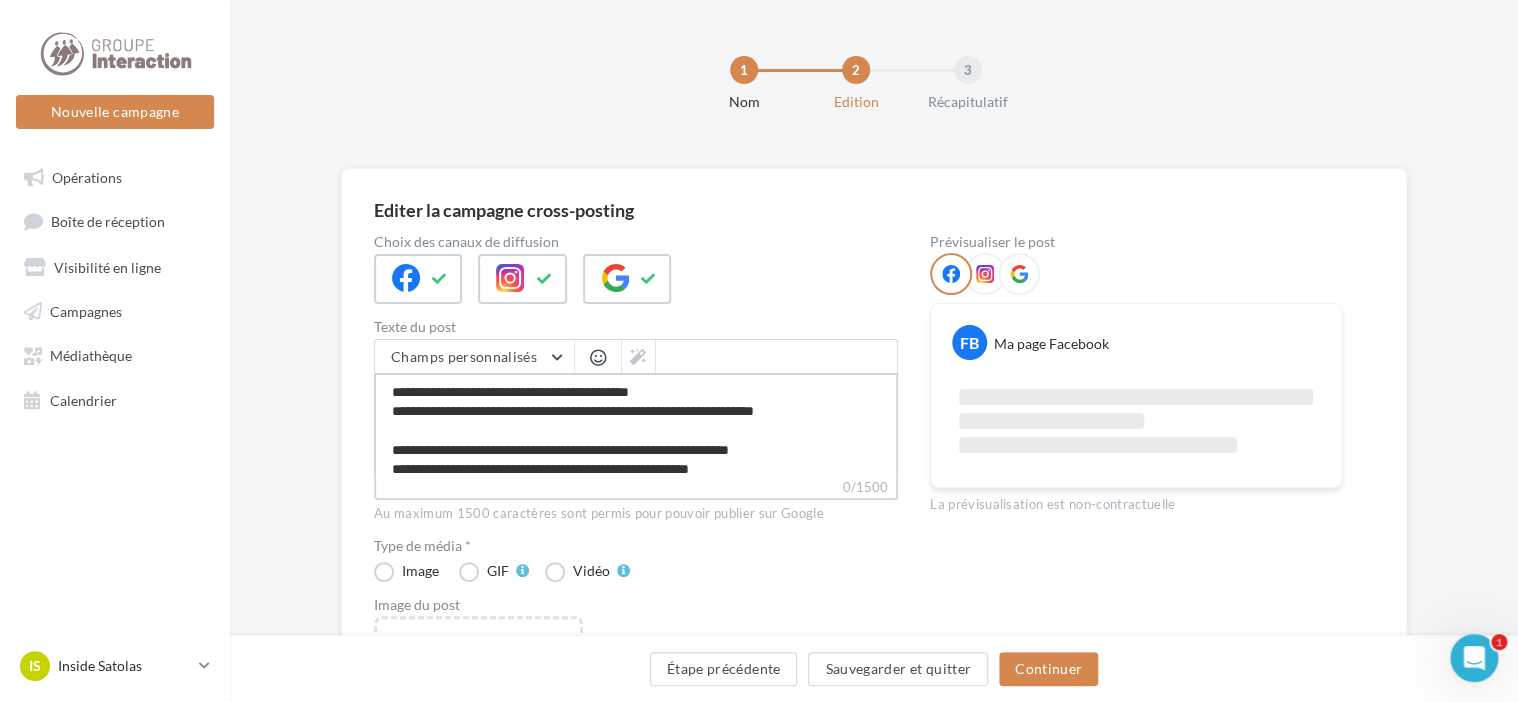 scroll, scrollTop: 259, scrollLeft: 0, axis: vertical 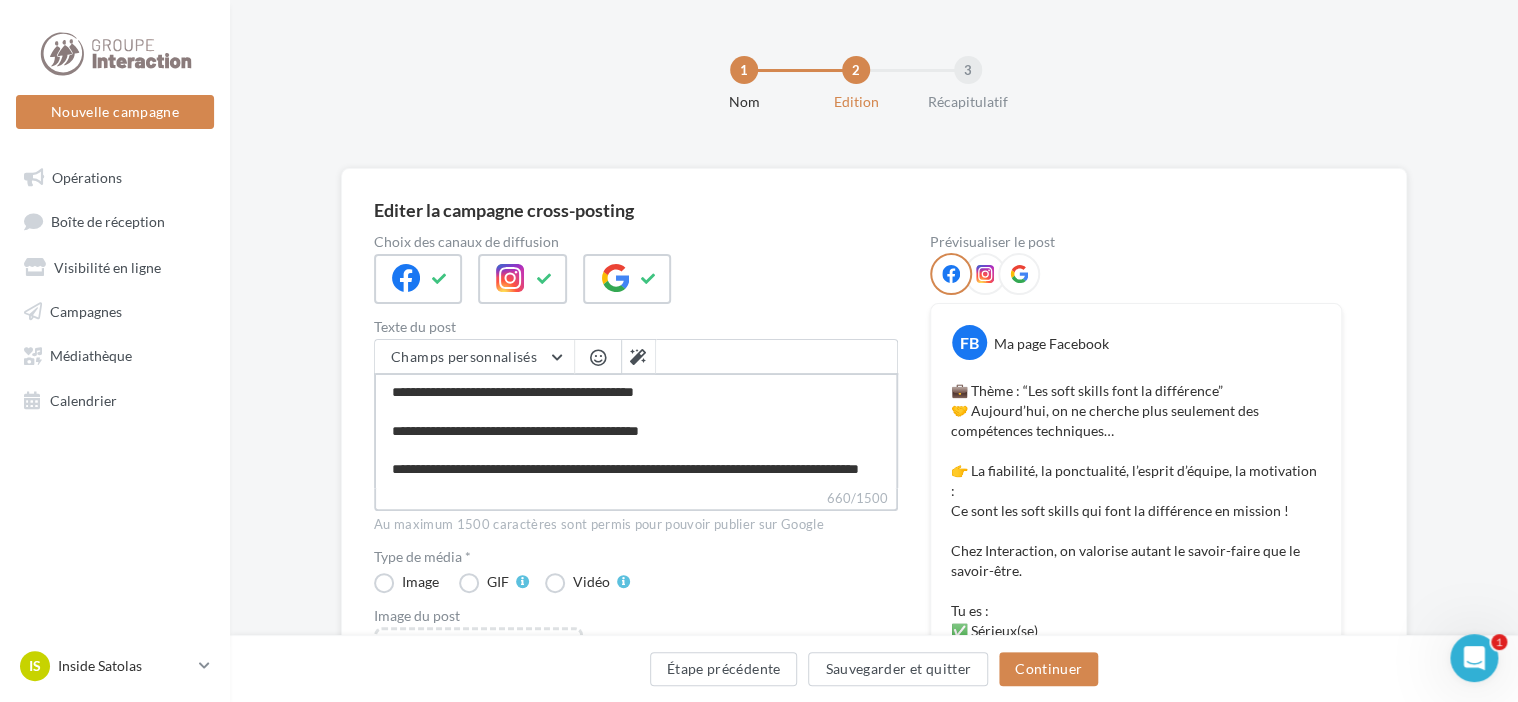 drag, startPoint x: 699, startPoint y: 420, endPoint x: 542, endPoint y: 420, distance: 157 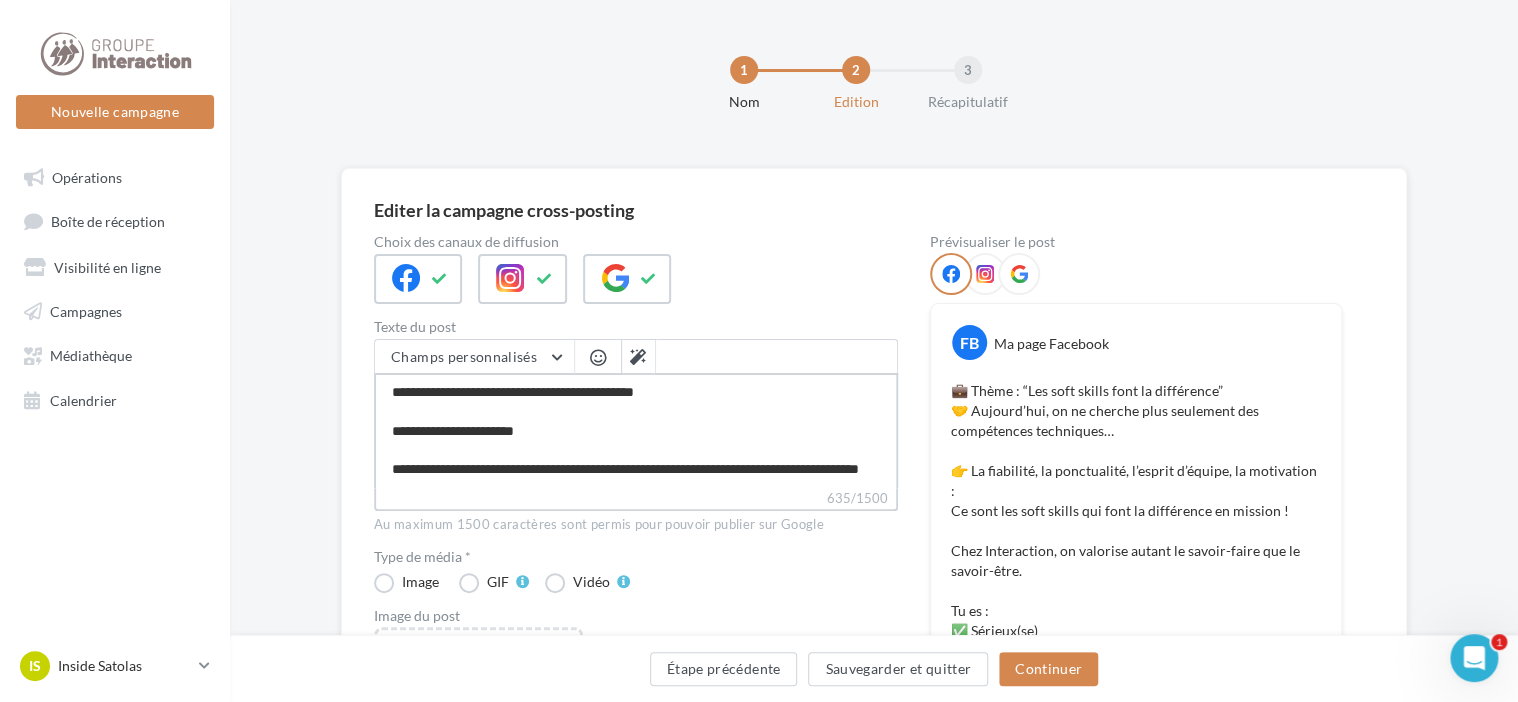 type on "**********" 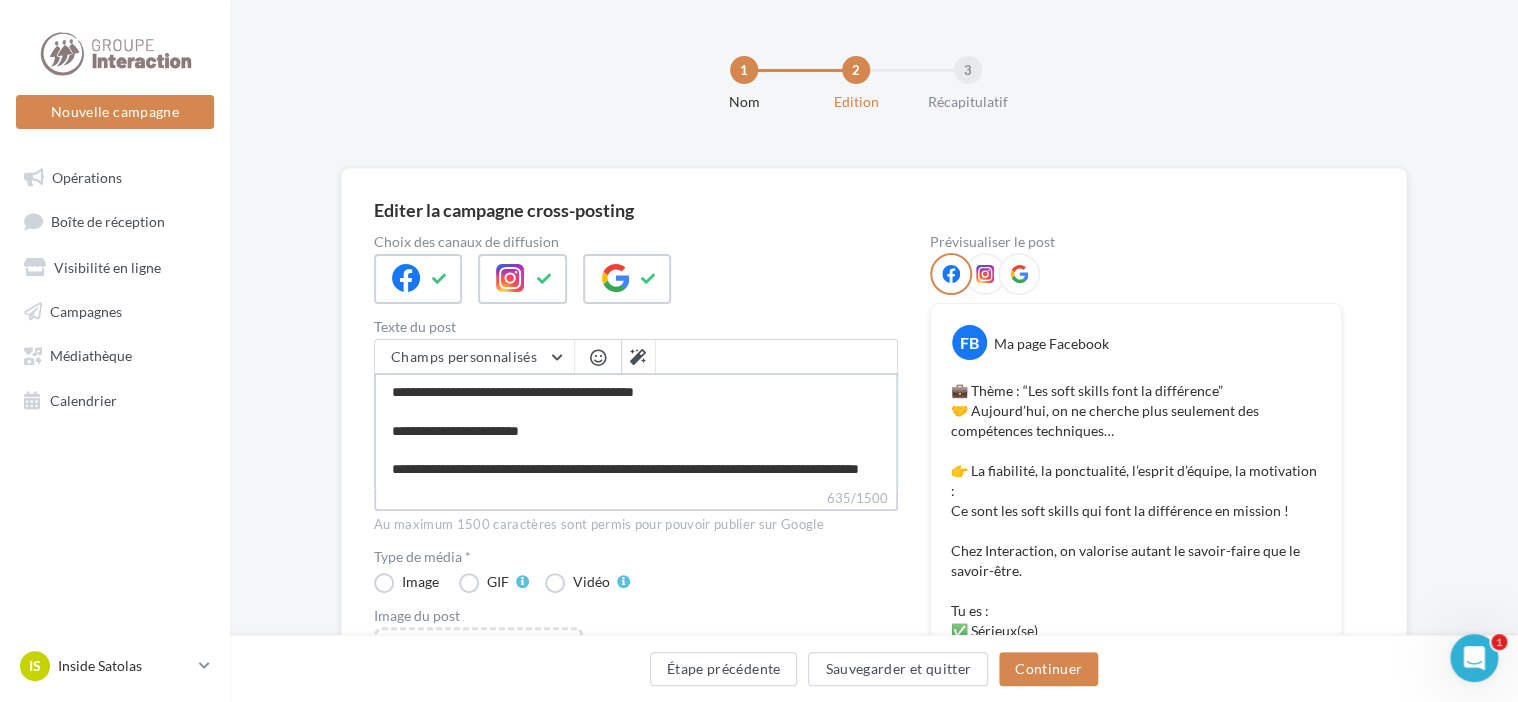 type on "**********" 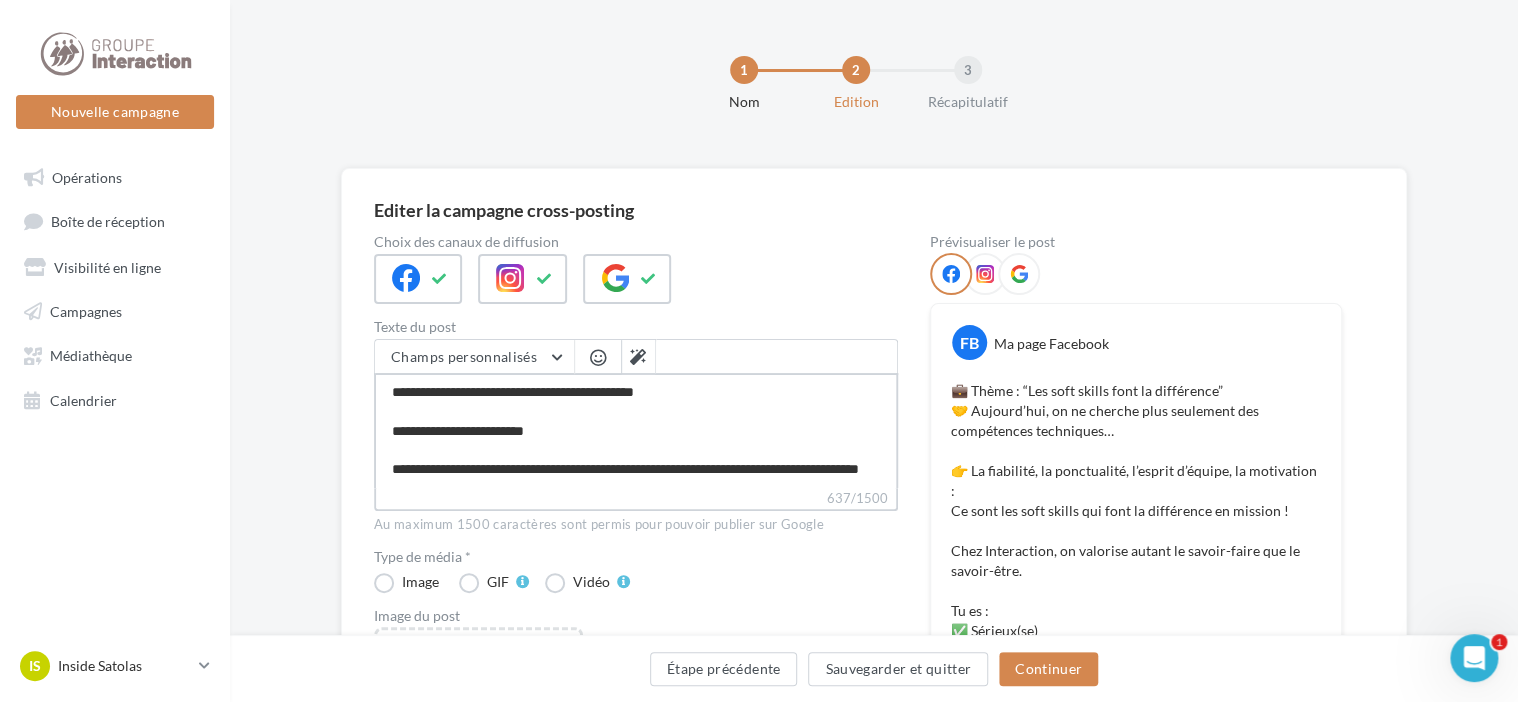 type on "**********" 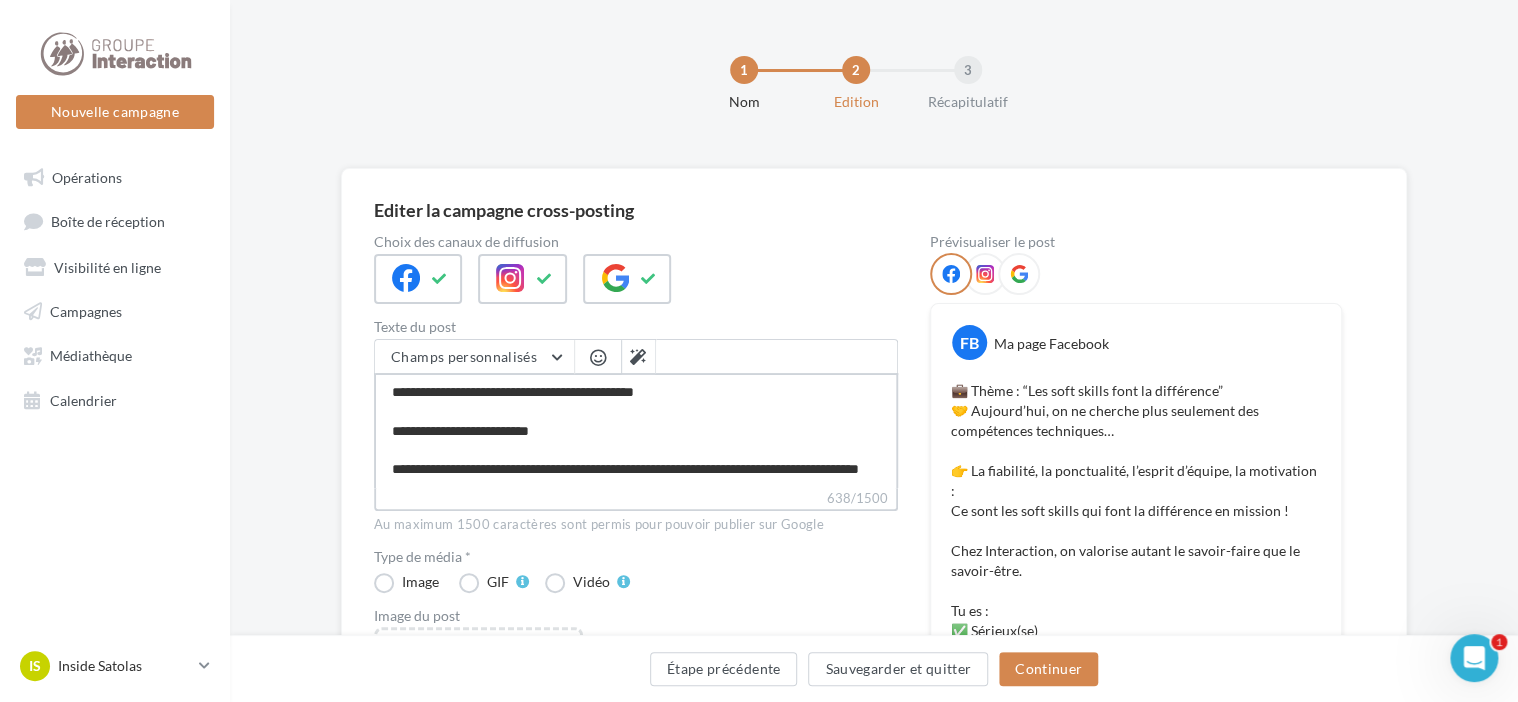 type on "**********" 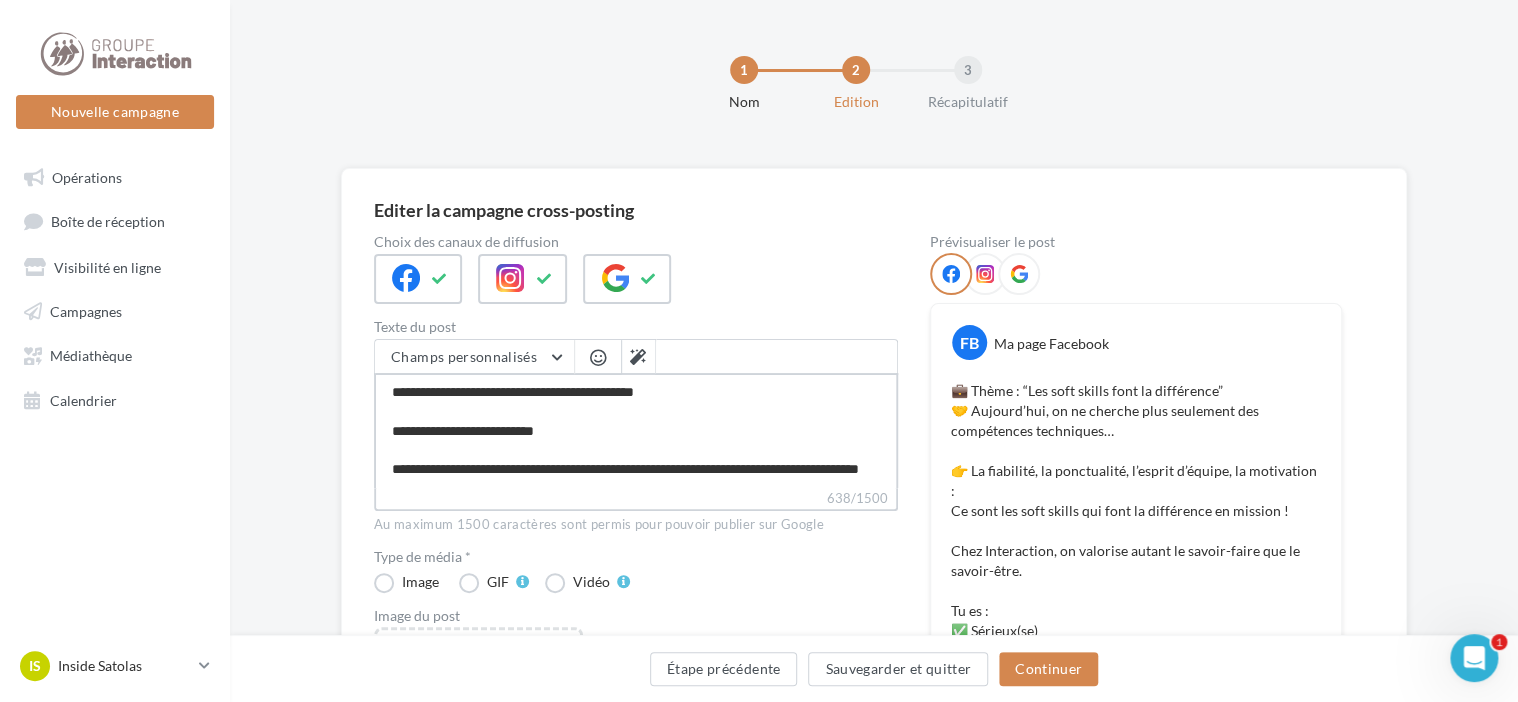 type on "**********" 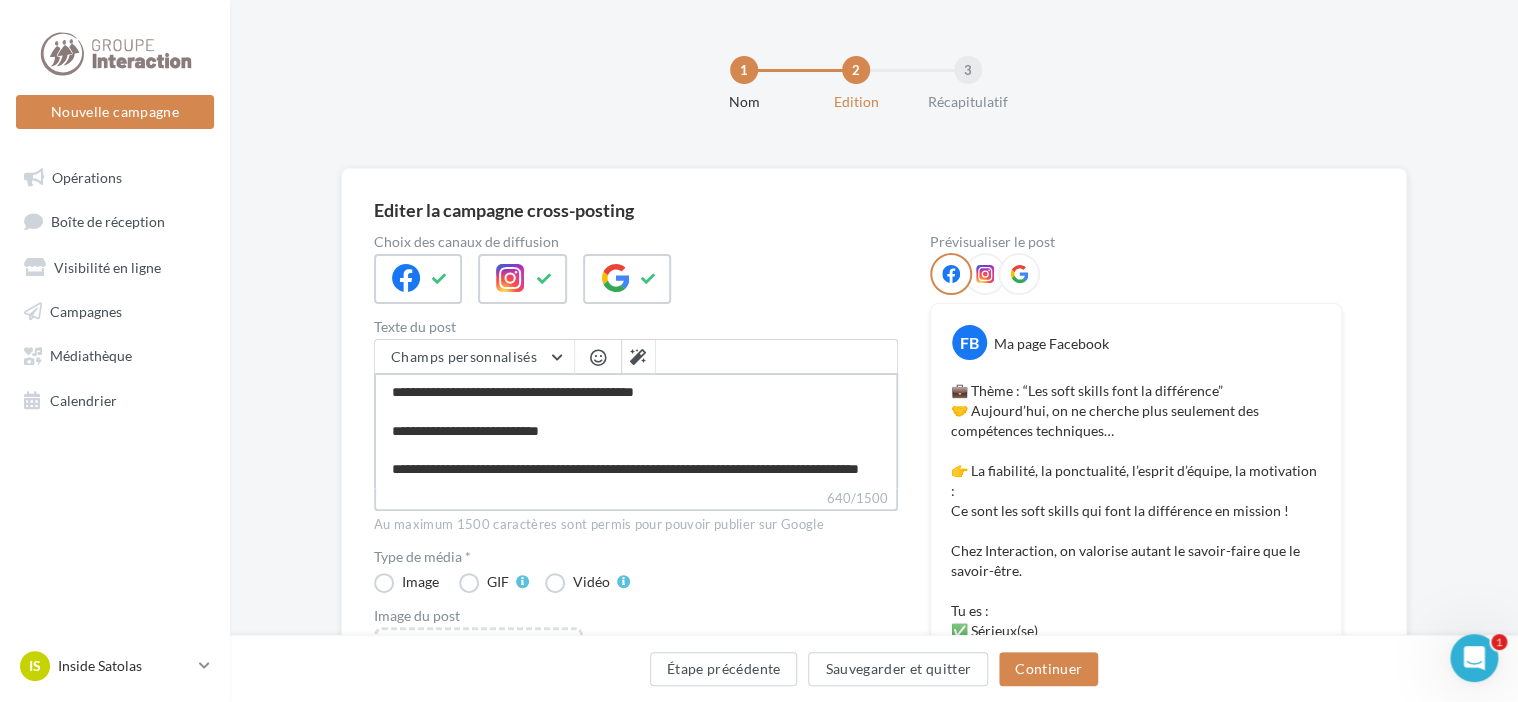 type on "**********" 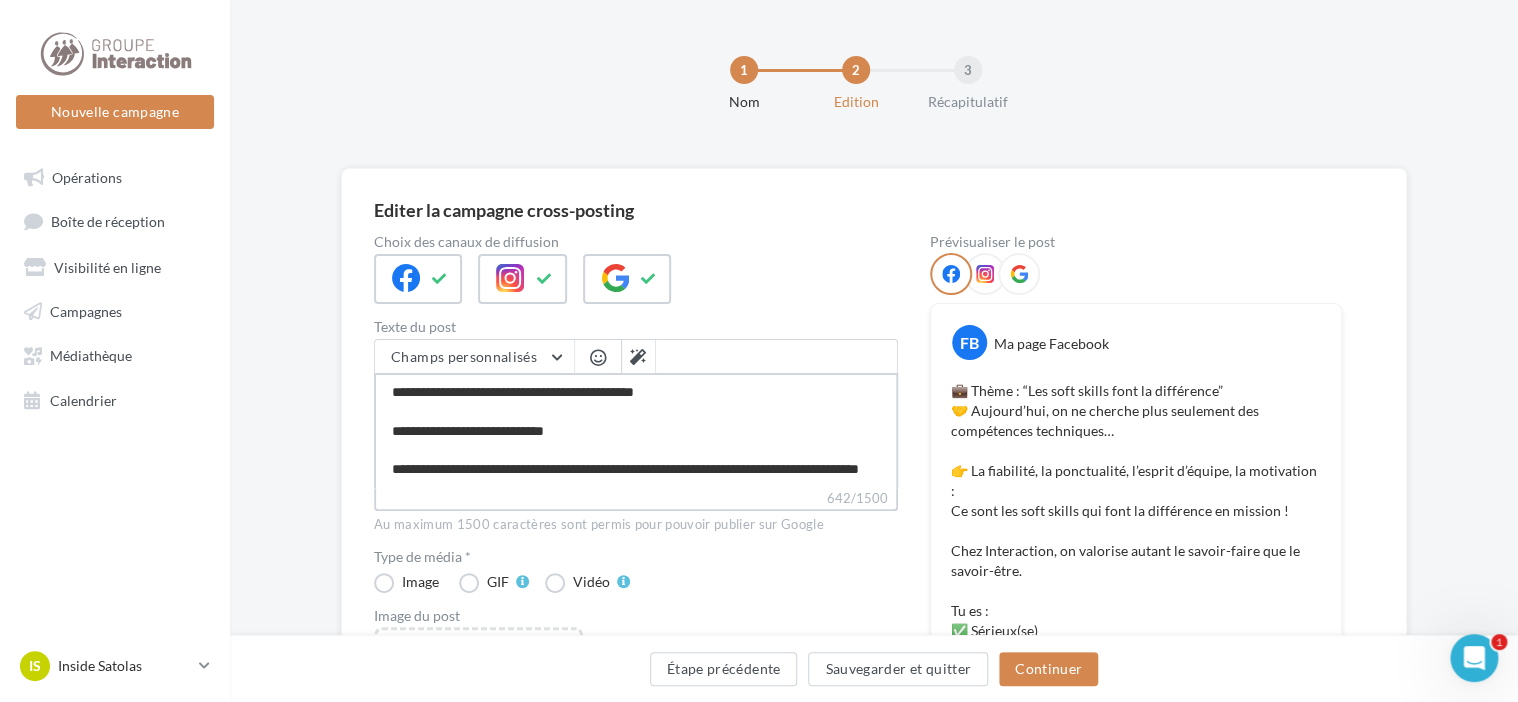 type on "**********" 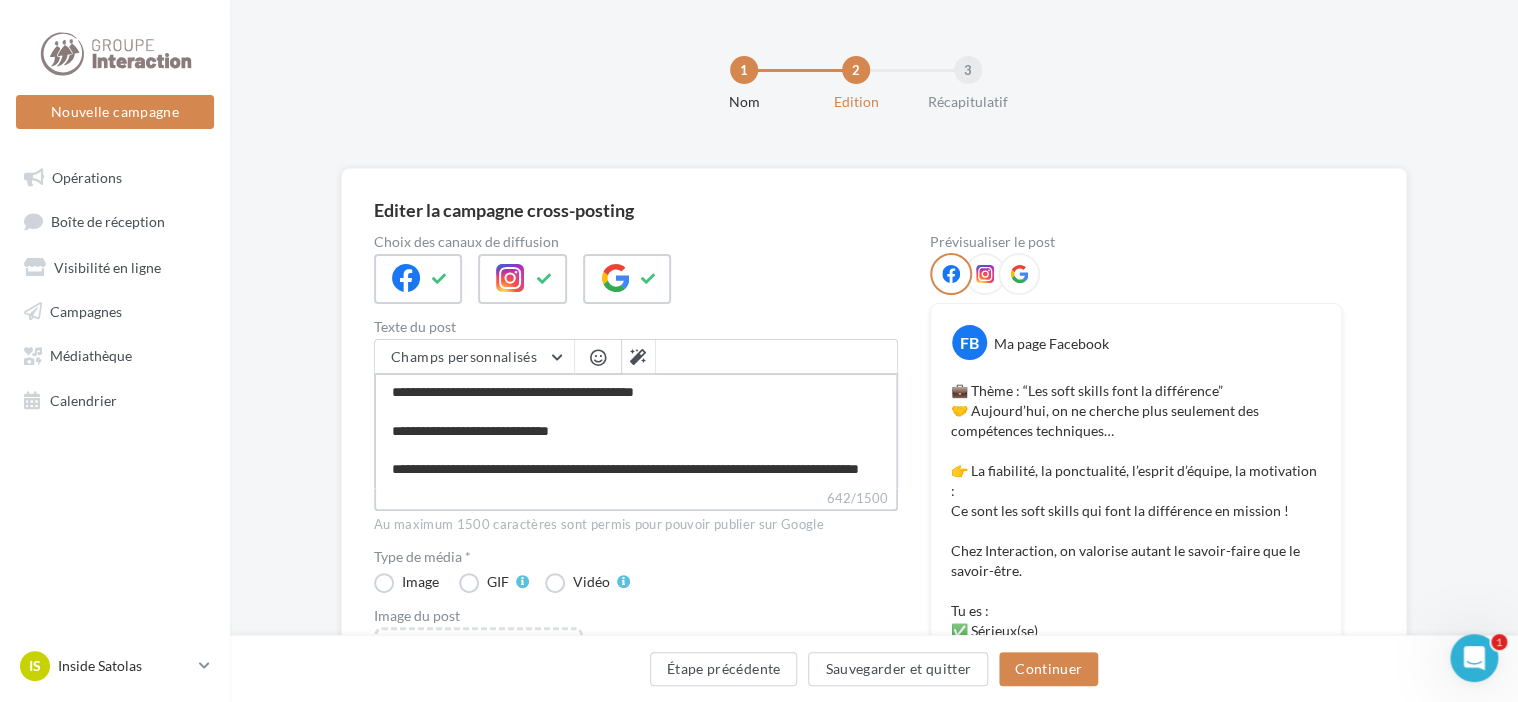 type on "**********" 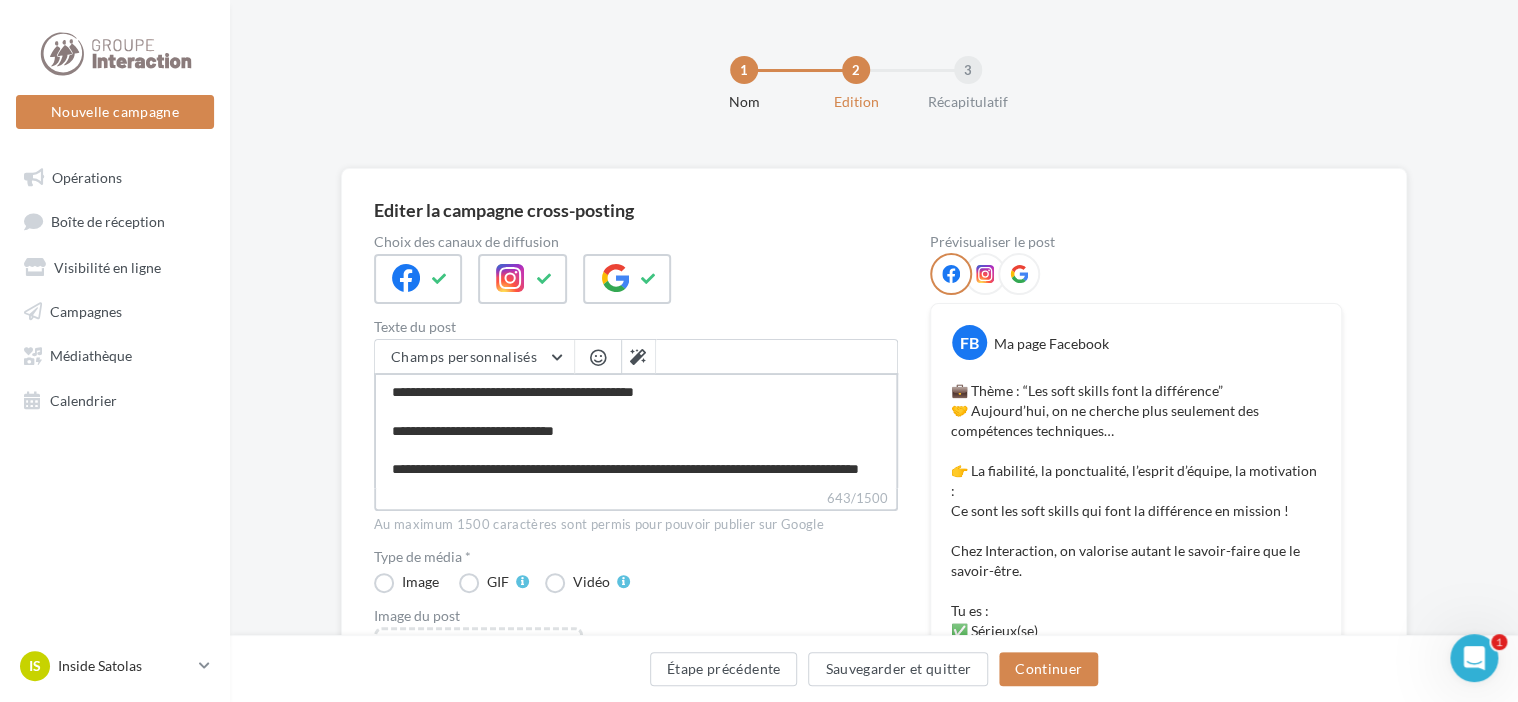 type on "**********" 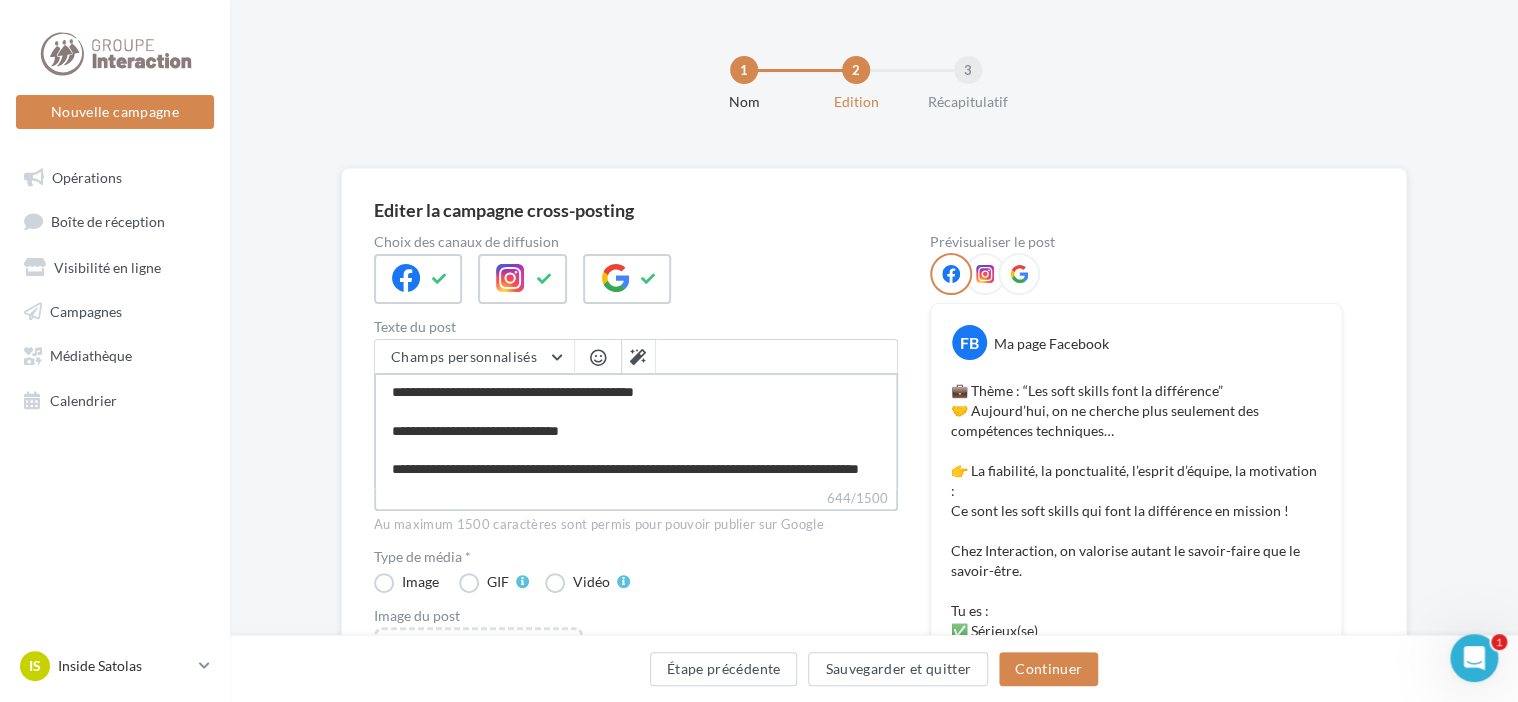 type on "**********" 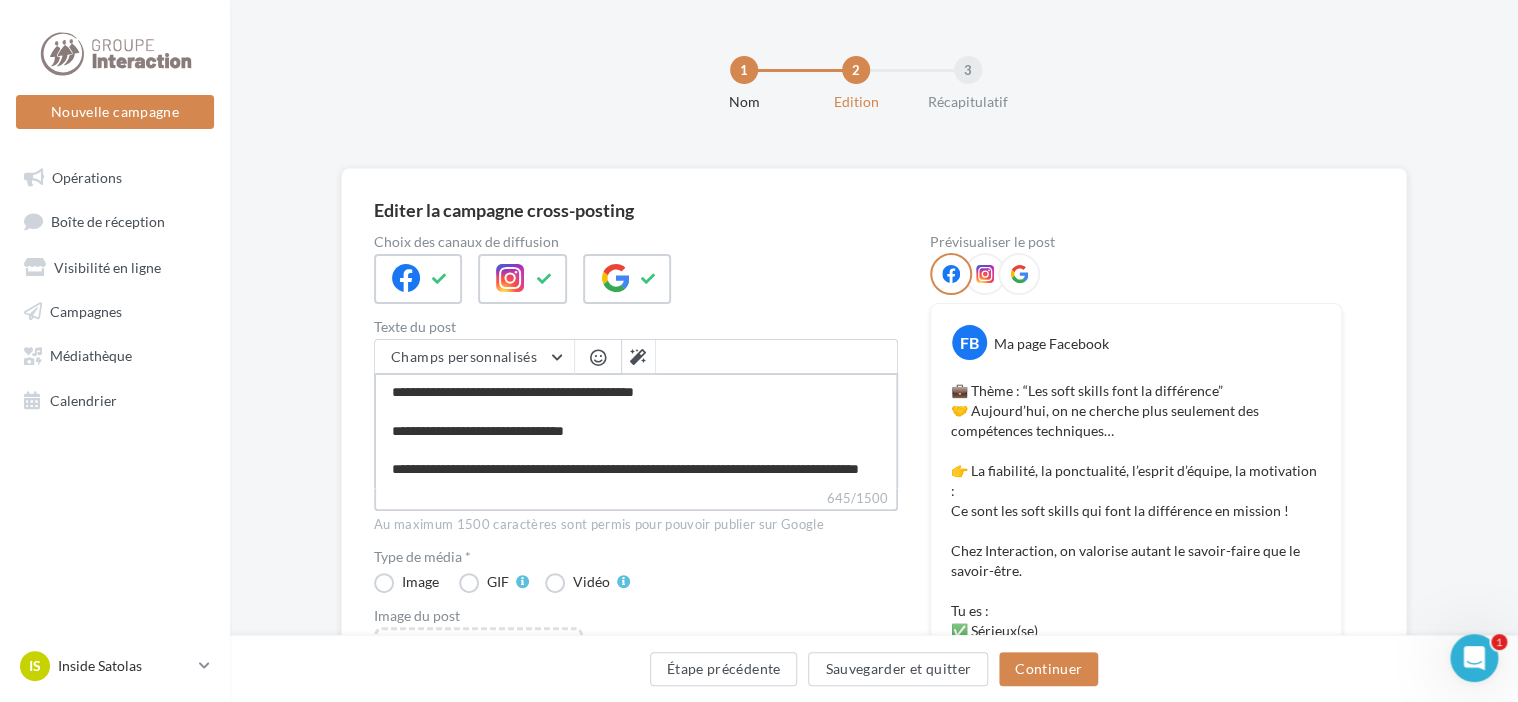 type on "**********" 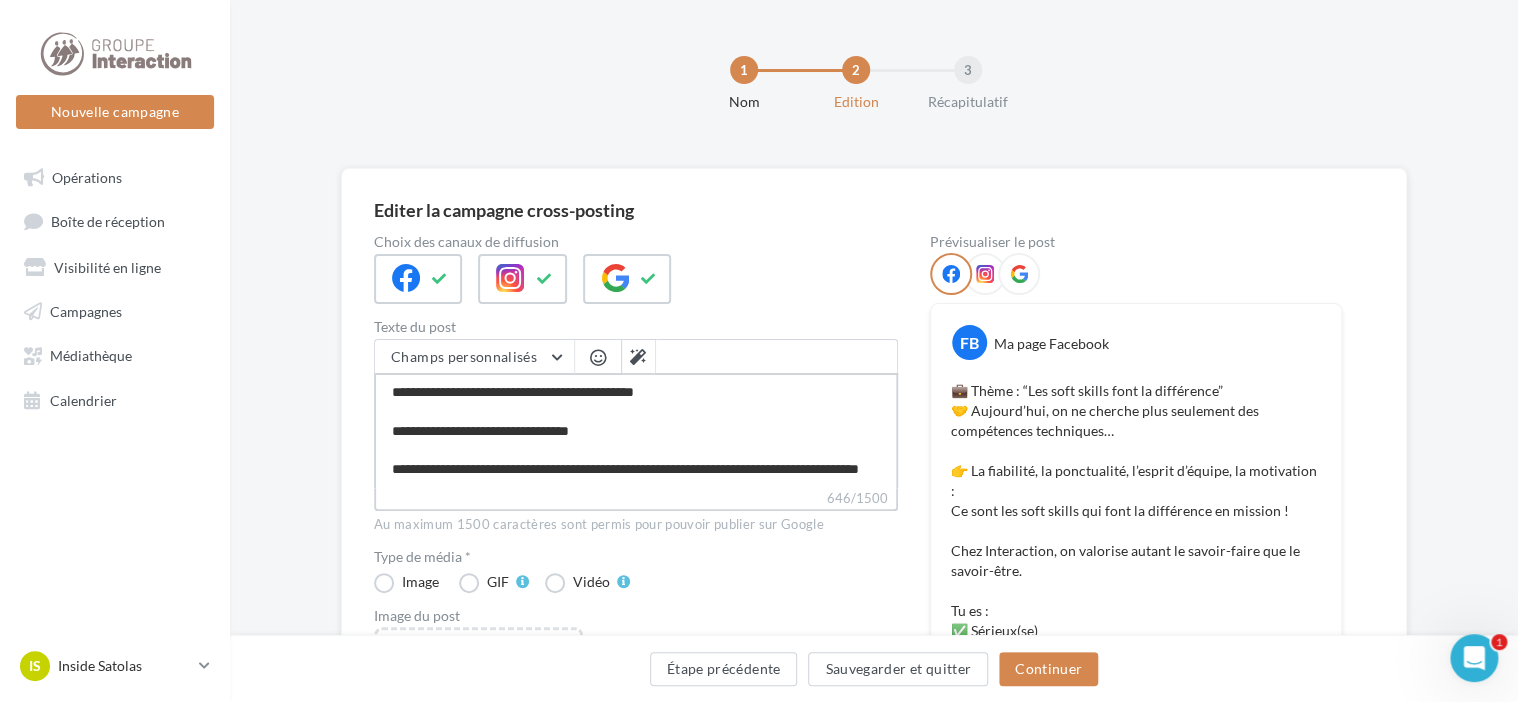 type on "**********" 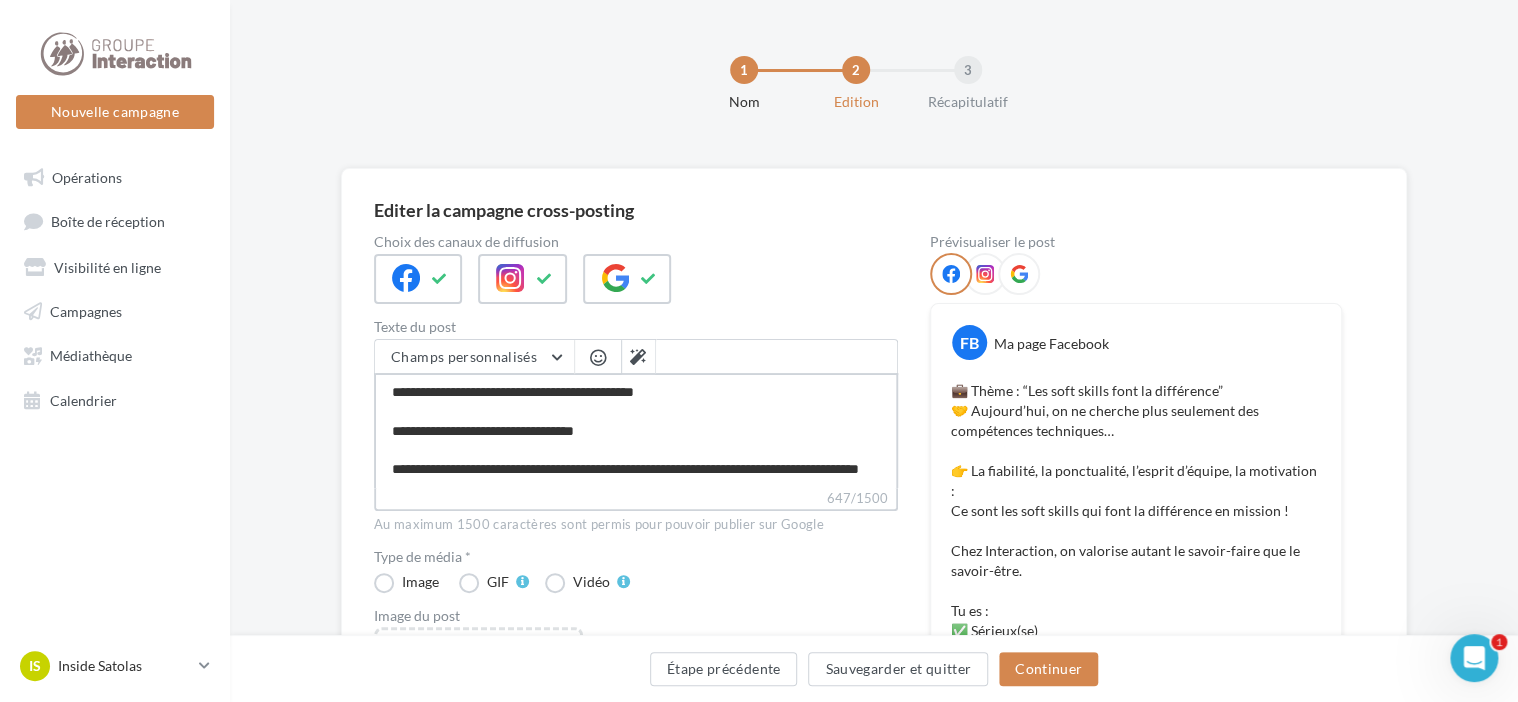 type on "**********" 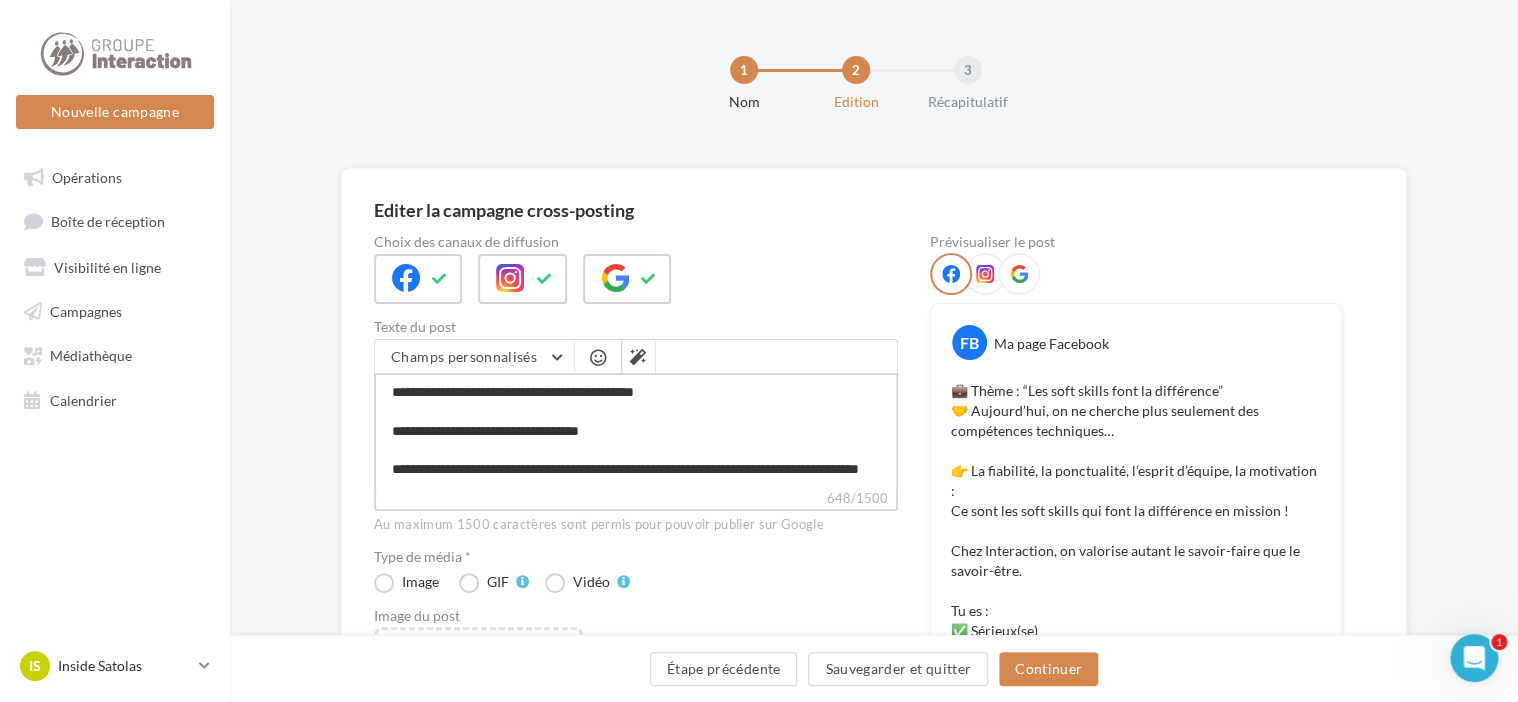 type on "**********" 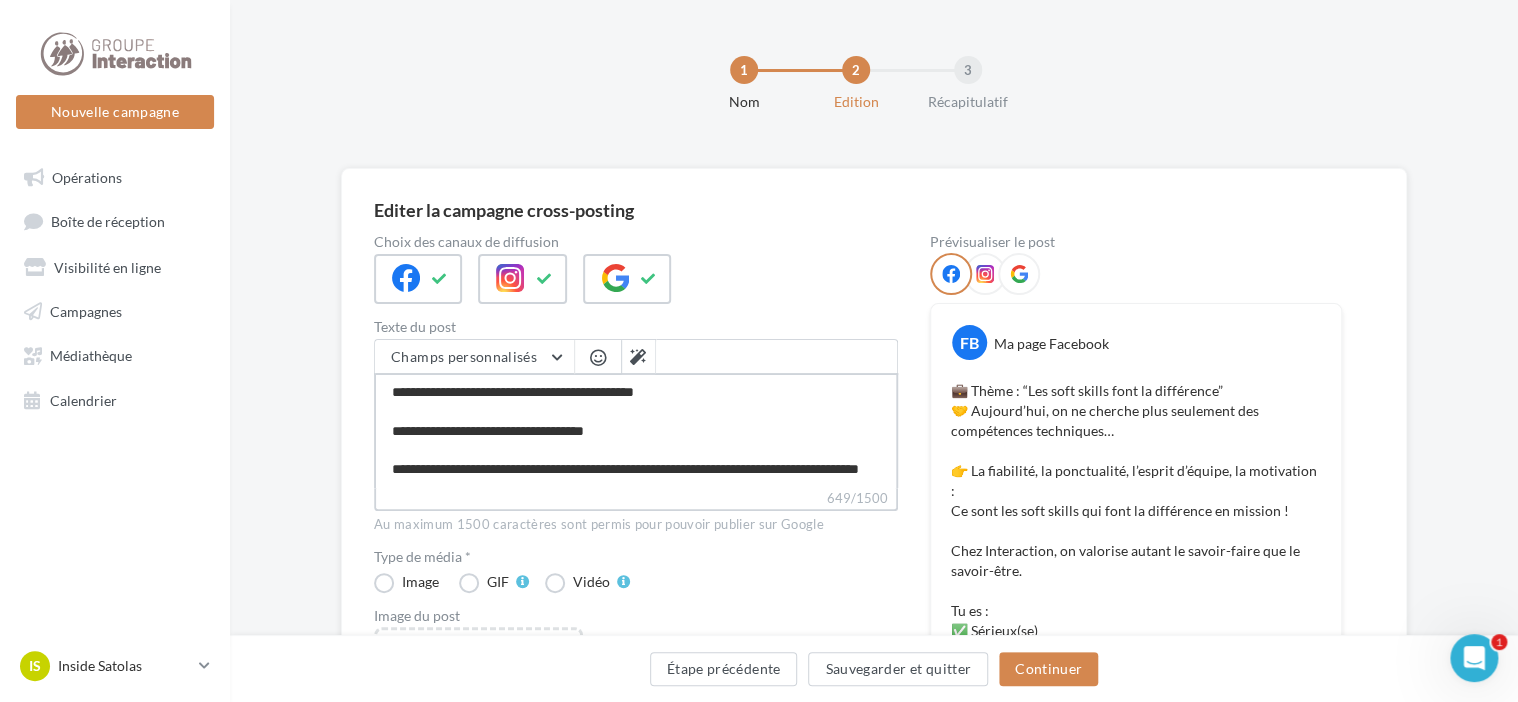 type on "**********" 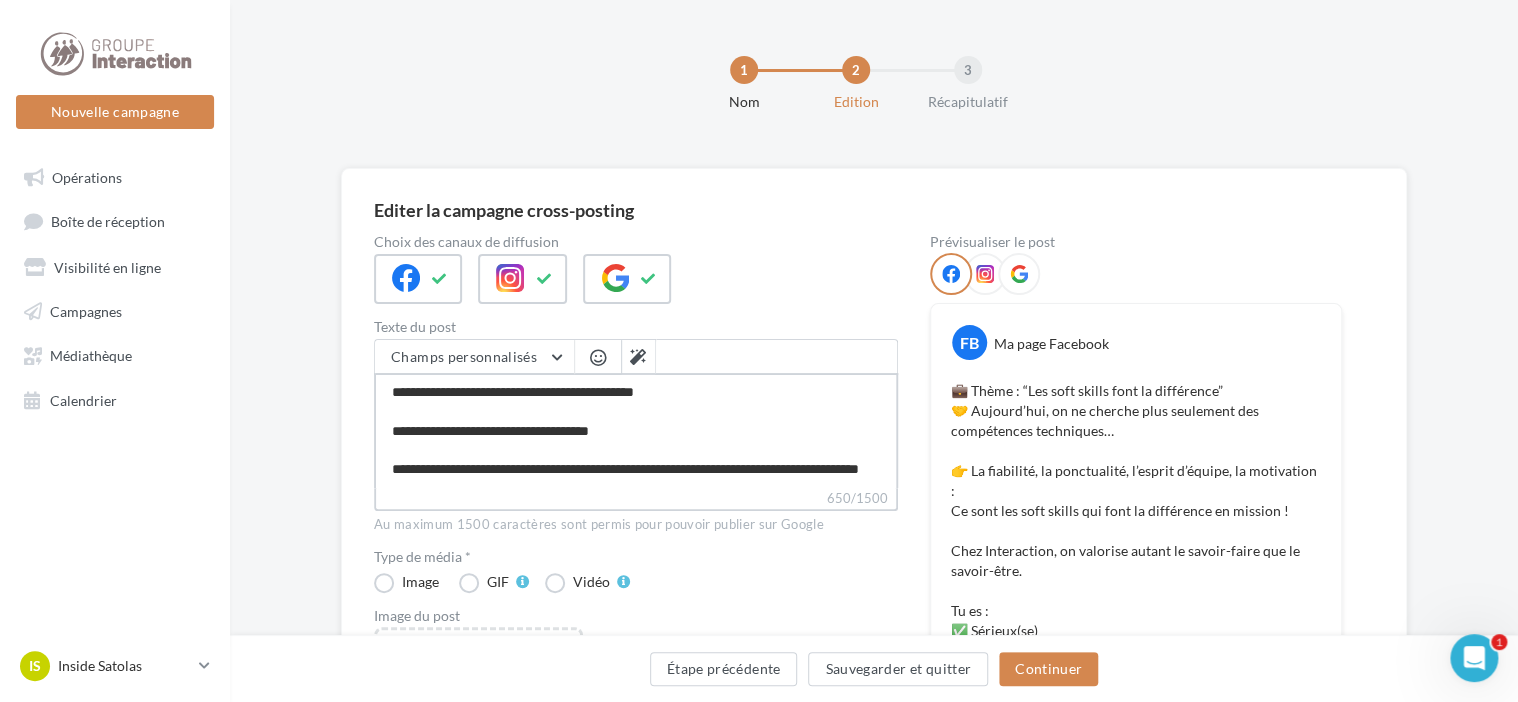type on "**********" 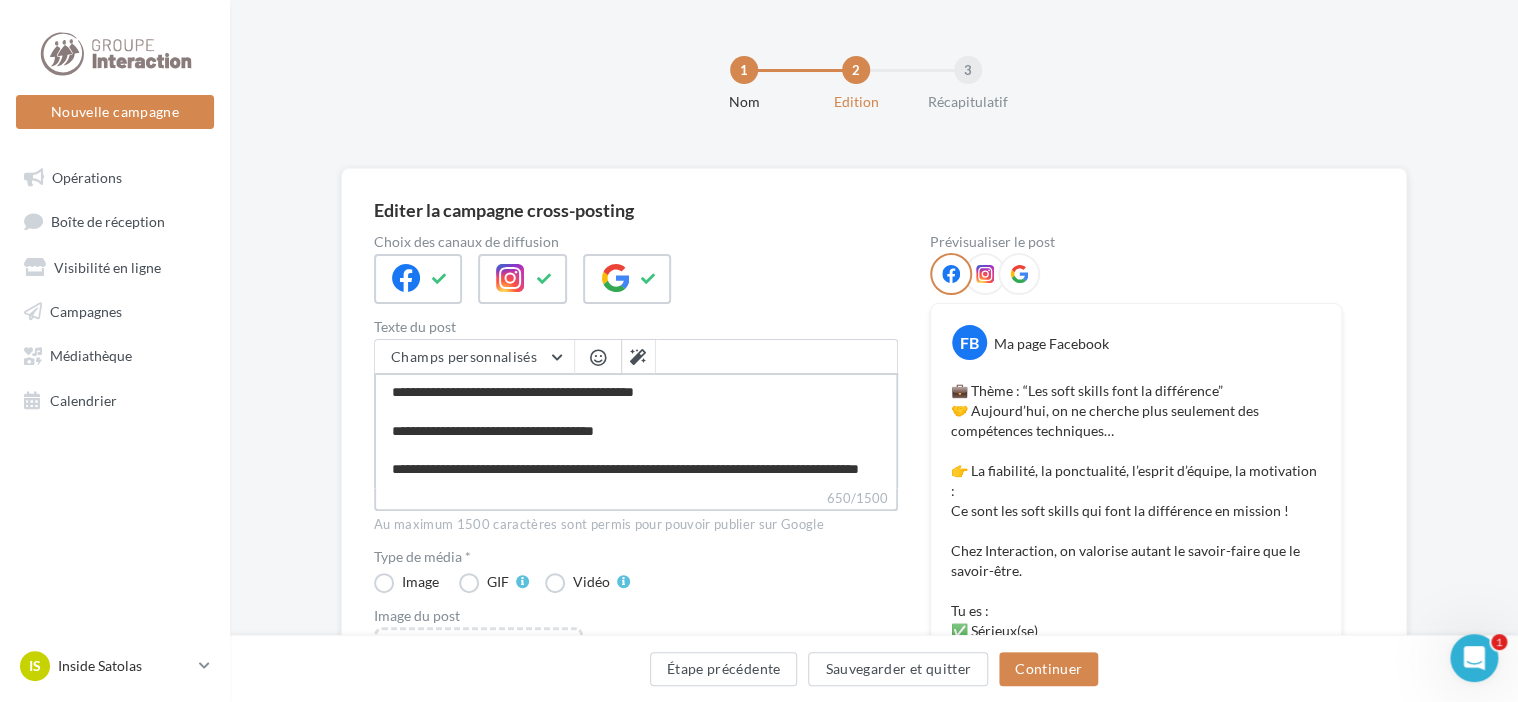 type on "**********" 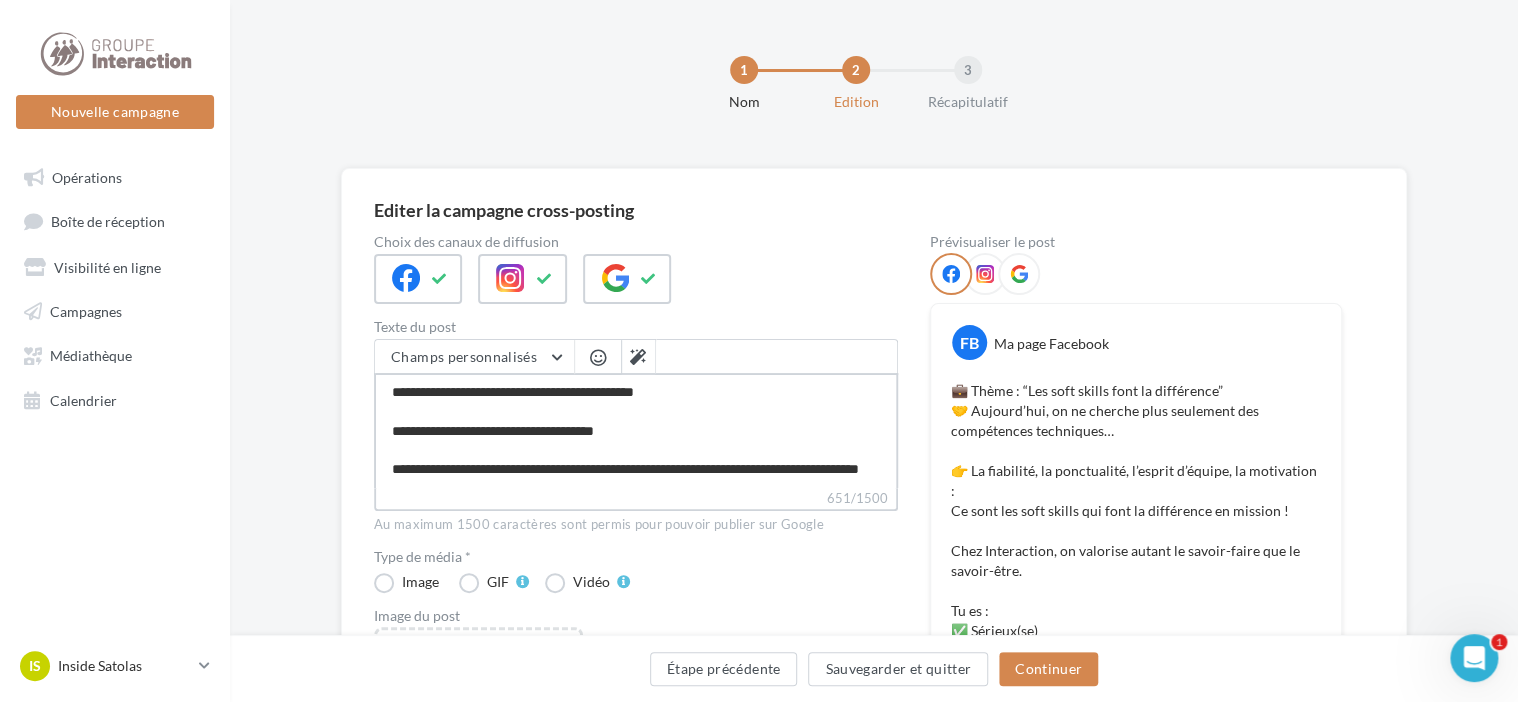 scroll, scrollTop: 0, scrollLeft: 0, axis: both 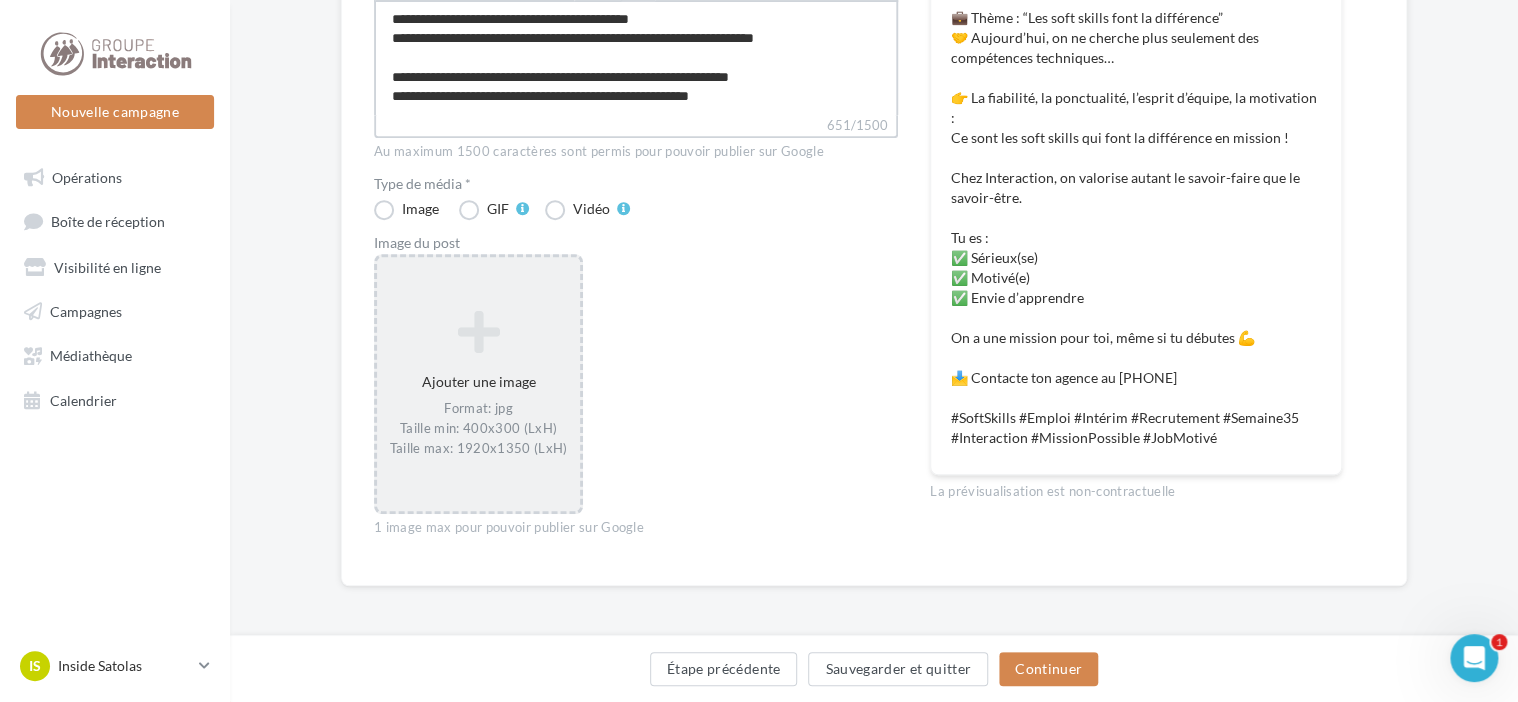type on "**********" 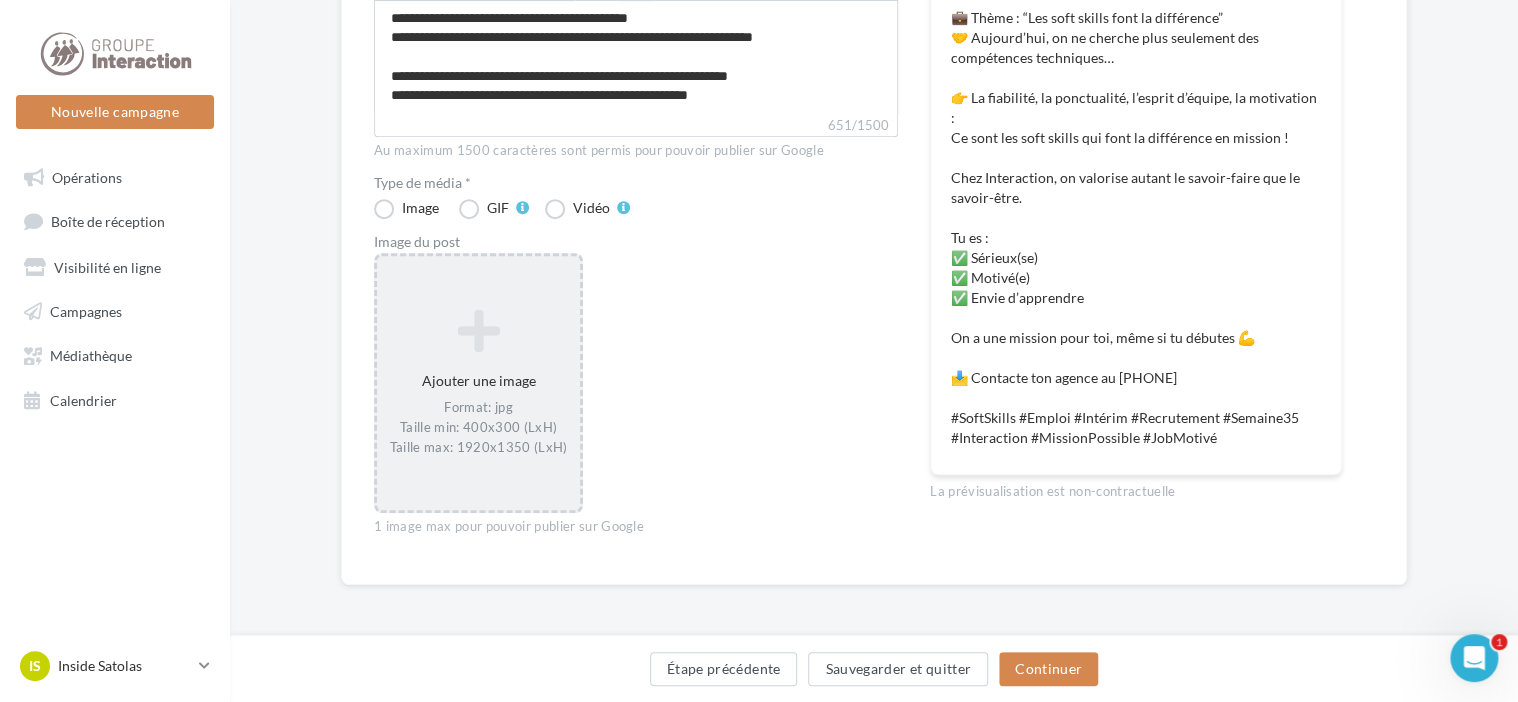 click on "Ajouter une image     Format: jpg   Taille min: 400x300 (LxH)   Taille max: 1920x1350 (LxH)" at bounding box center (478, 383) 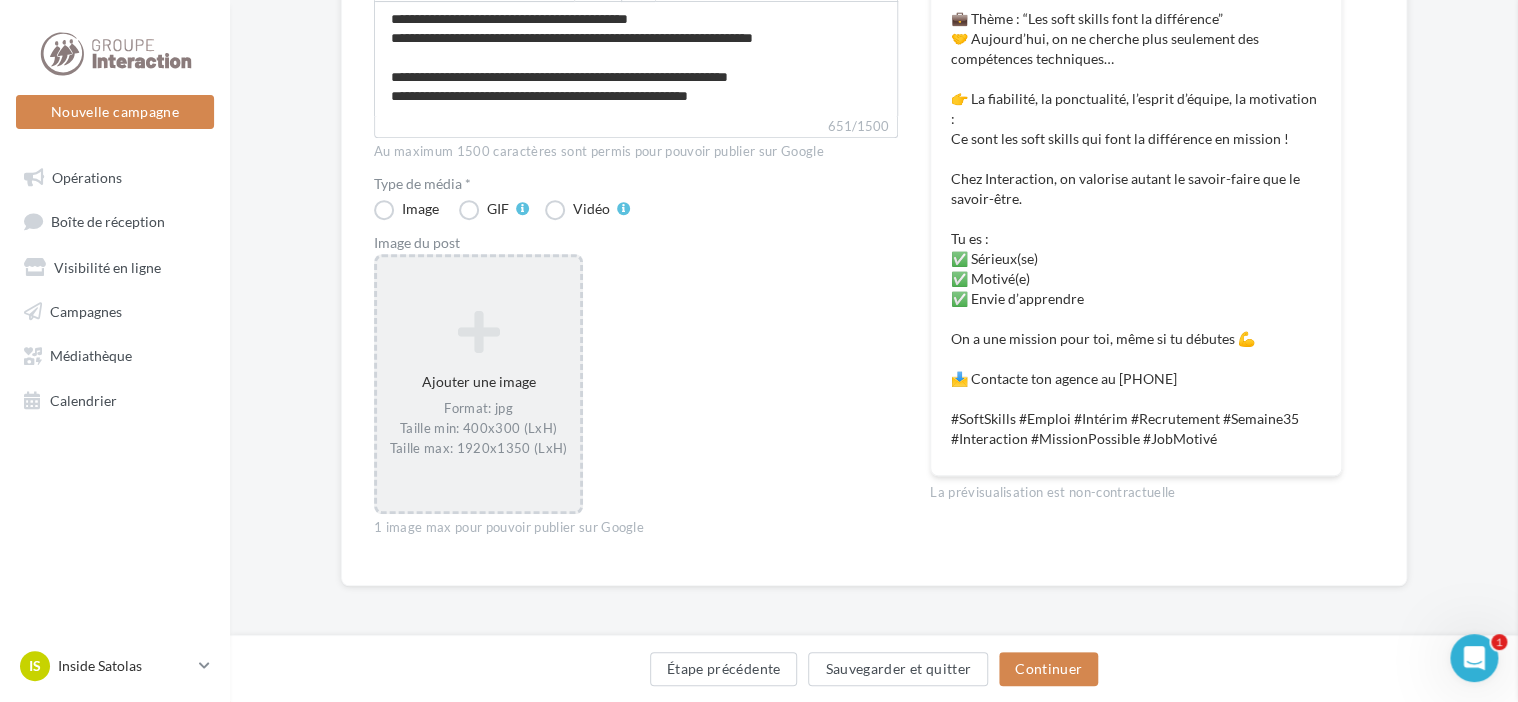 scroll, scrollTop: 362, scrollLeft: 0, axis: vertical 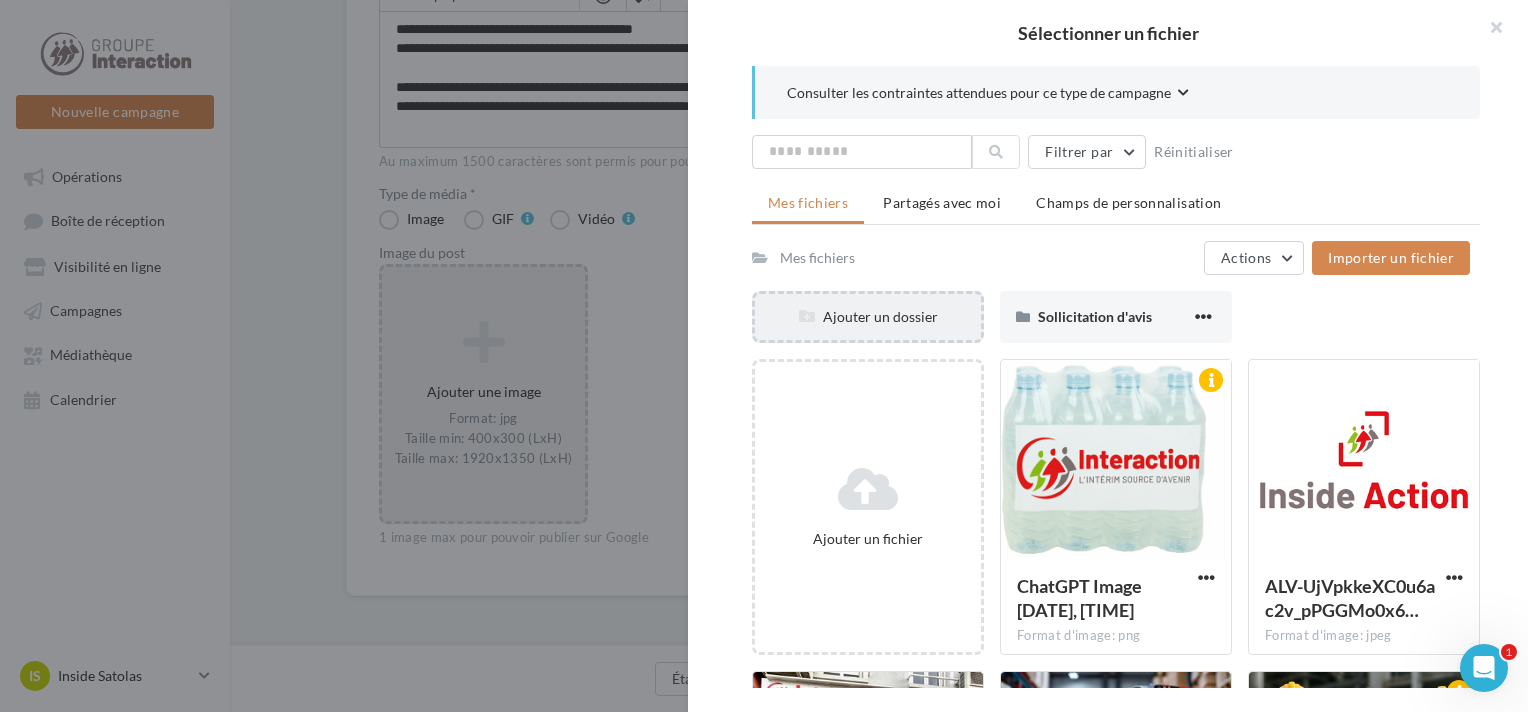 click on "Ajouter un dossier" at bounding box center [868, 317] 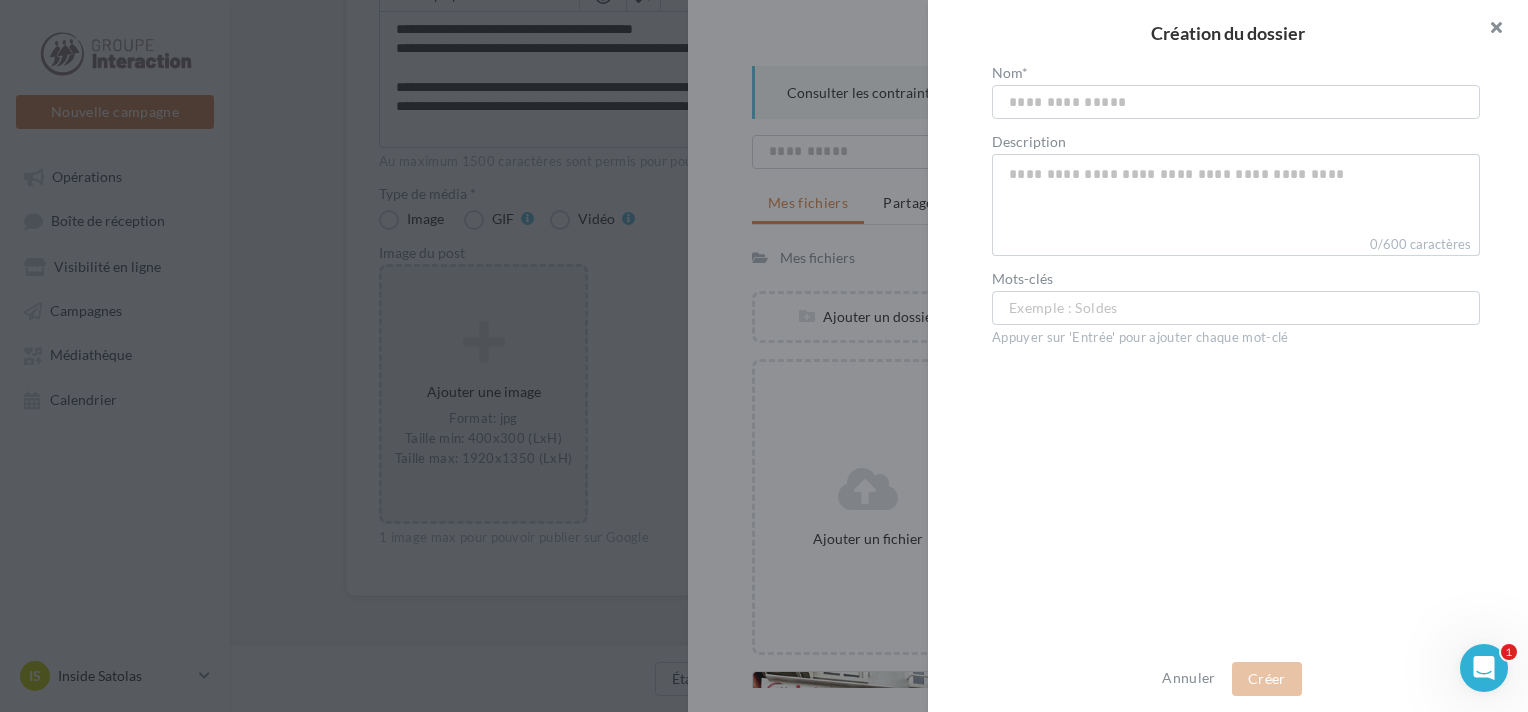 click at bounding box center (1488, 30) 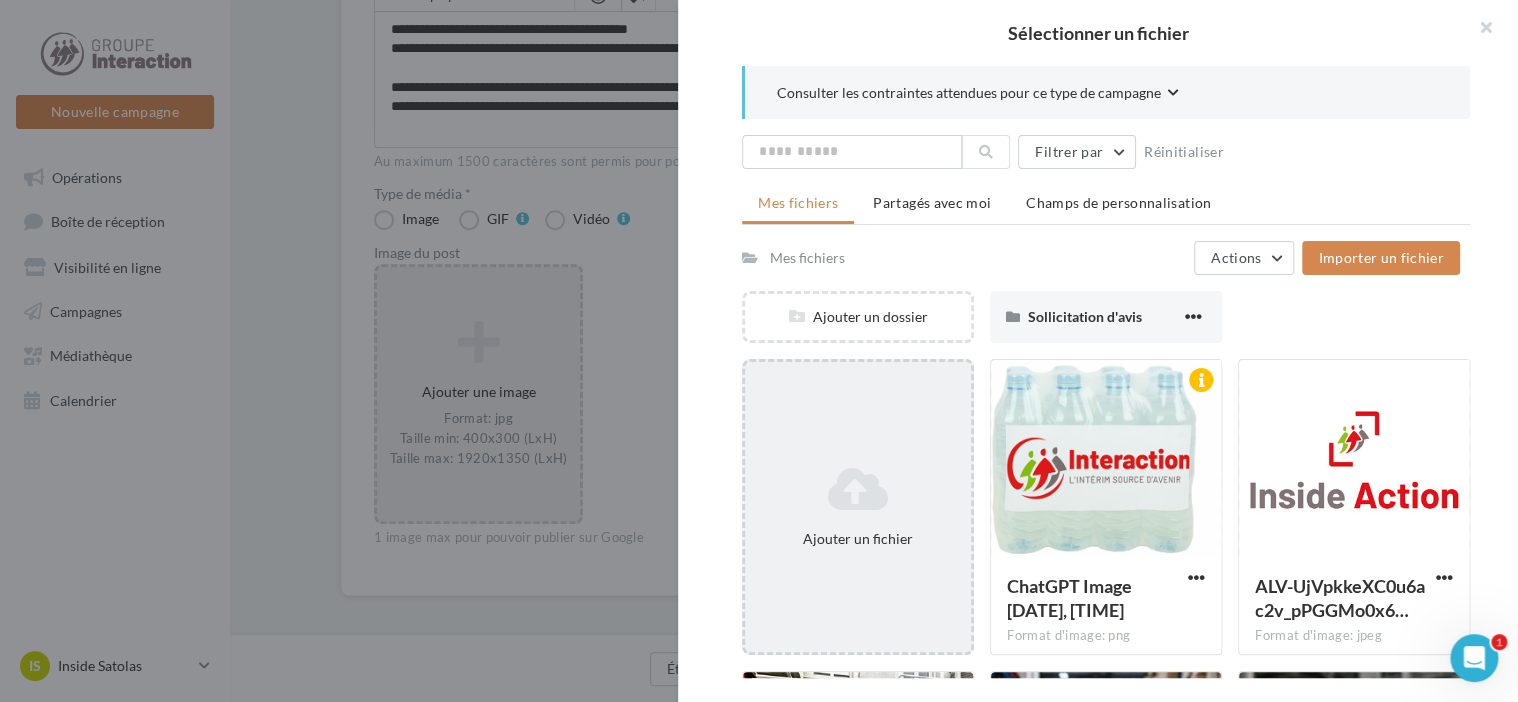 click at bounding box center (858, 489) 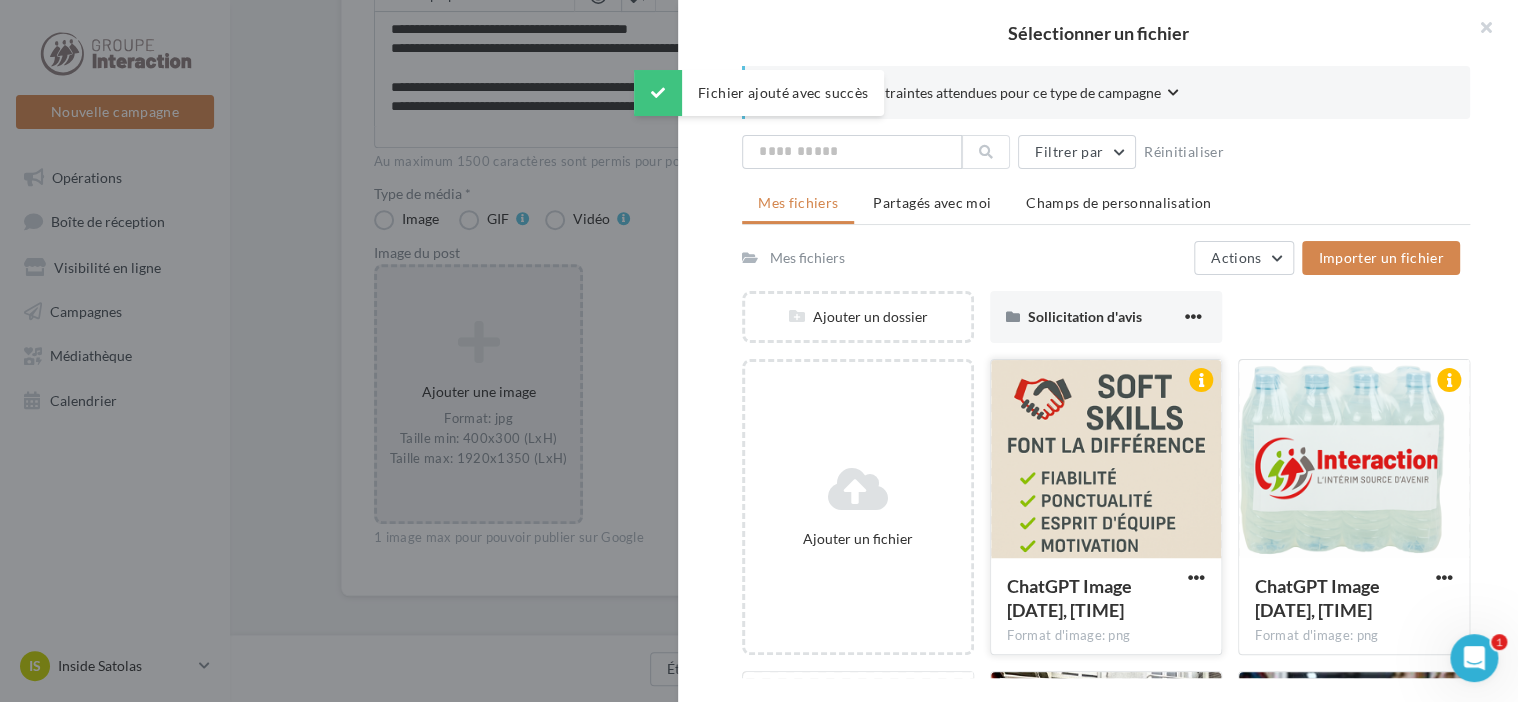click at bounding box center (1106, 460) 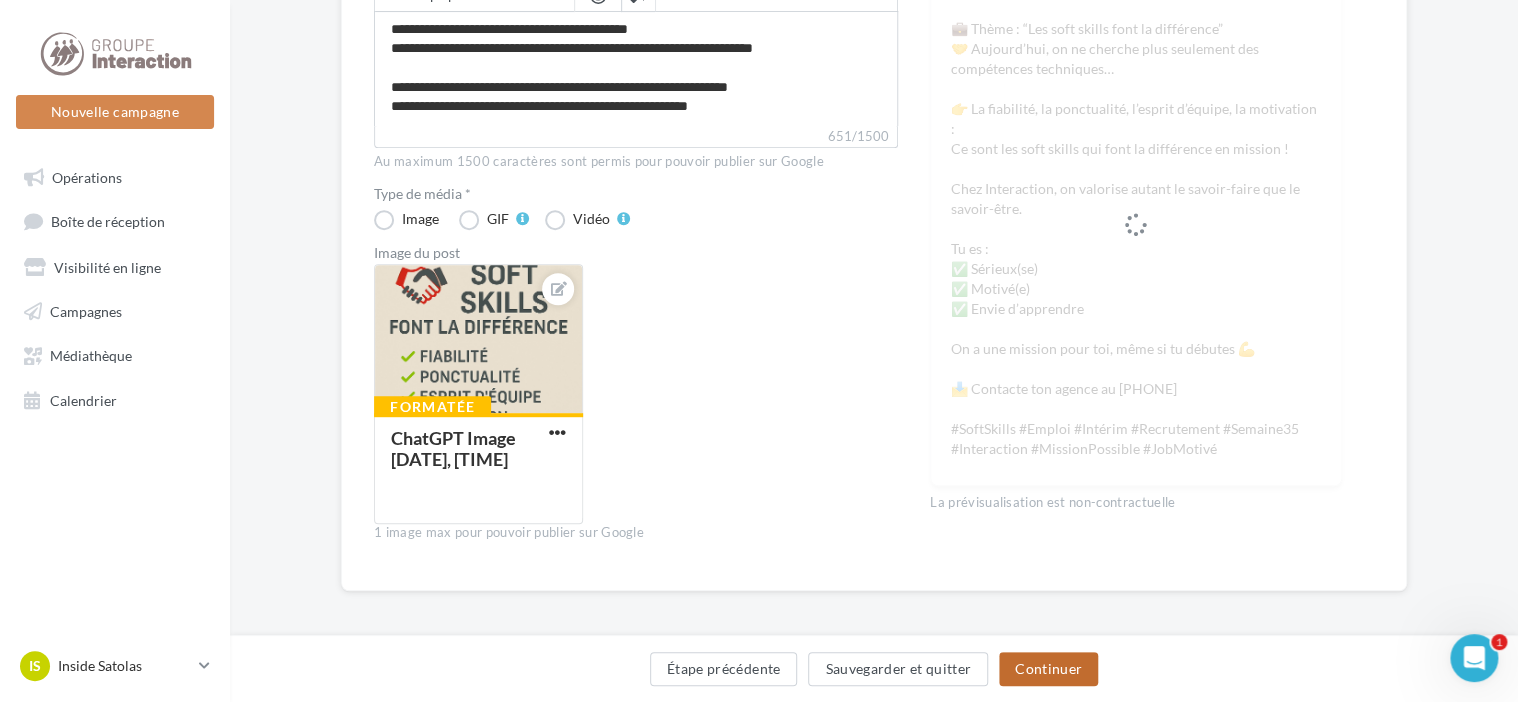 click on "Continuer" at bounding box center [1048, 669] 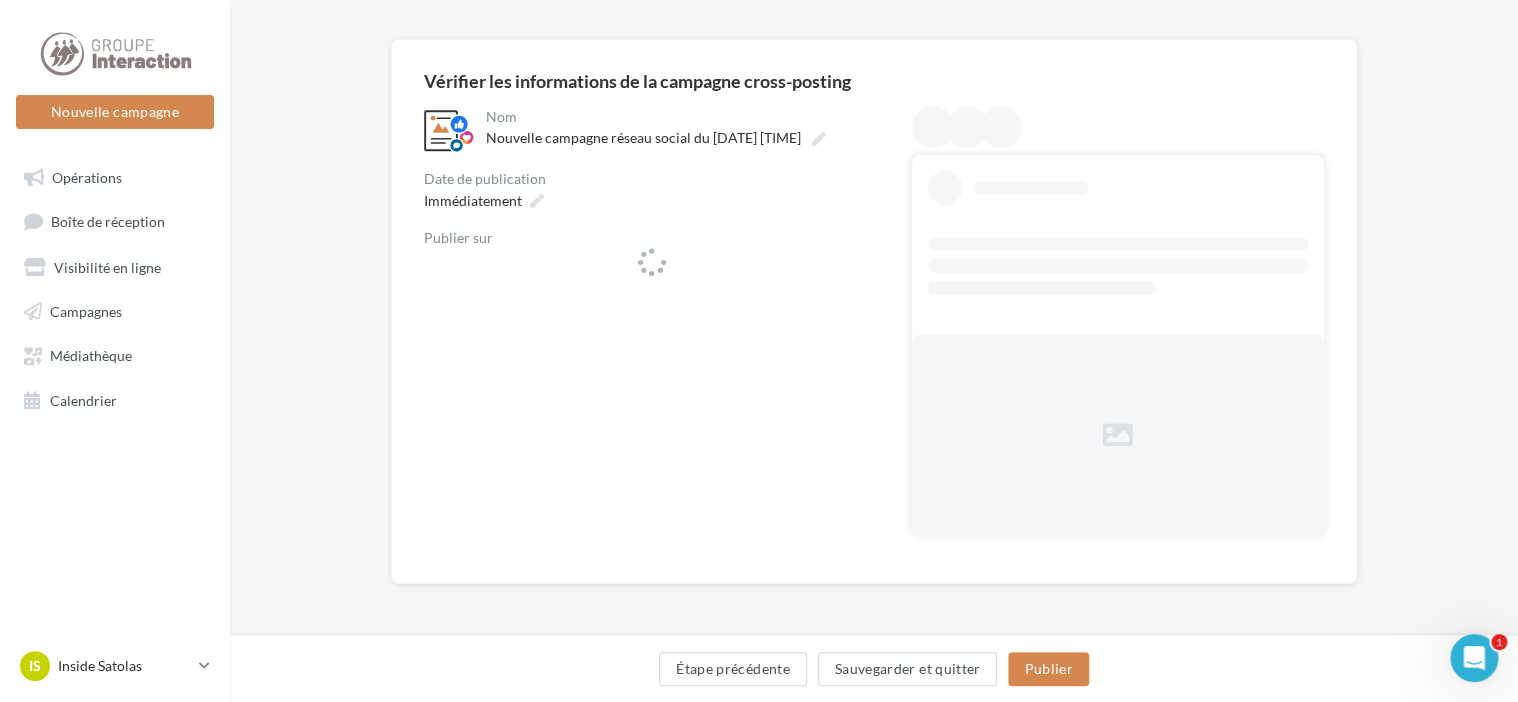 scroll, scrollTop: 0, scrollLeft: 0, axis: both 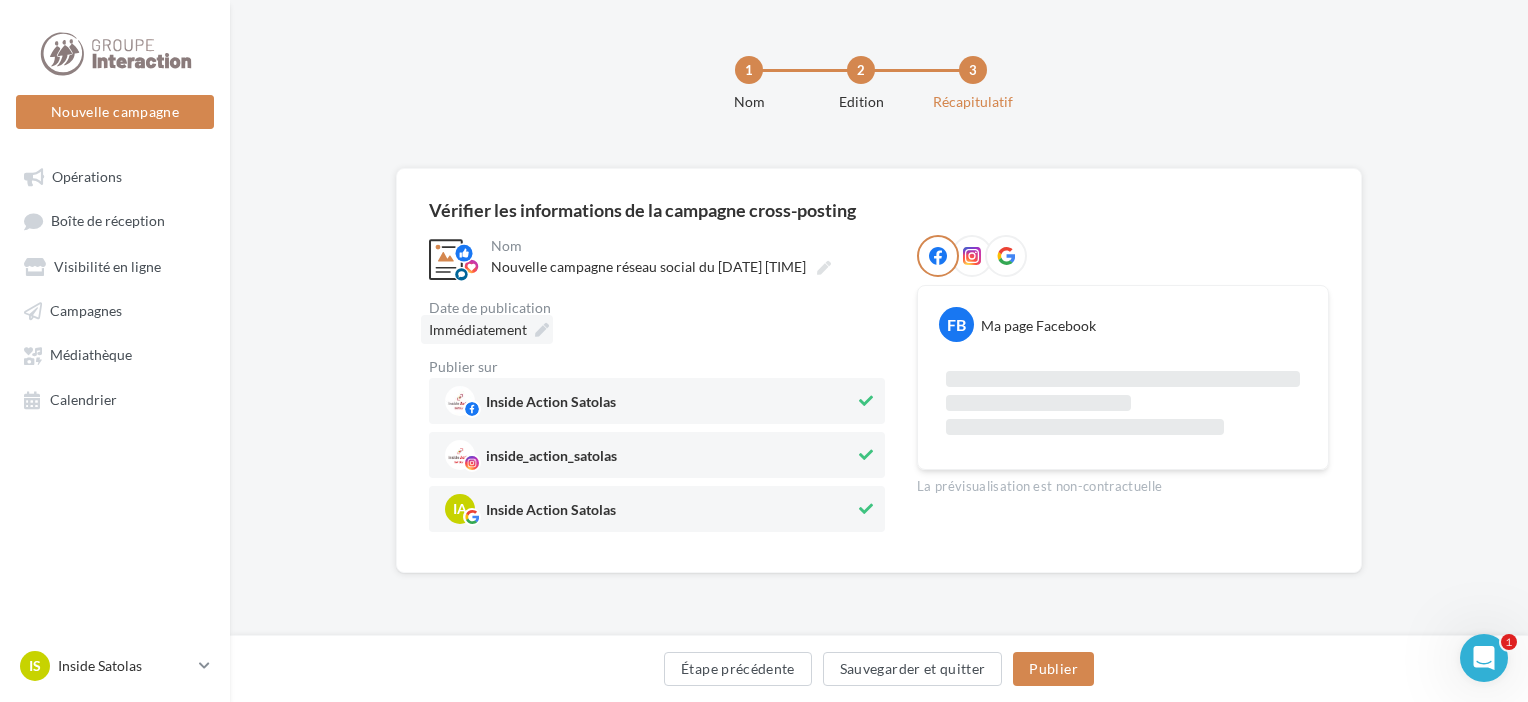 click on "Immédiatement" at bounding box center (487, 329) 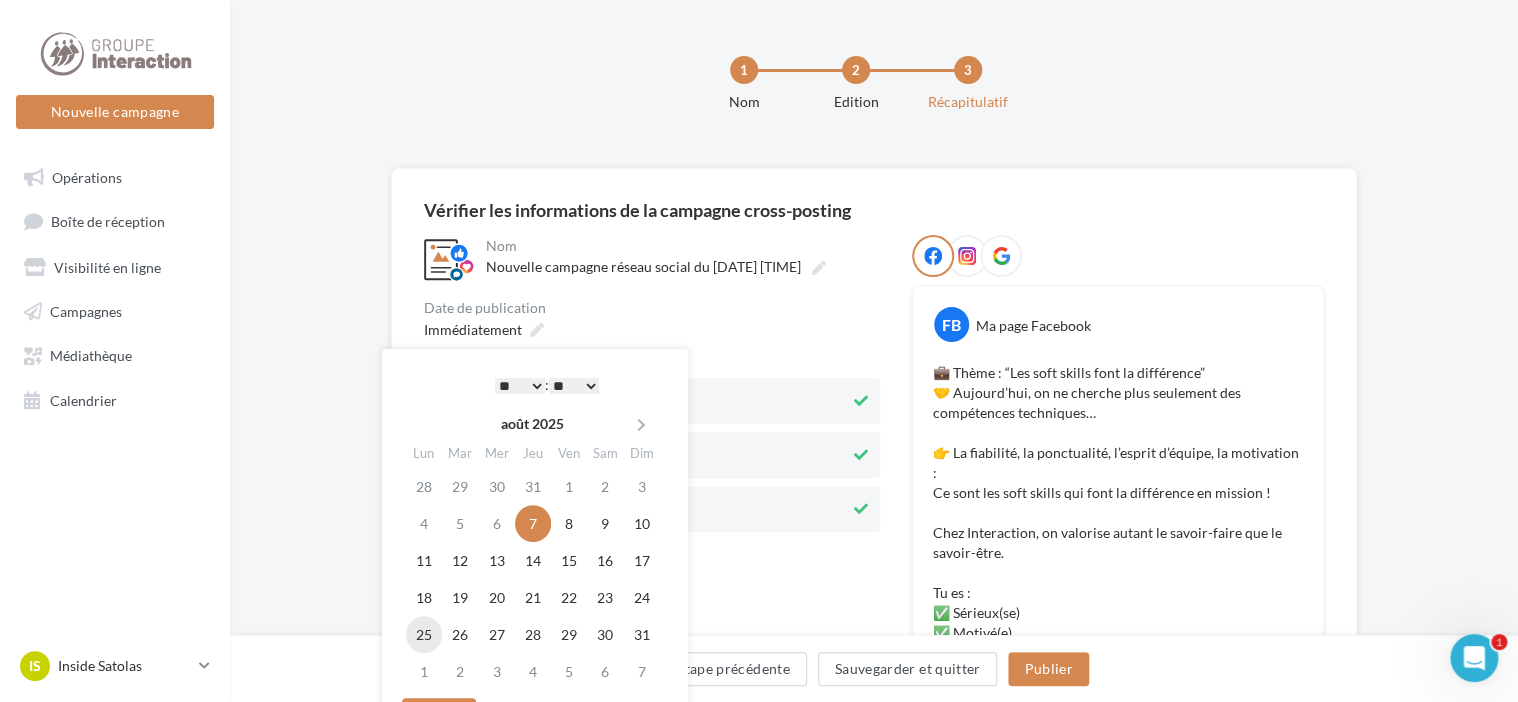click on "25" at bounding box center (424, 634) 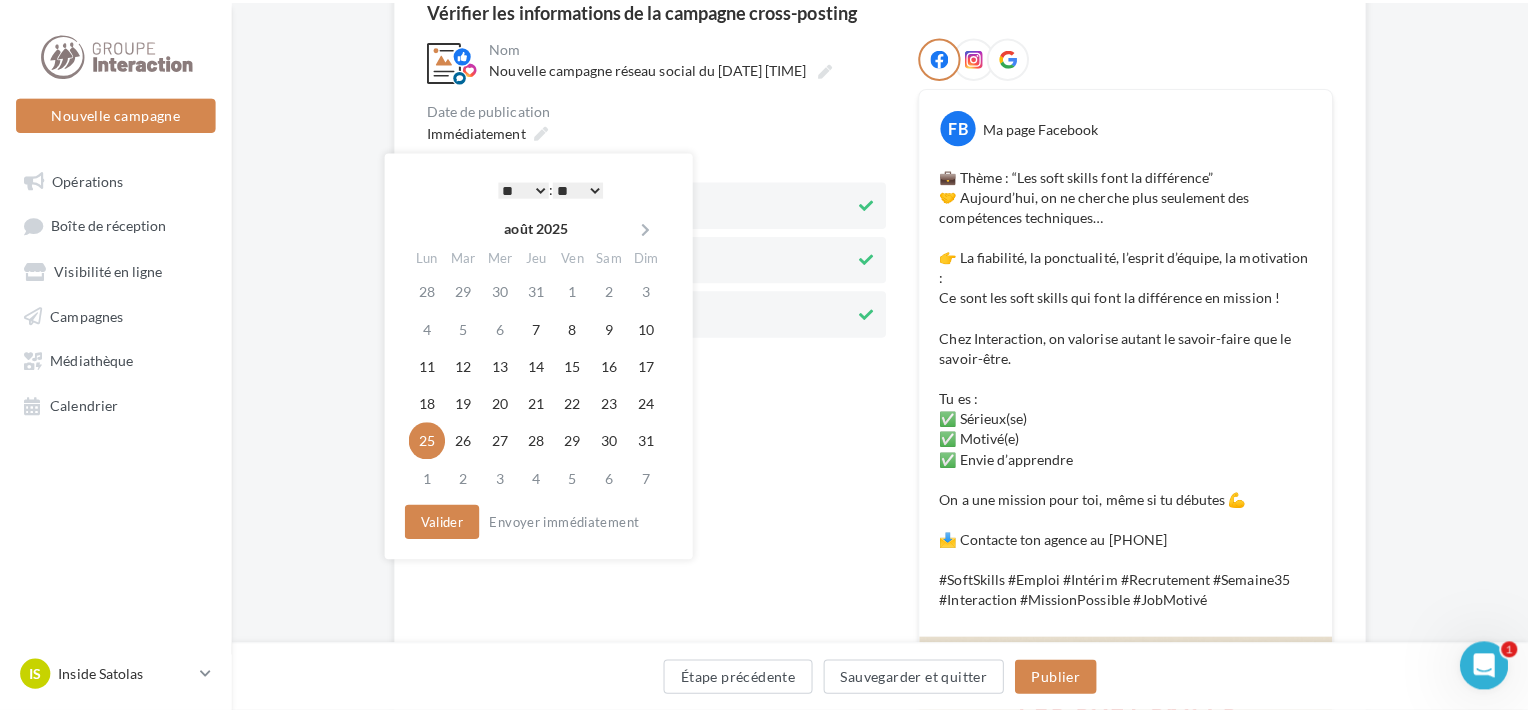 scroll, scrollTop: 300, scrollLeft: 0, axis: vertical 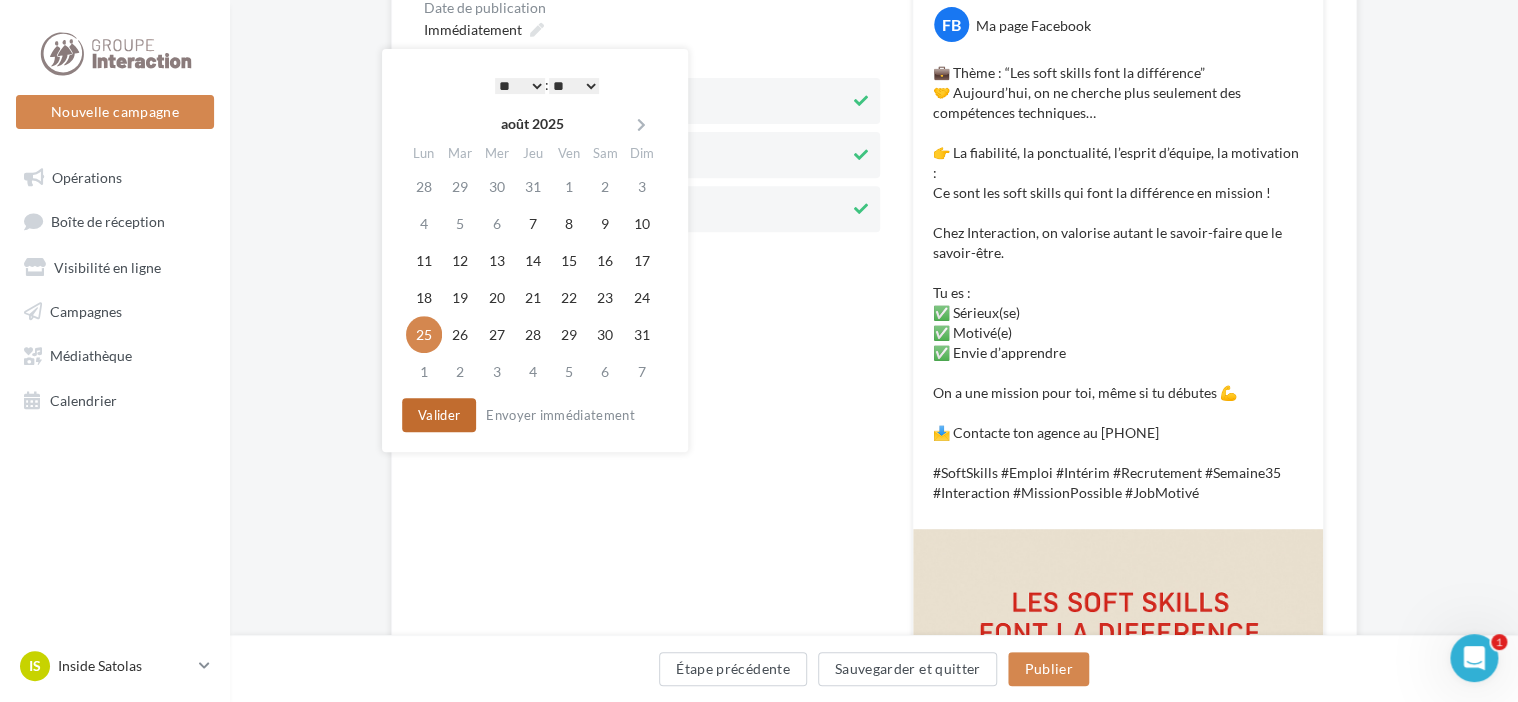 click on "Valider" at bounding box center (439, 415) 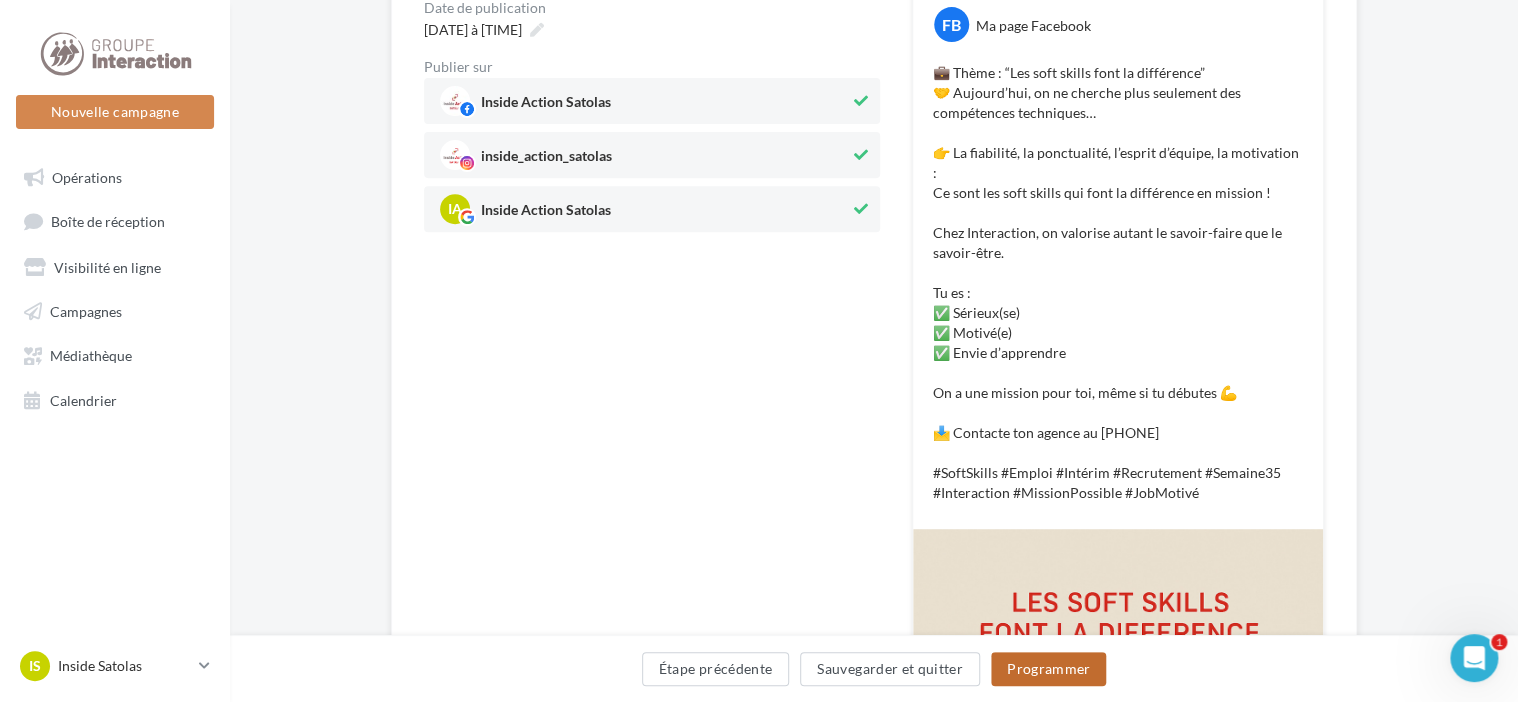 click on "Programmer" at bounding box center [1049, 669] 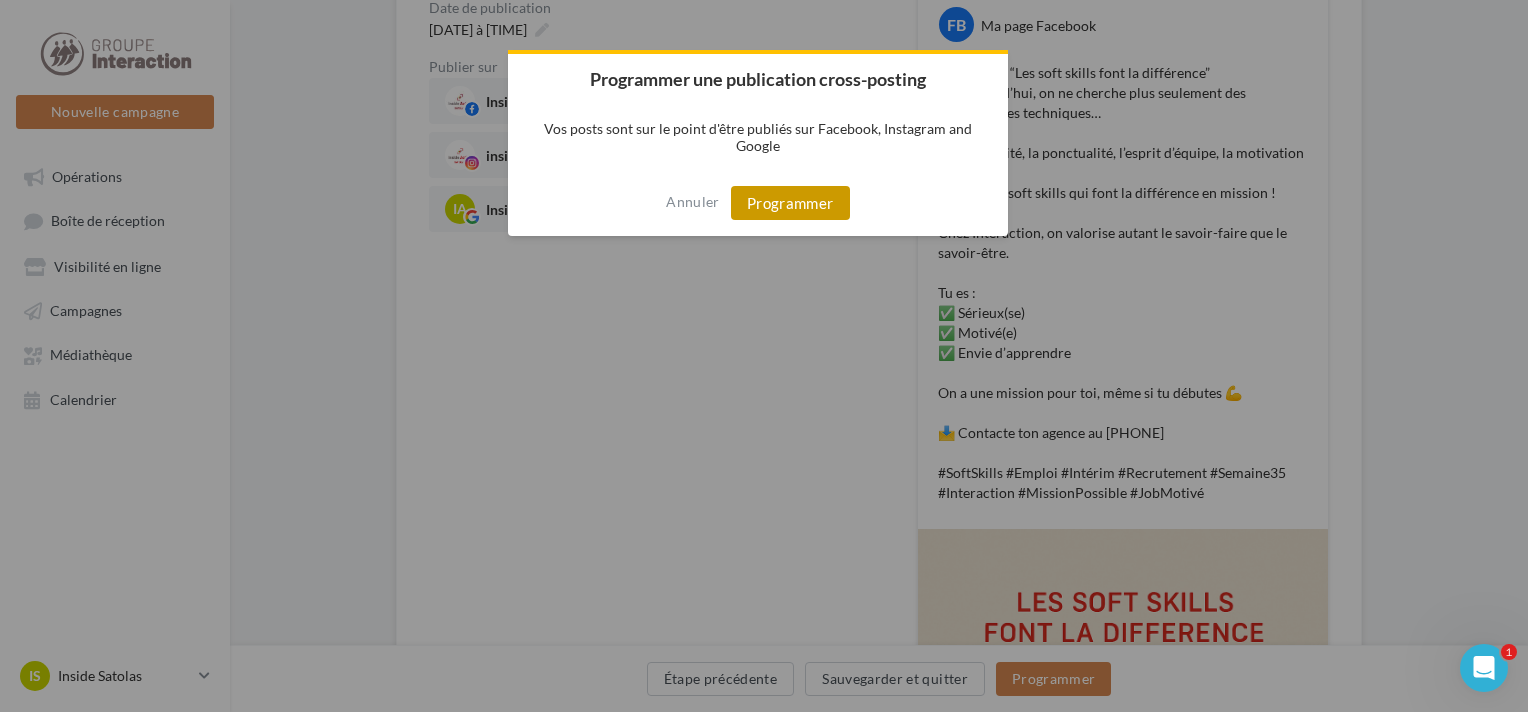 click on "Programmer" at bounding box center (790, 203) 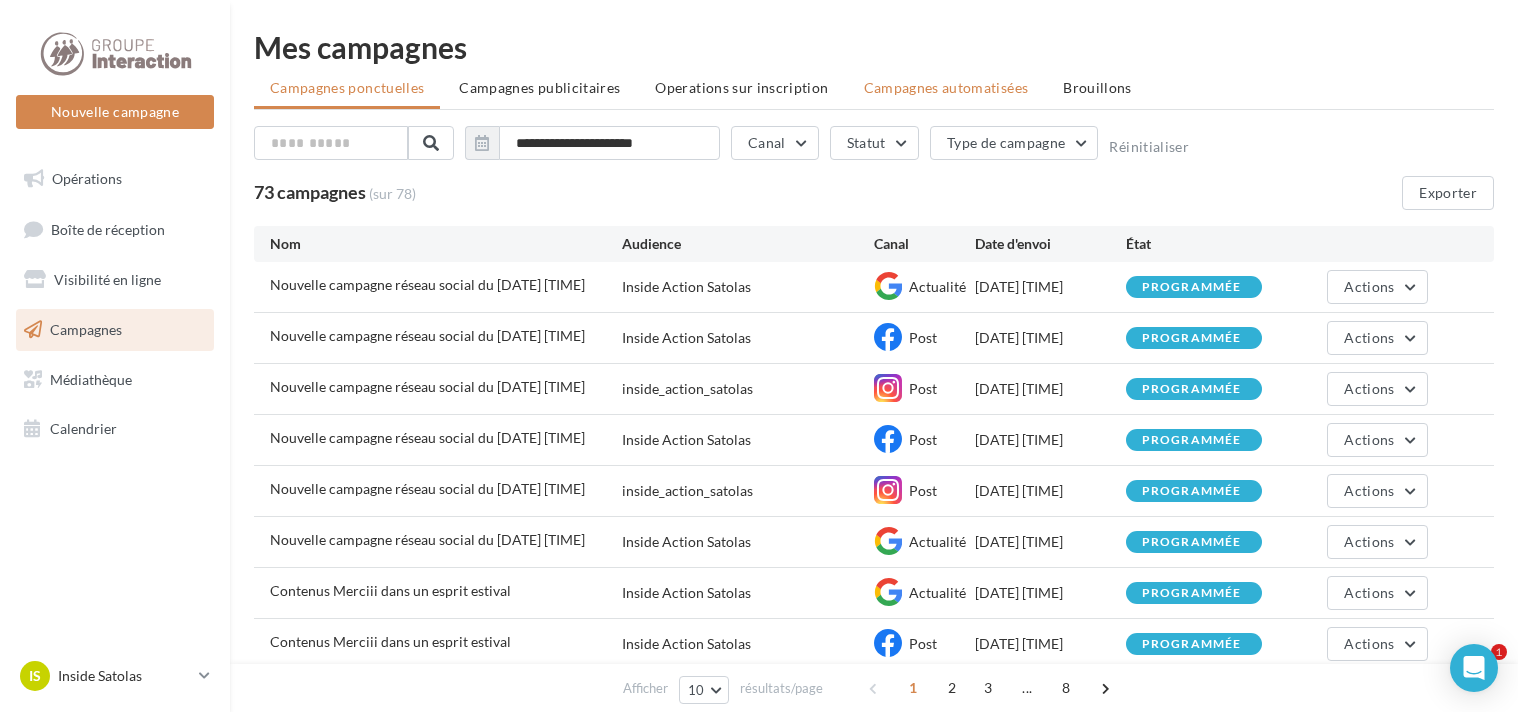 scroll, scrollTop: 0, scrollLeft: 0, axis: both 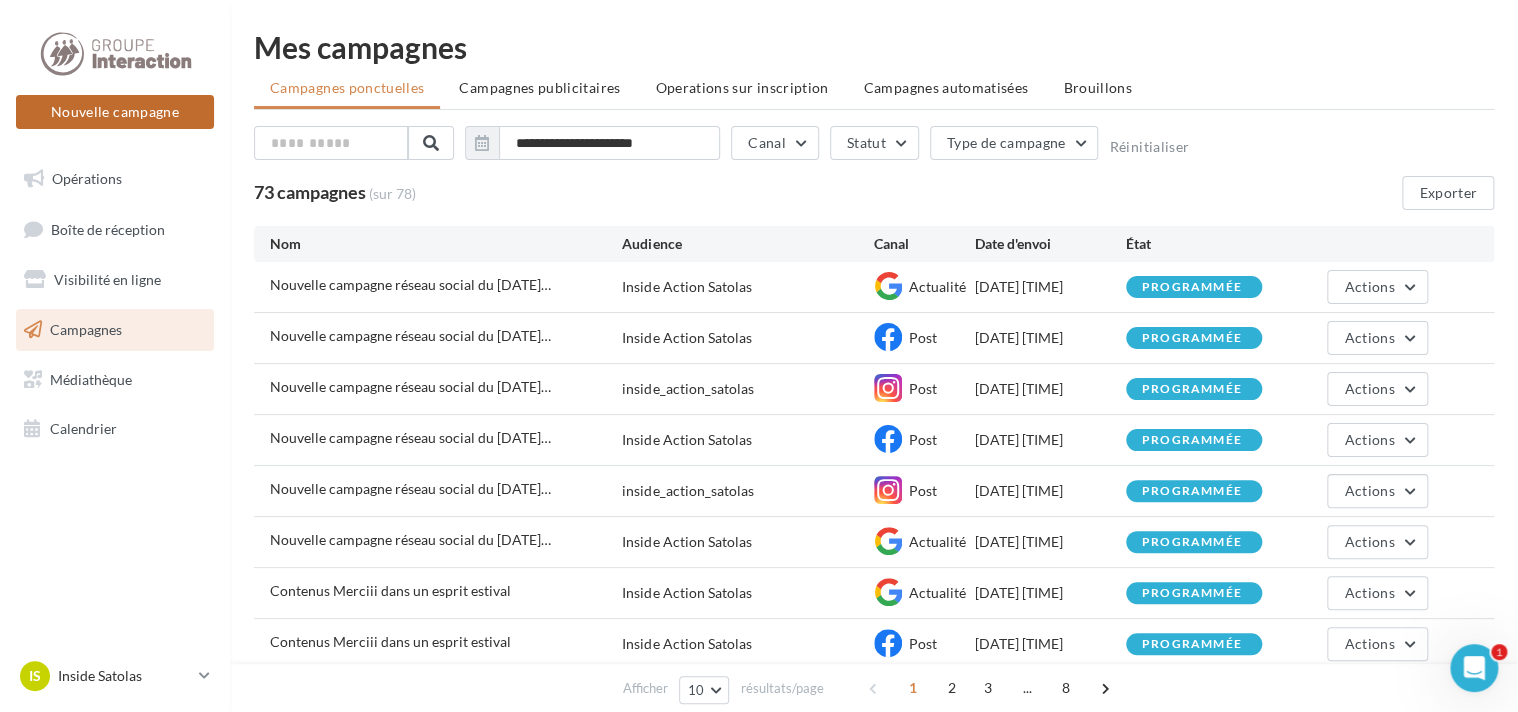 click on "Nouvelle campagne" at bounding box center (115, 112) 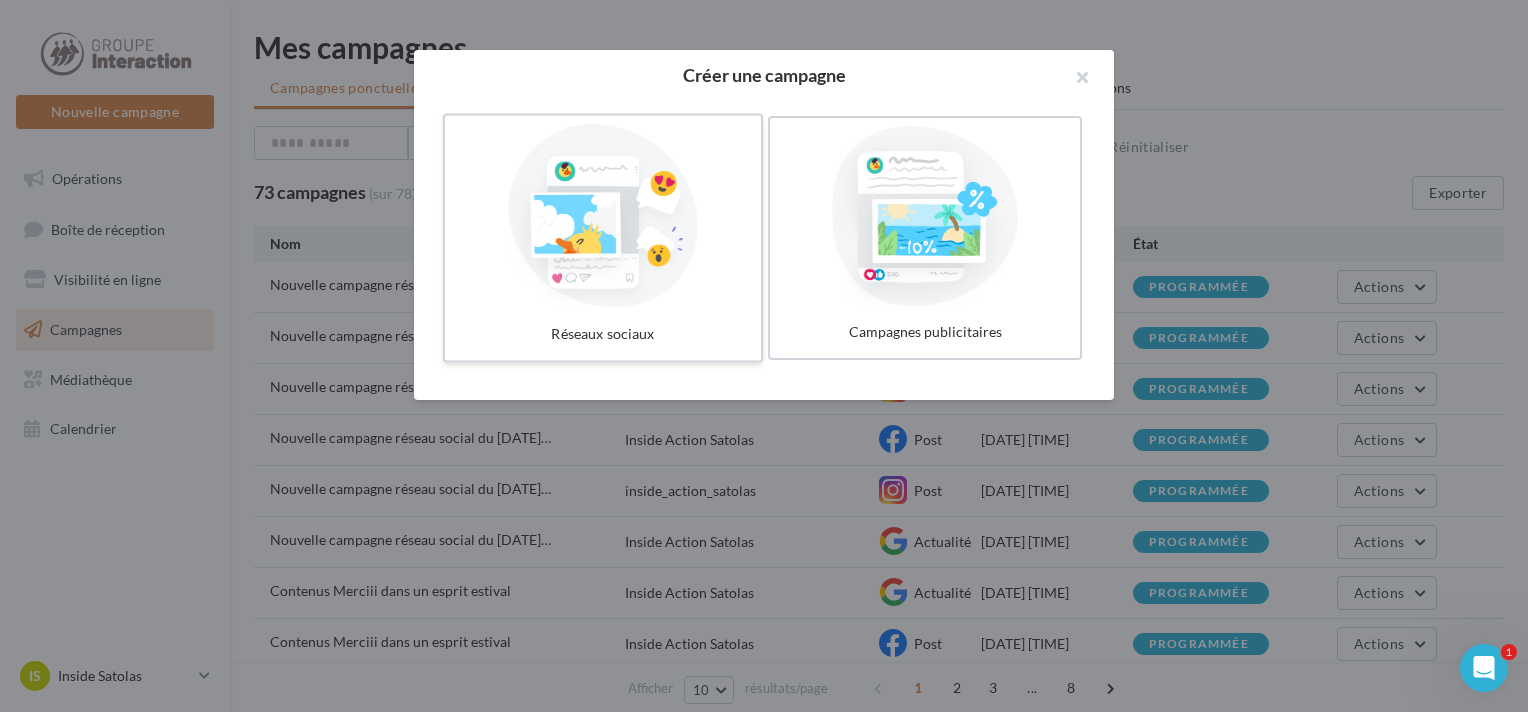 click at bounding box center (603, 216) 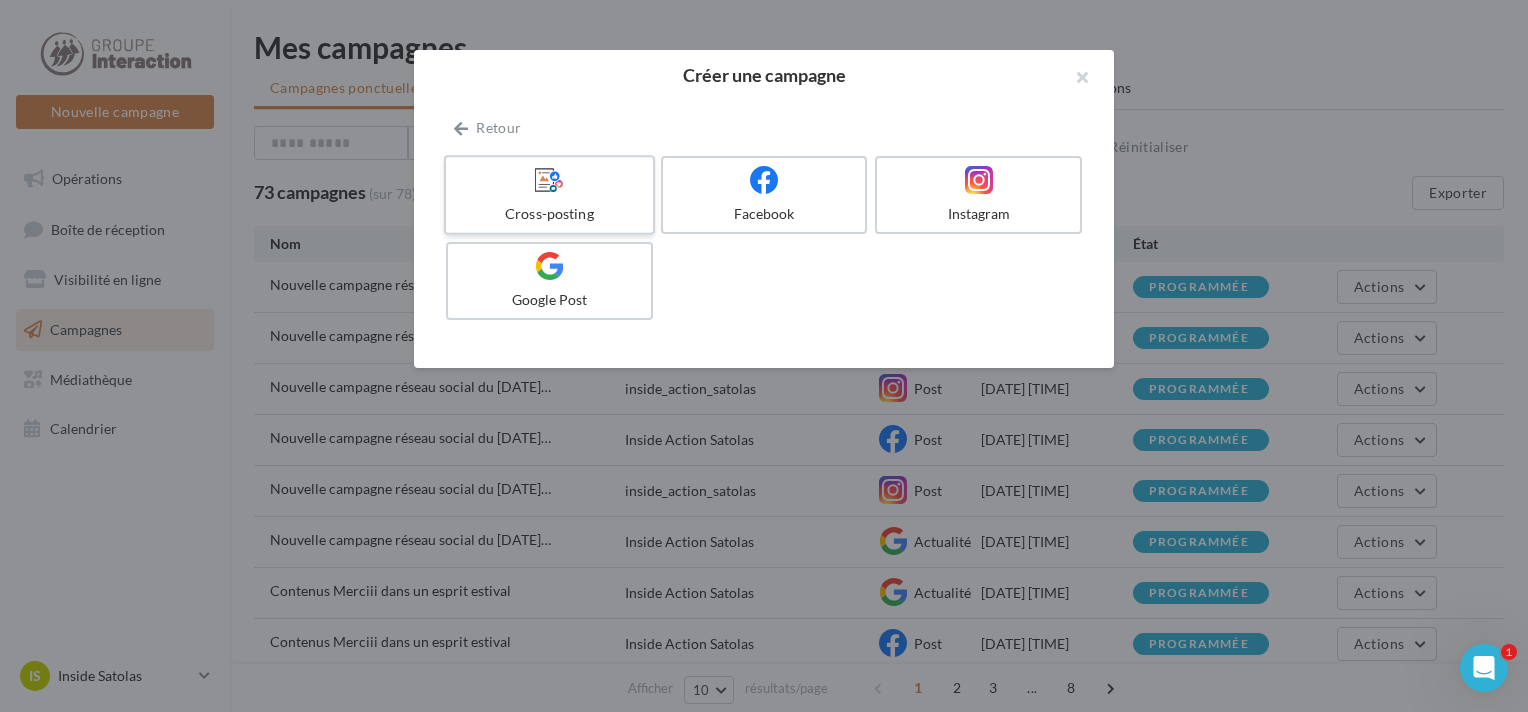 click on "Cross-posting" at bounding box center [549, 214] 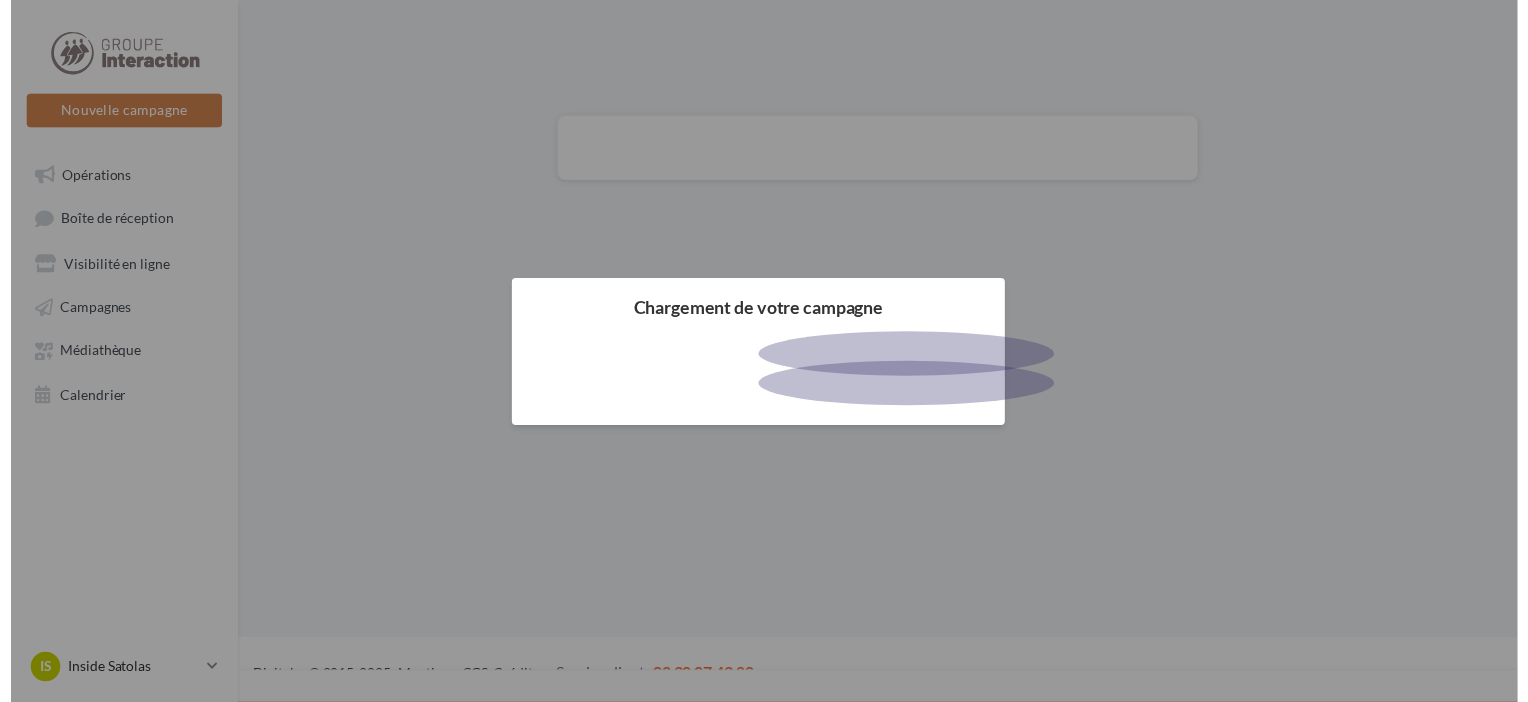 scroll, scrollTop: 0, scrollLeft: 0, axis: both 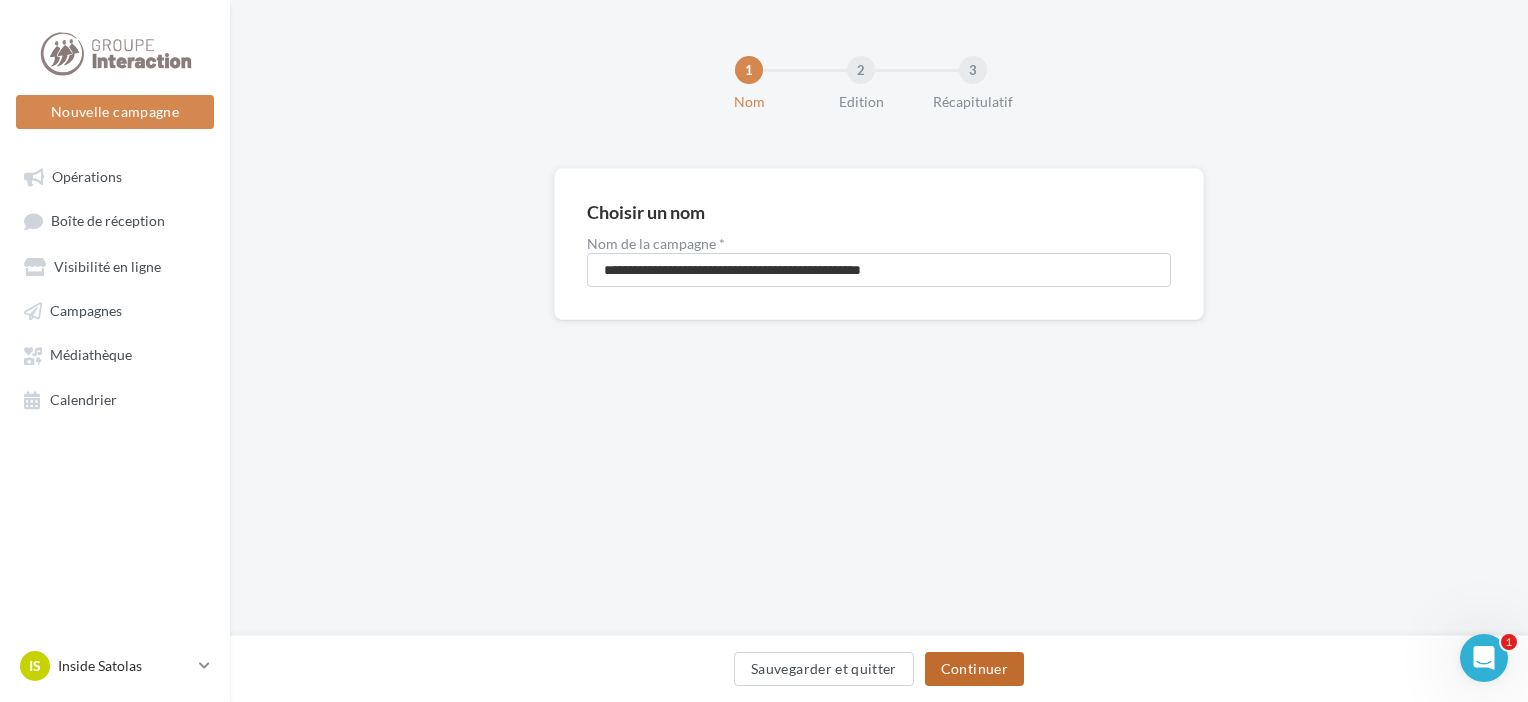 click on "Continuer" at bounding box center (974, 669) 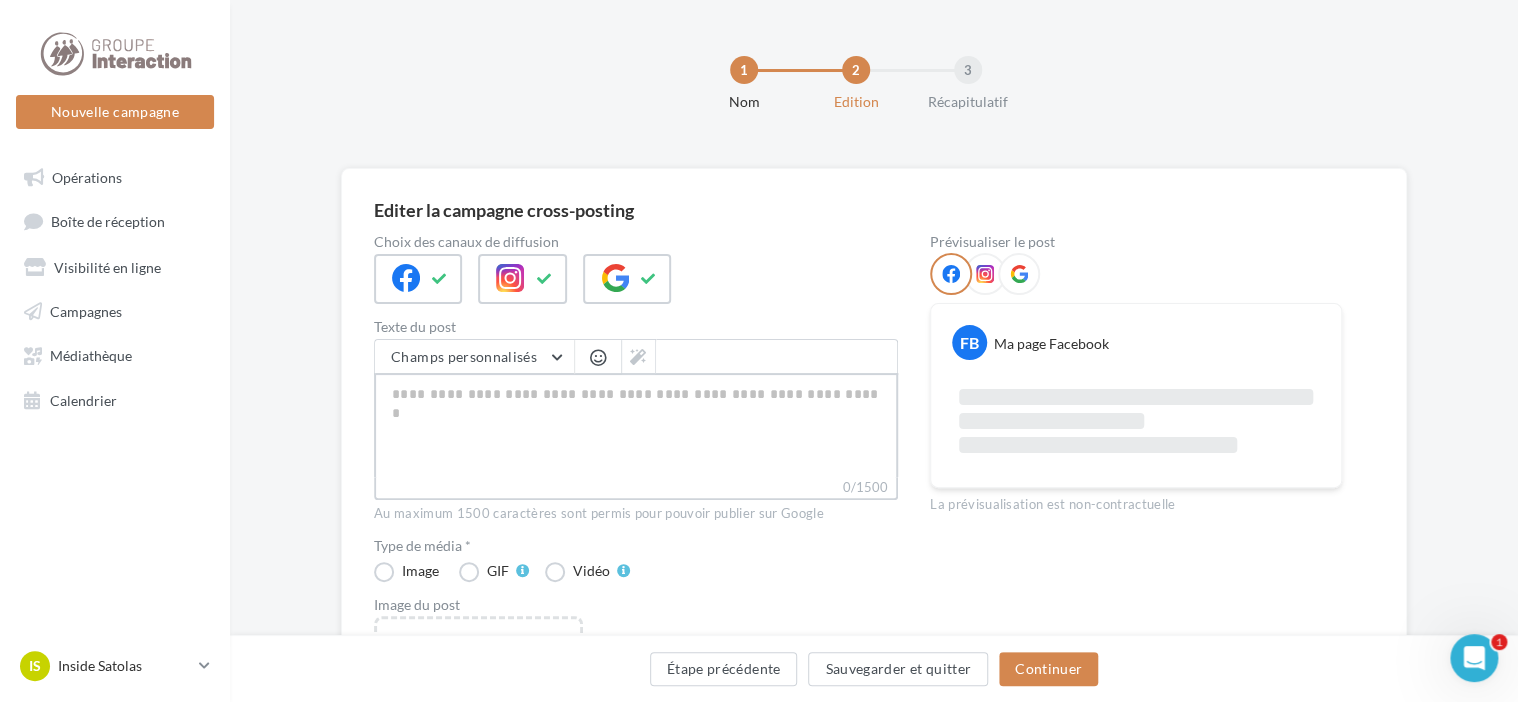 click on "0/1500" at bounding box center (636, 425) 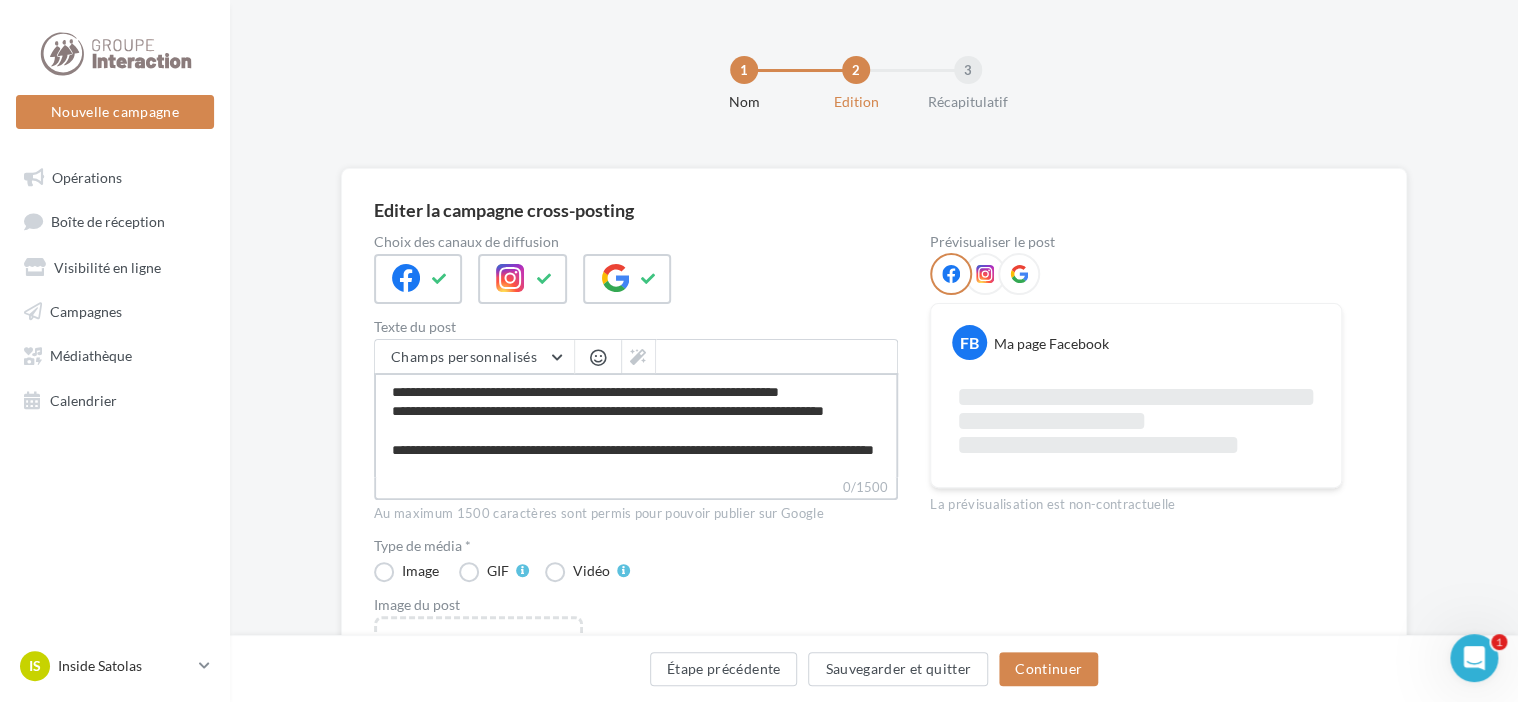 click on "**********" at bounding box center (636, 425) 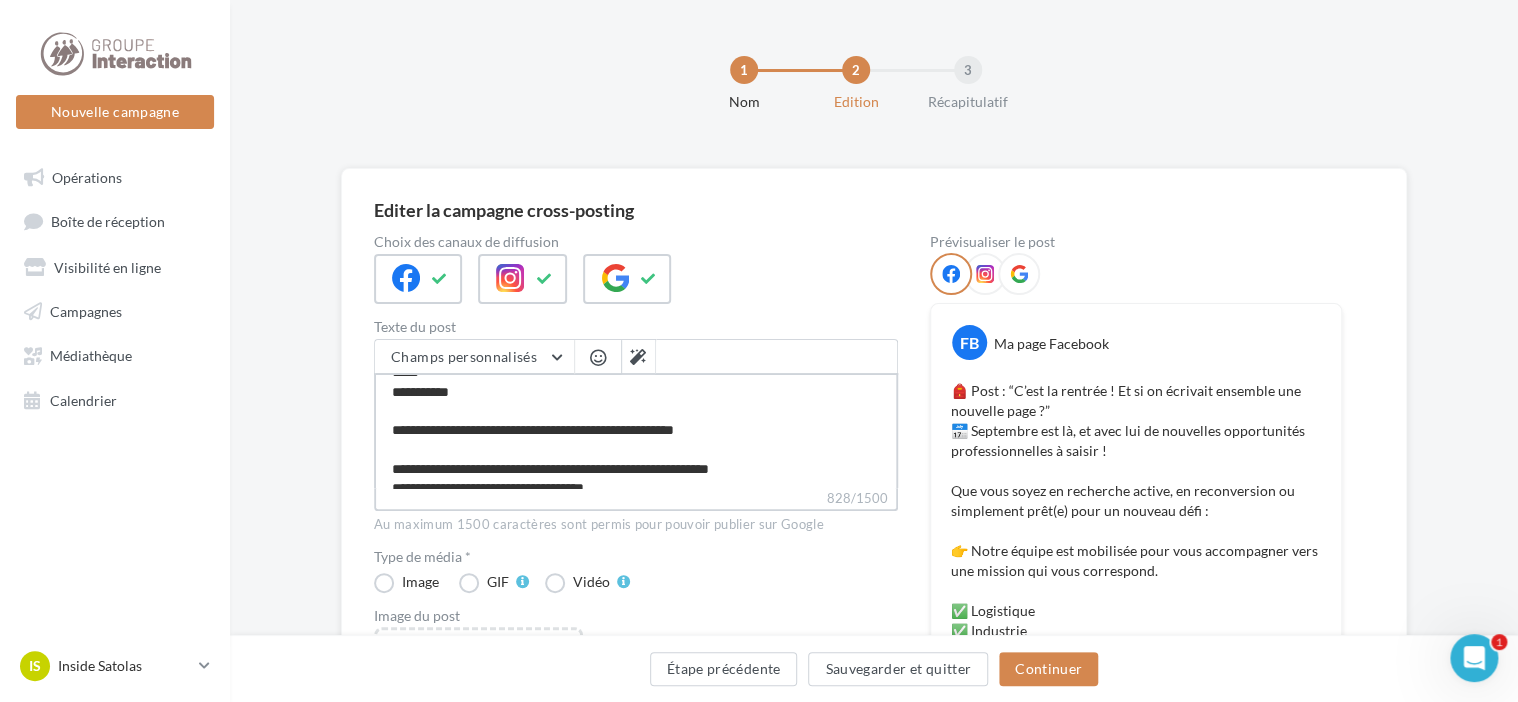 scroll, scrollTop: 293, scrollLeft: 0, axis: vertical 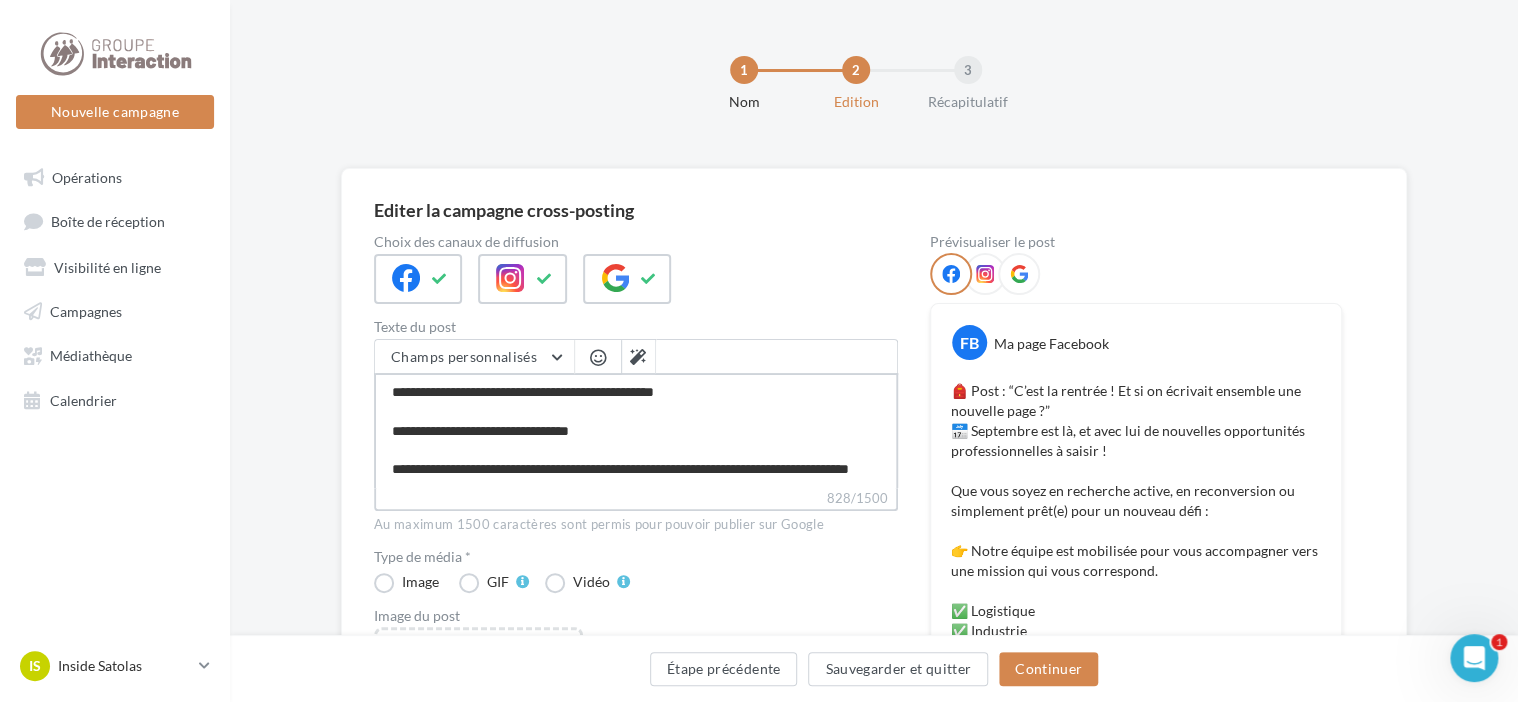 drag, startPoint x: 720, startPoint y: 382, endPoint x: 638, endPoint y: 455, distance: 109.786156 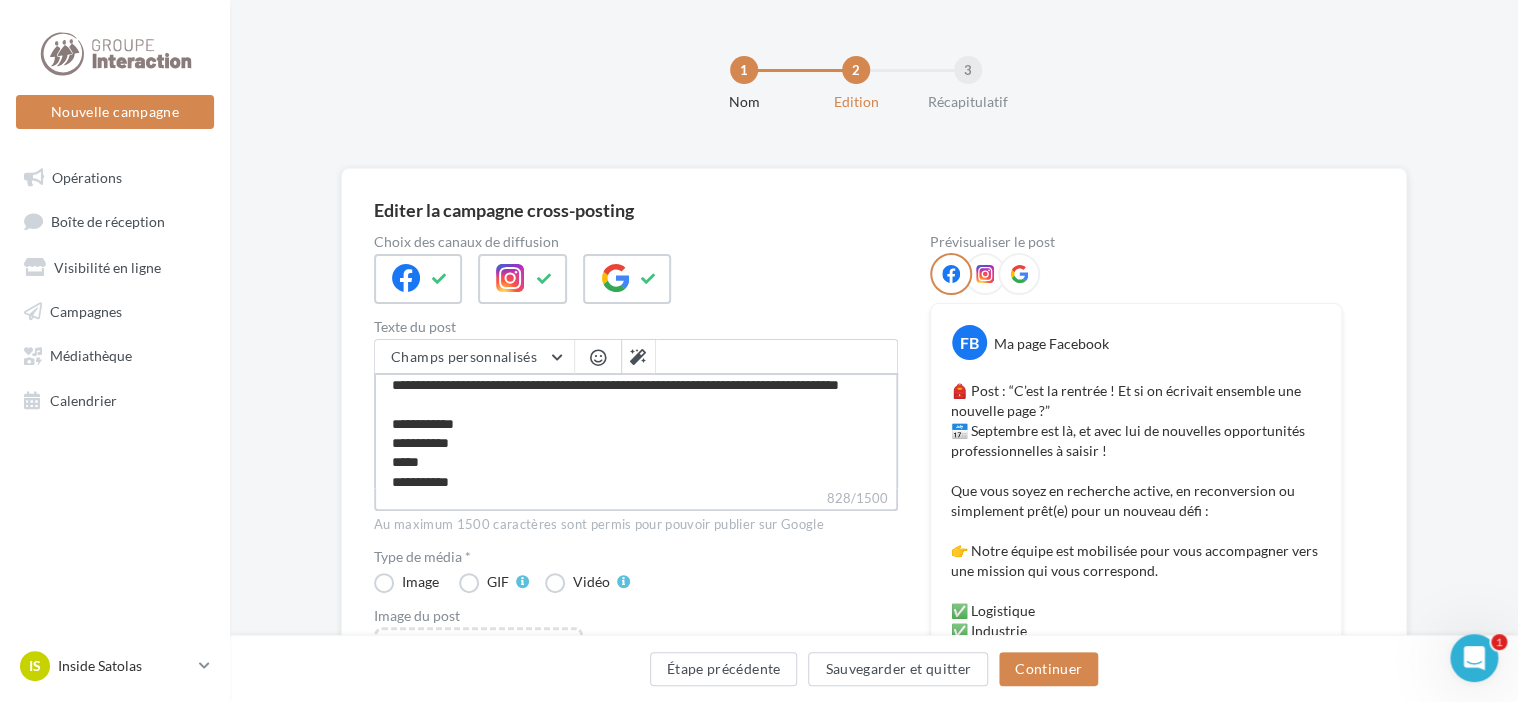 scroll, scrollTop: 303, scrollLeft: 0, axis: vertical 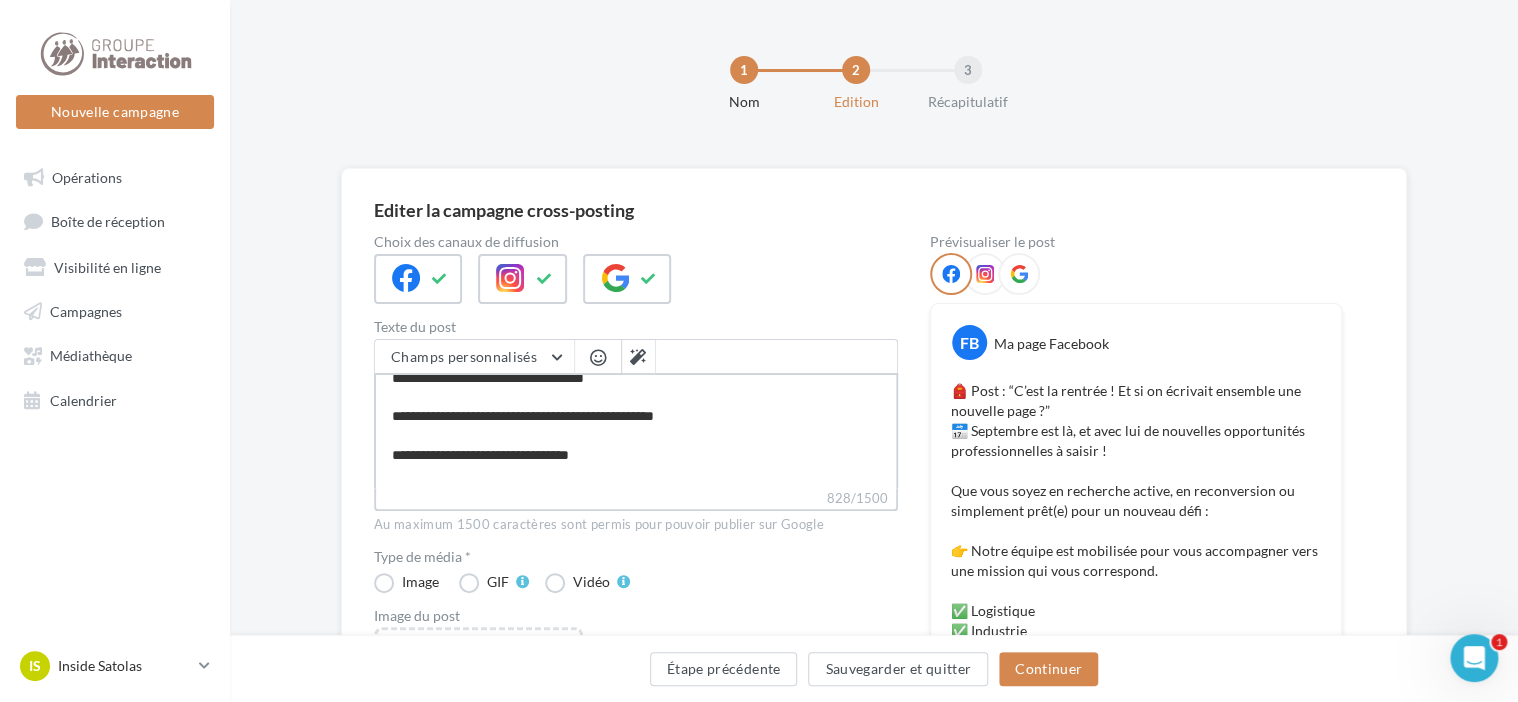 type on "**********" 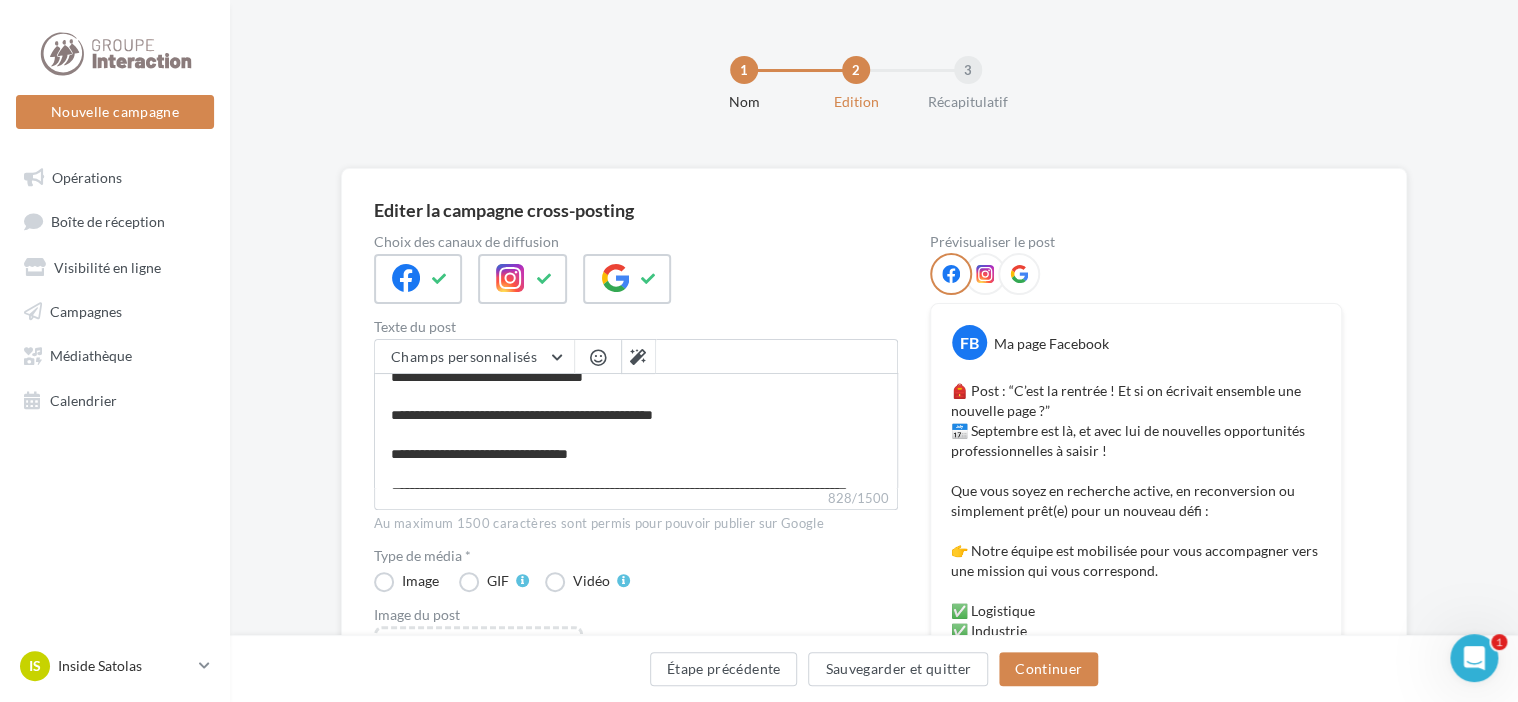 click at bounding box center [777, 356] 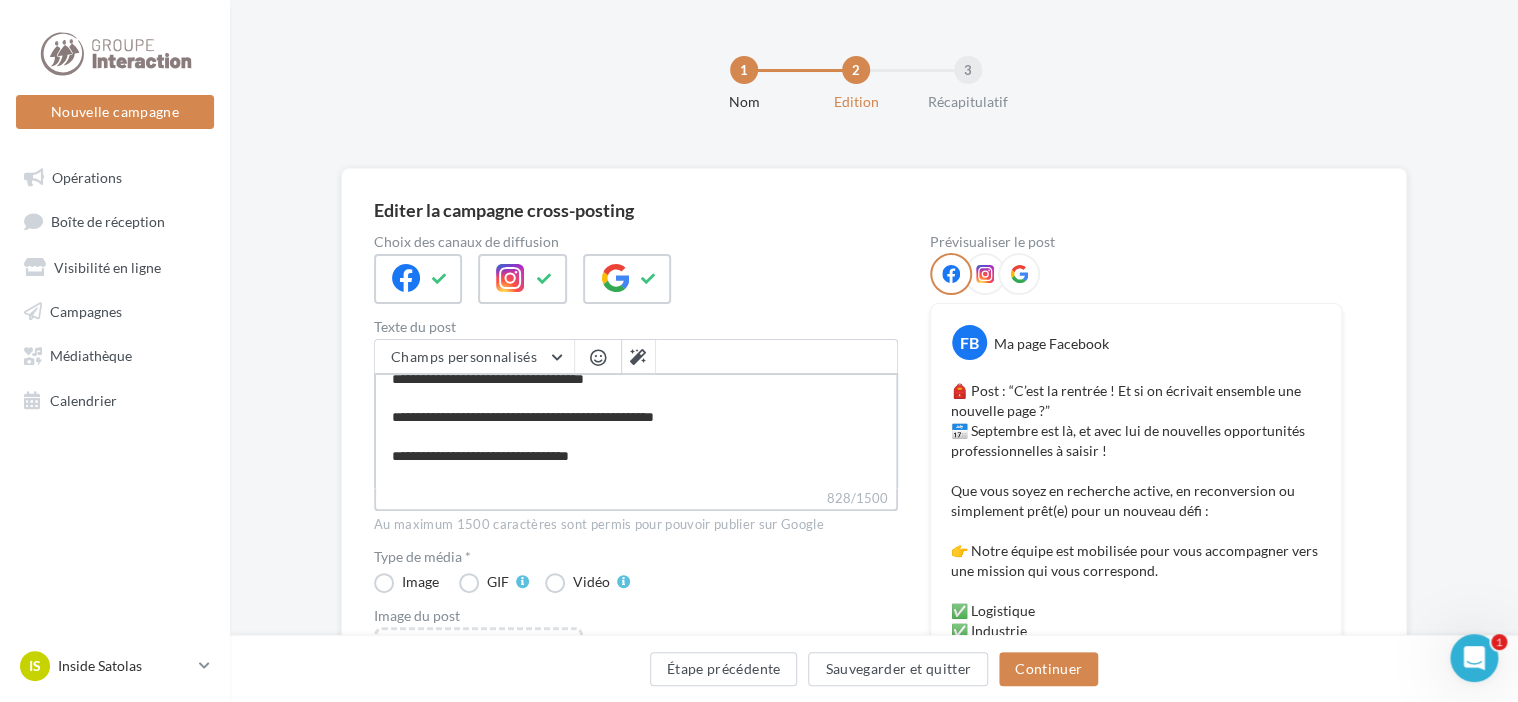 click on "**********" at bounding box center (636, 430) 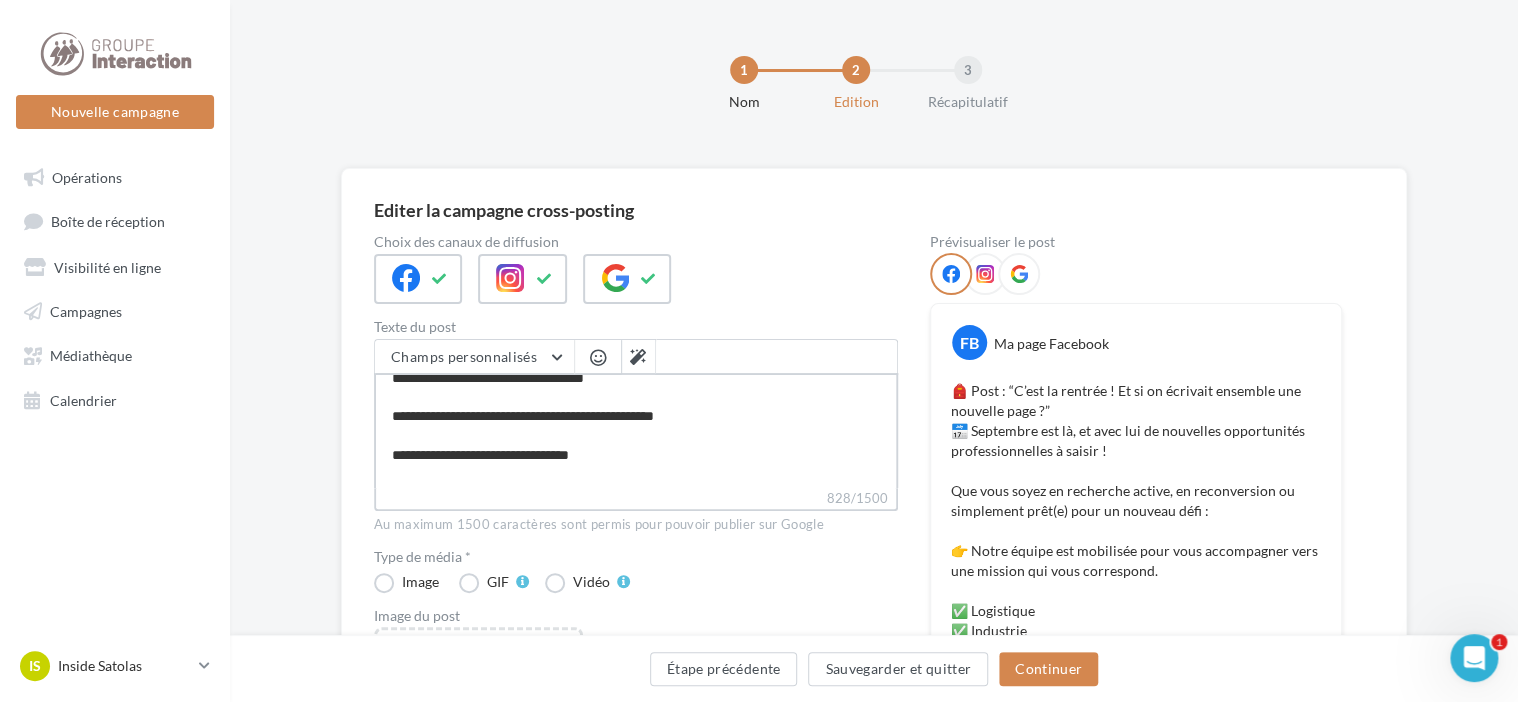 type on "**********" 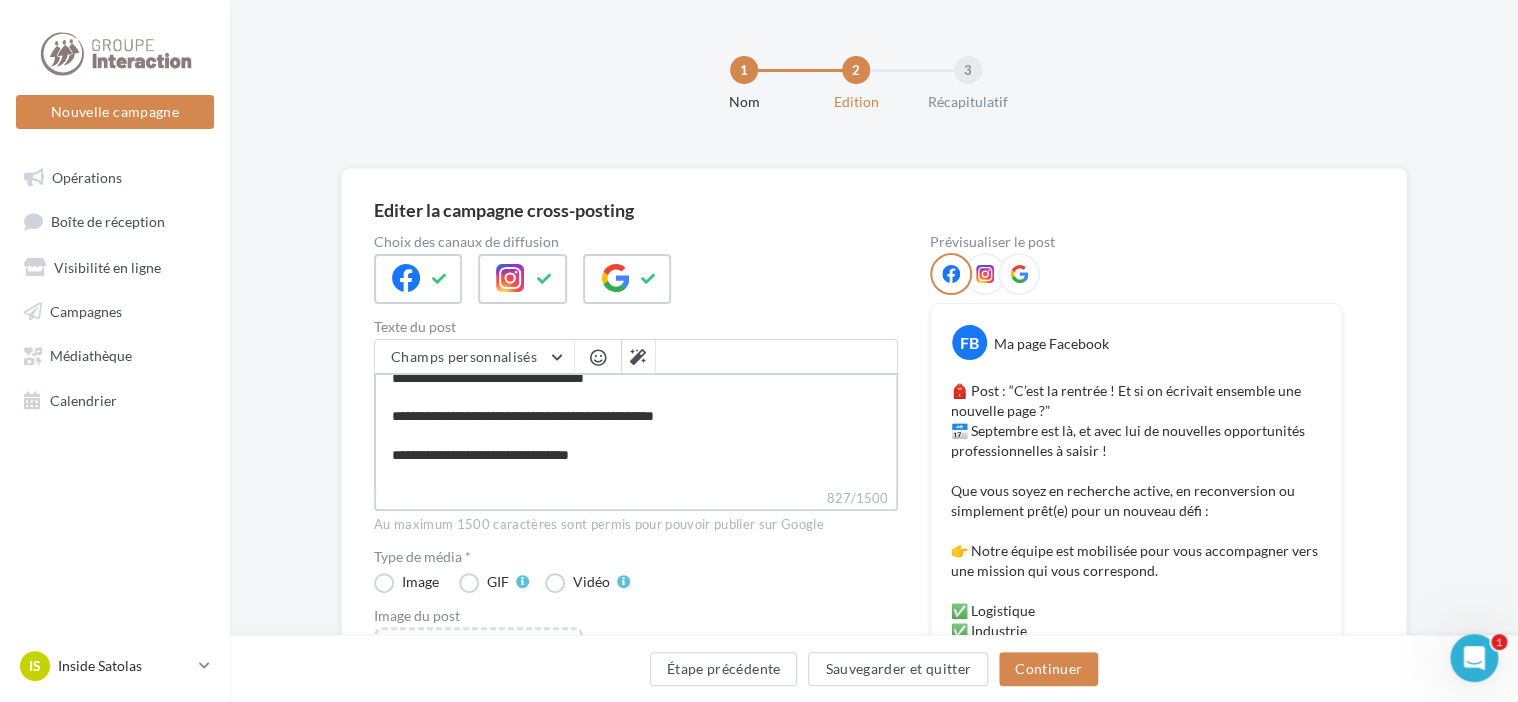 type on "**********" 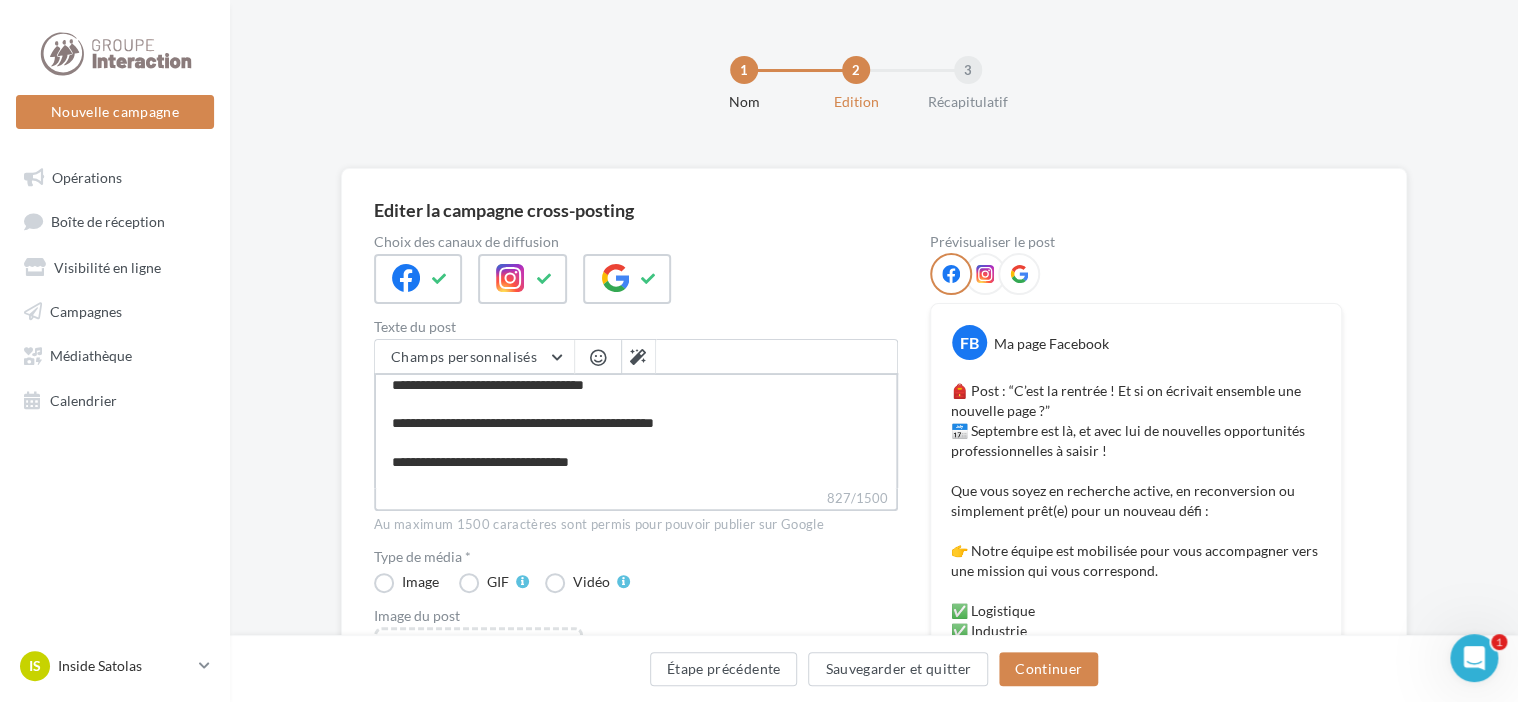 type on "**********" 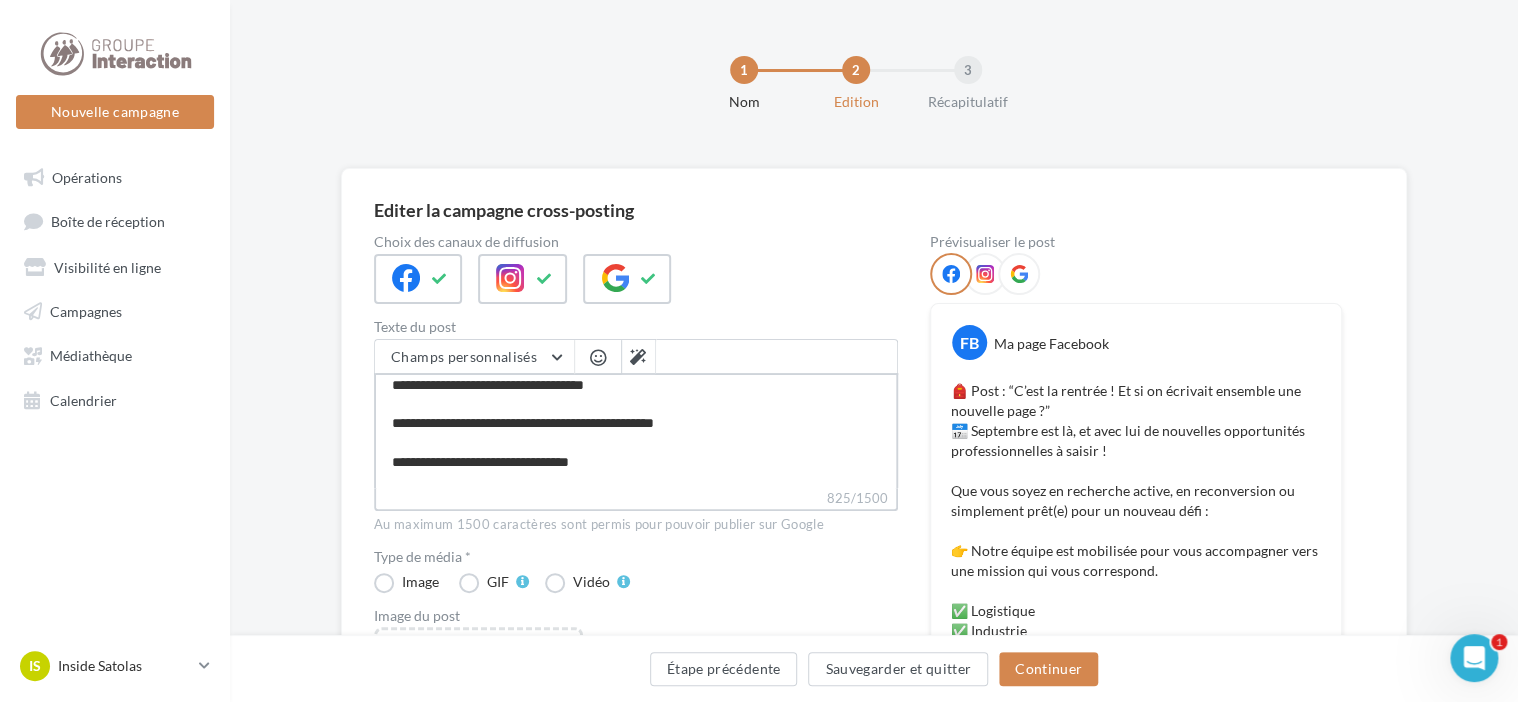 type on "**********" 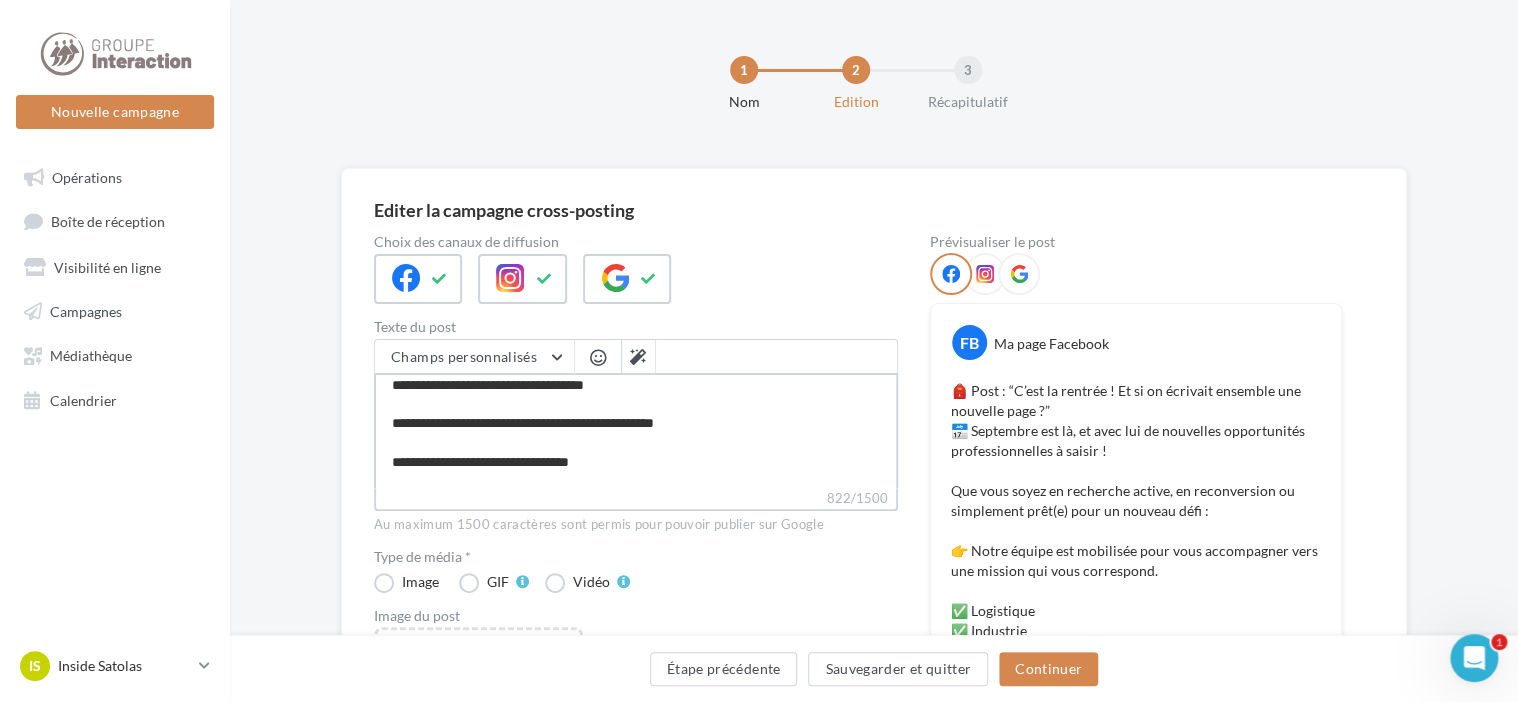 type on "**********" 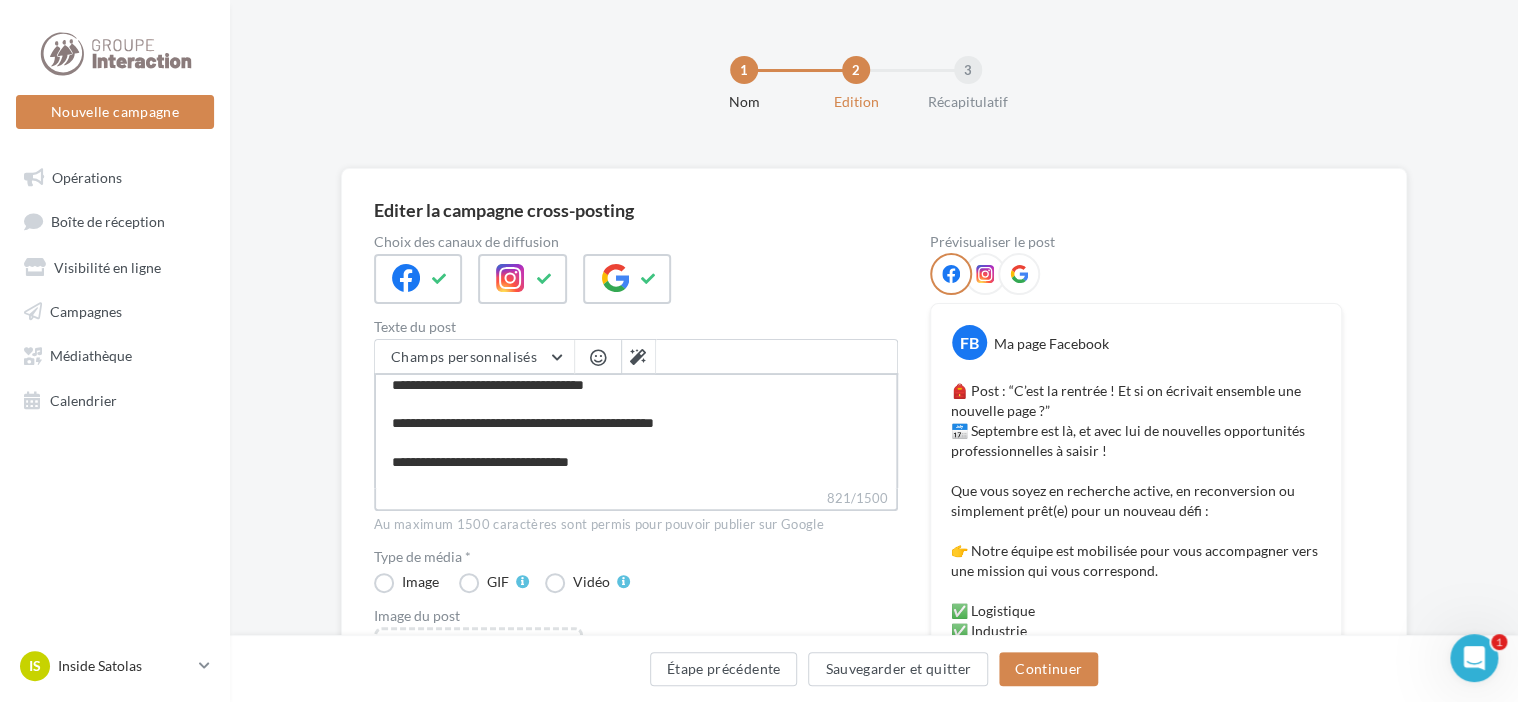 type on "**********" 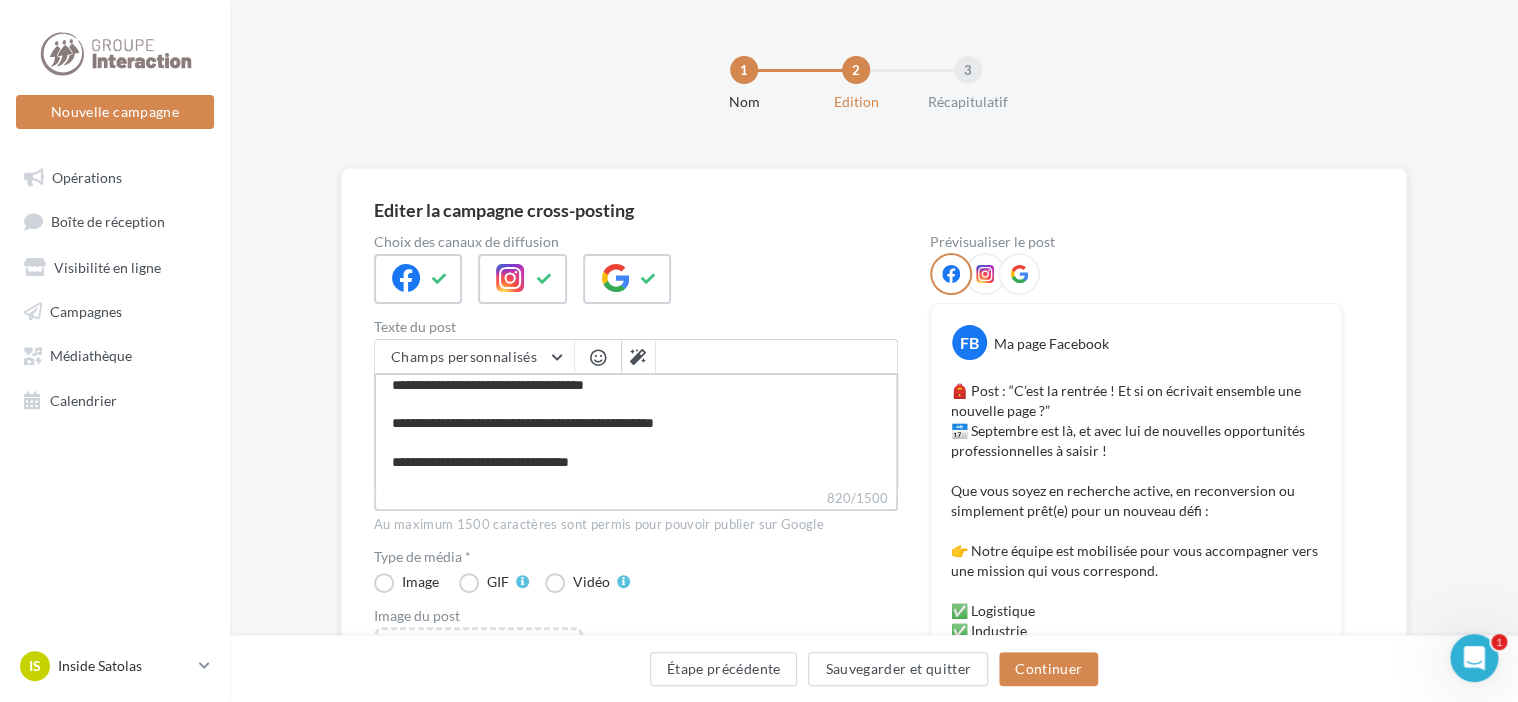 type on "**********" 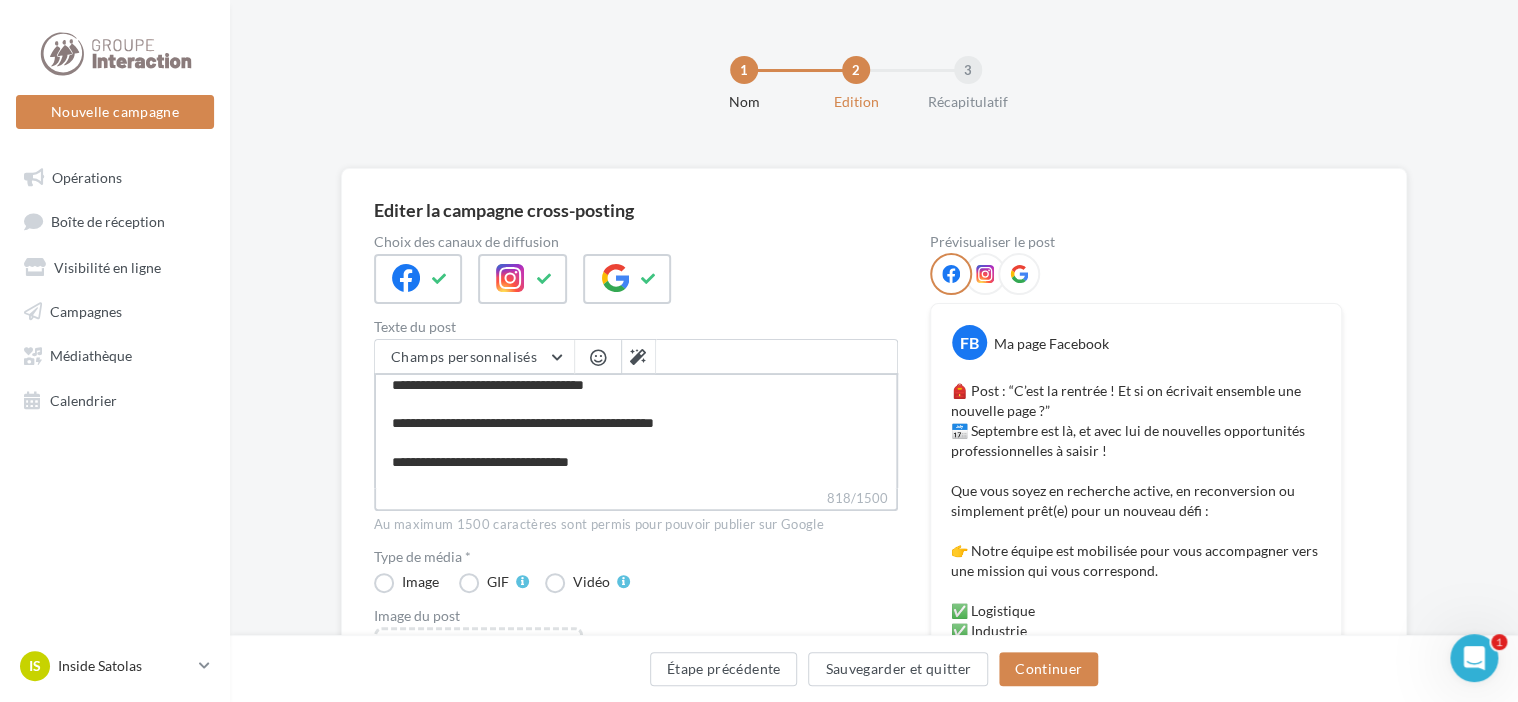 type on "**********" 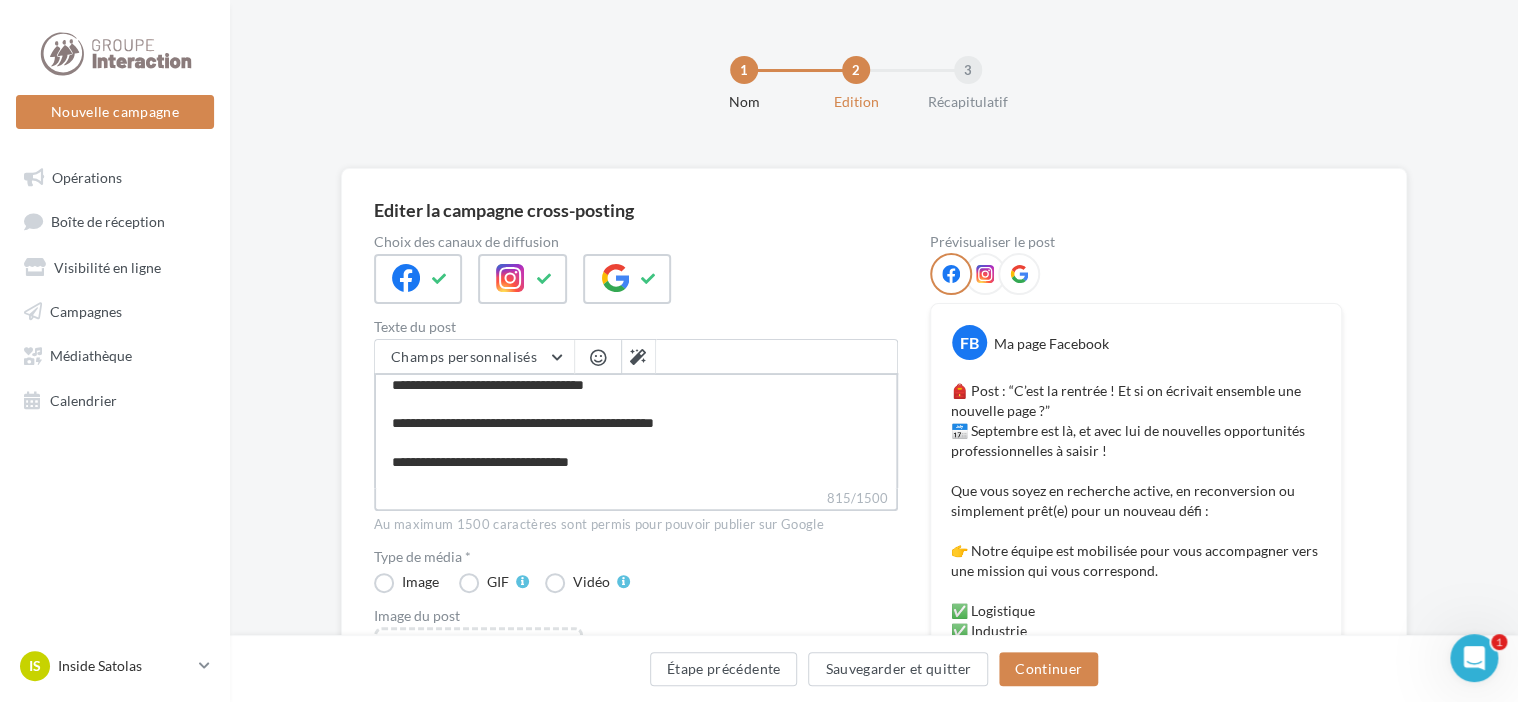 type on "**********" 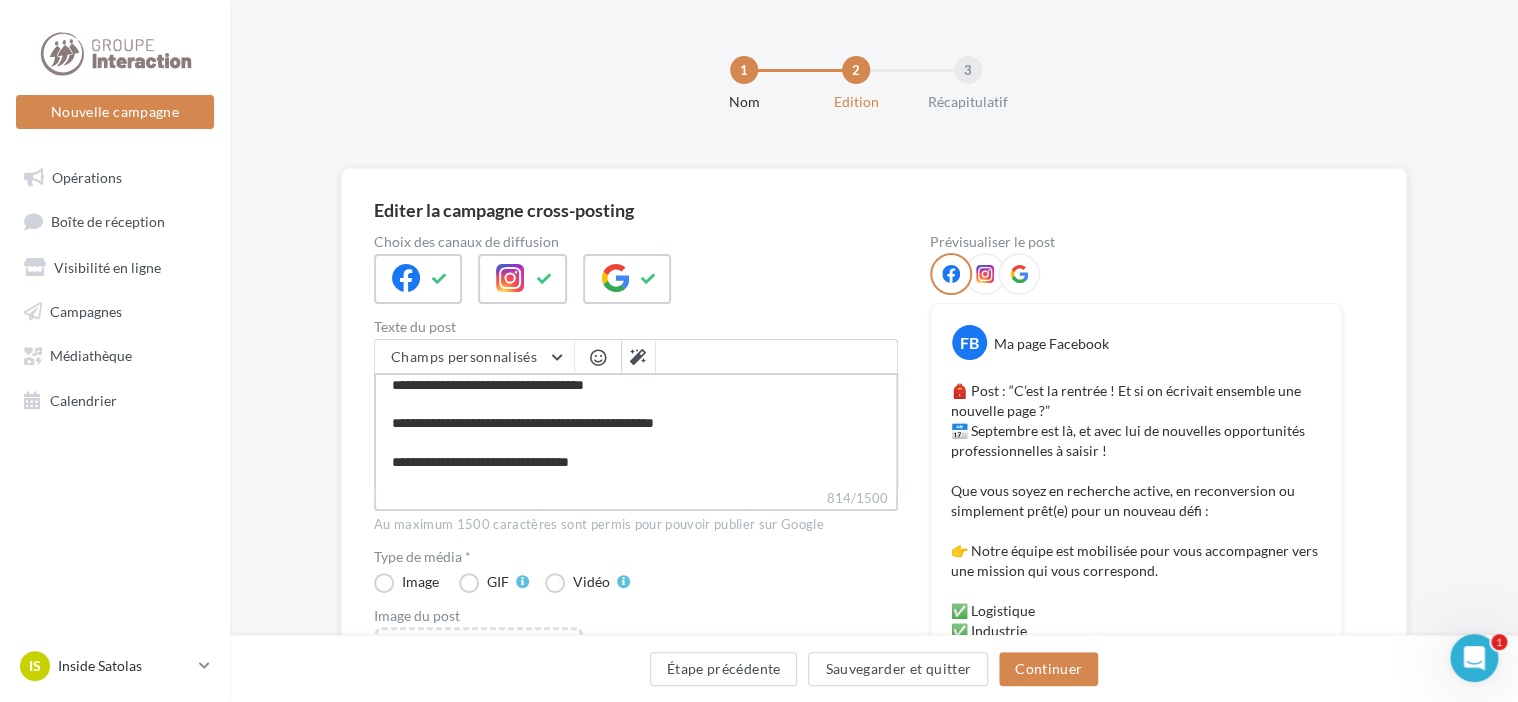 type on "**********" 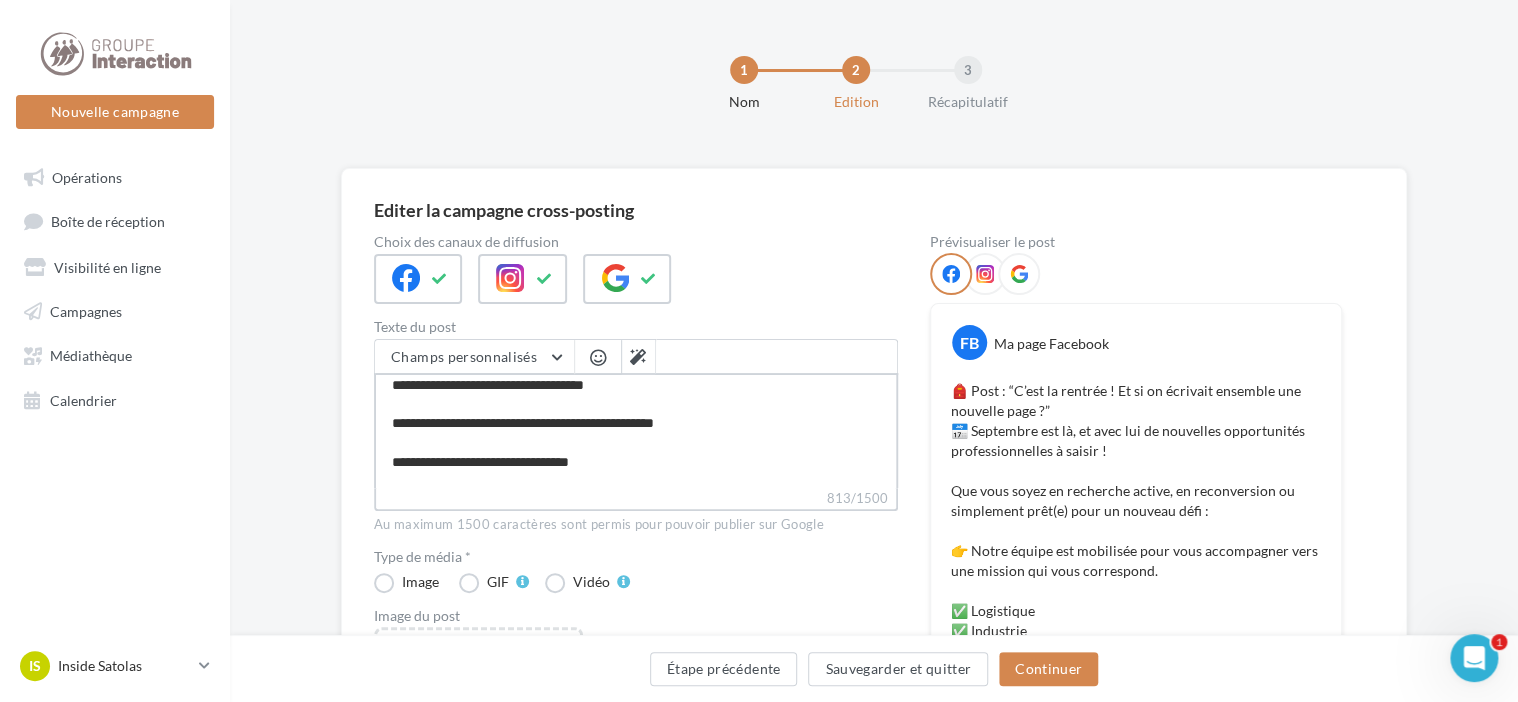 type on "**********" 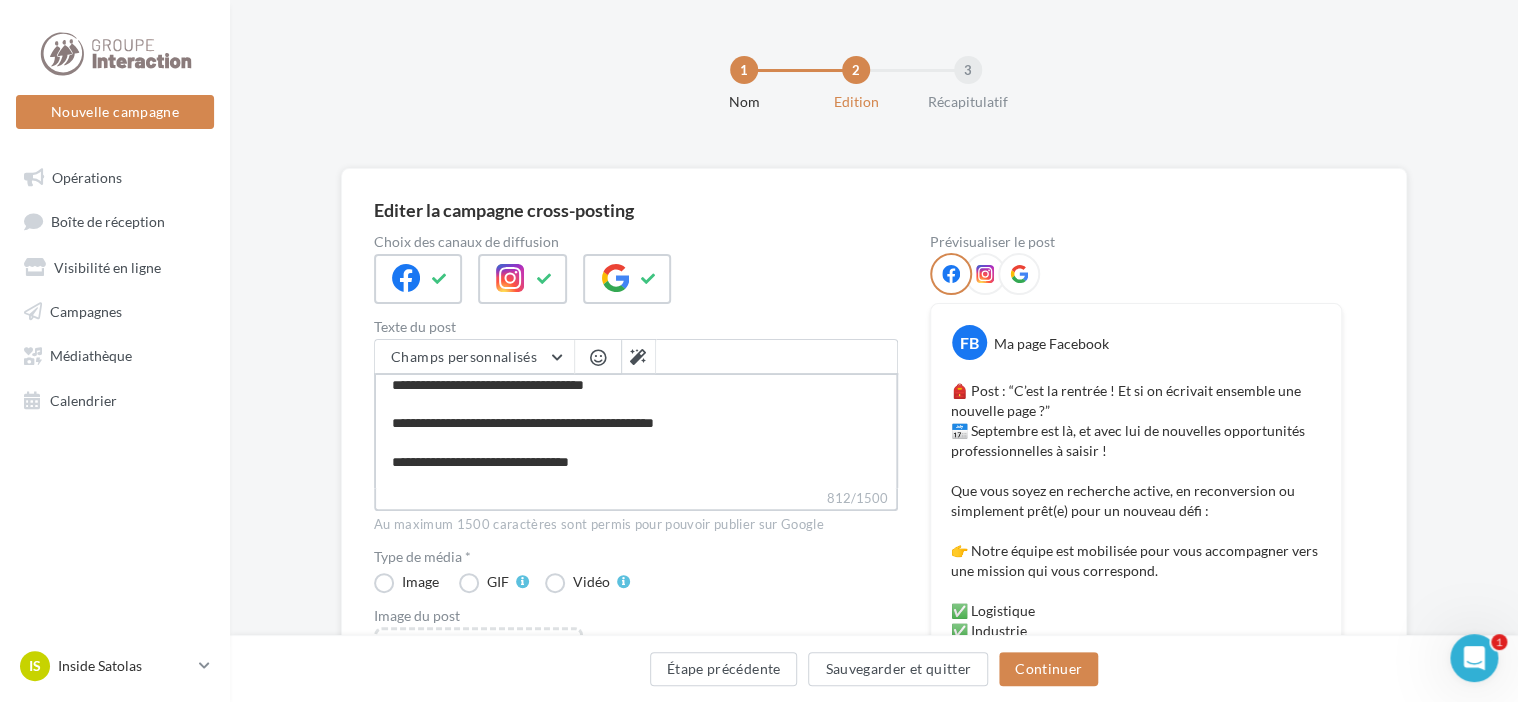 type on "**********" 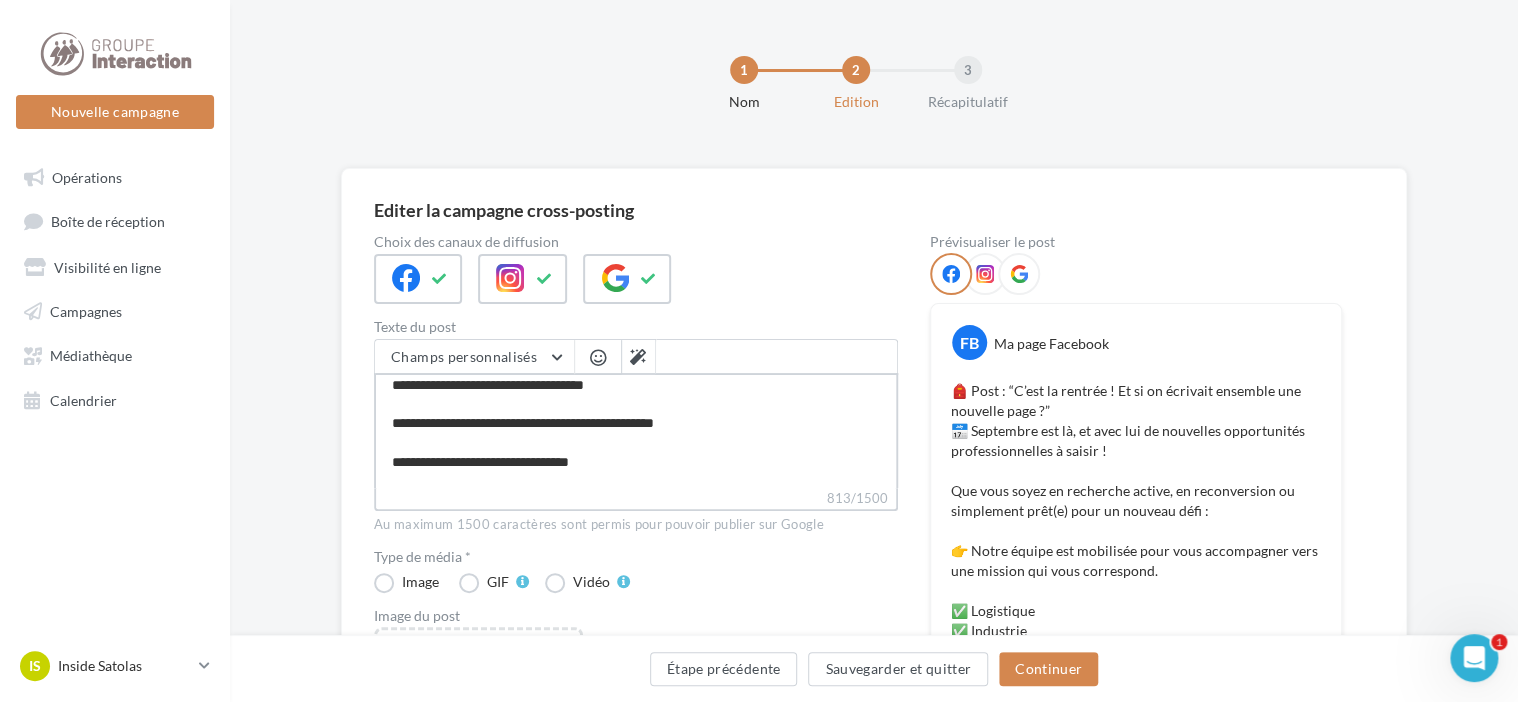type on "**********" 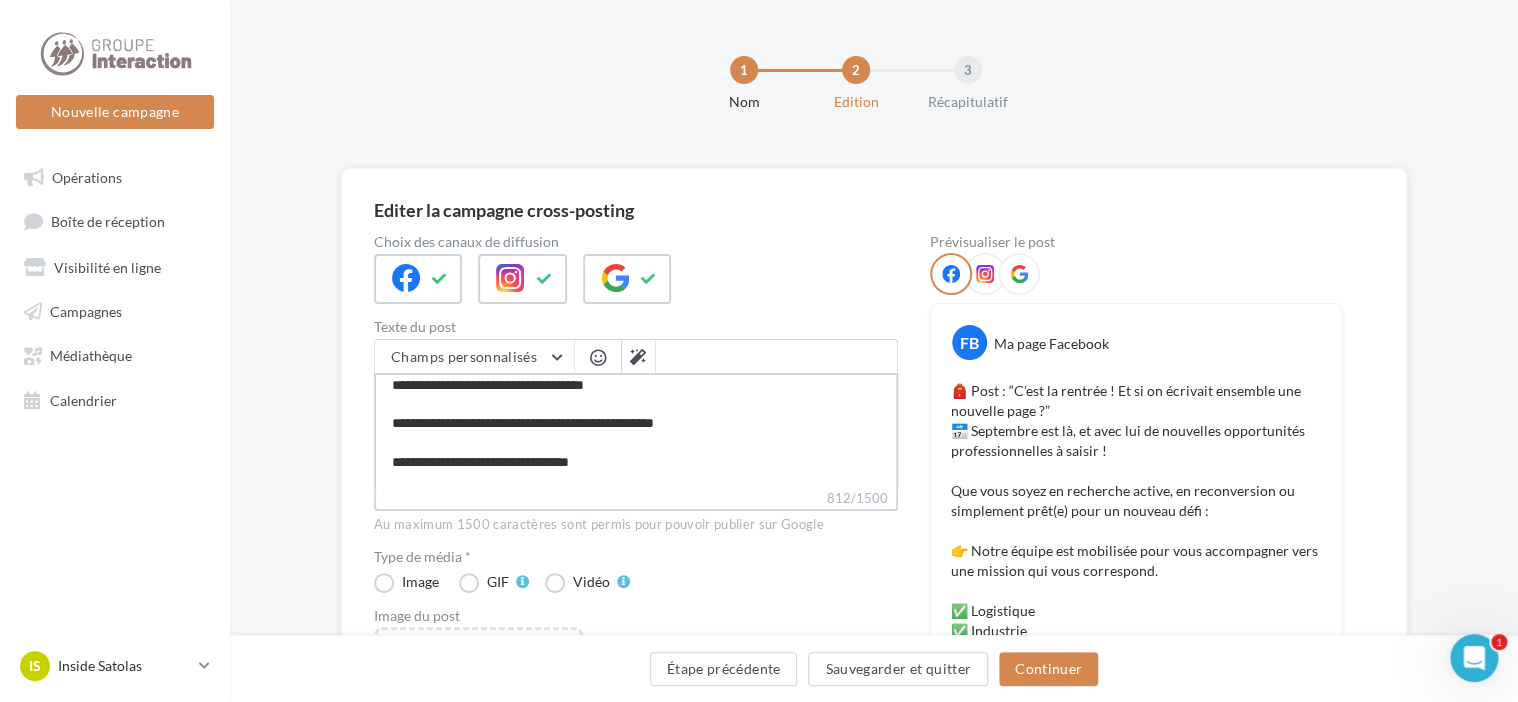 type on "**********" 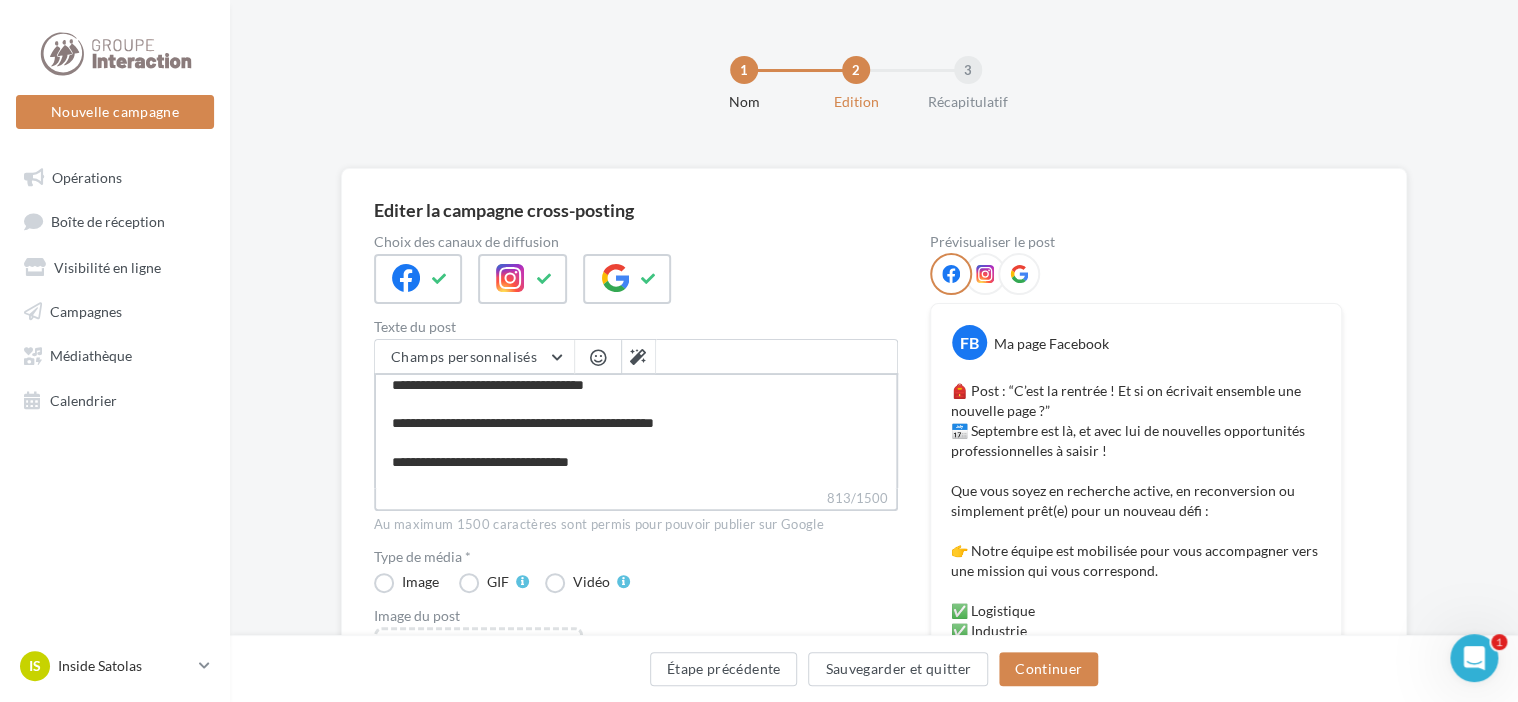 type on "**********" 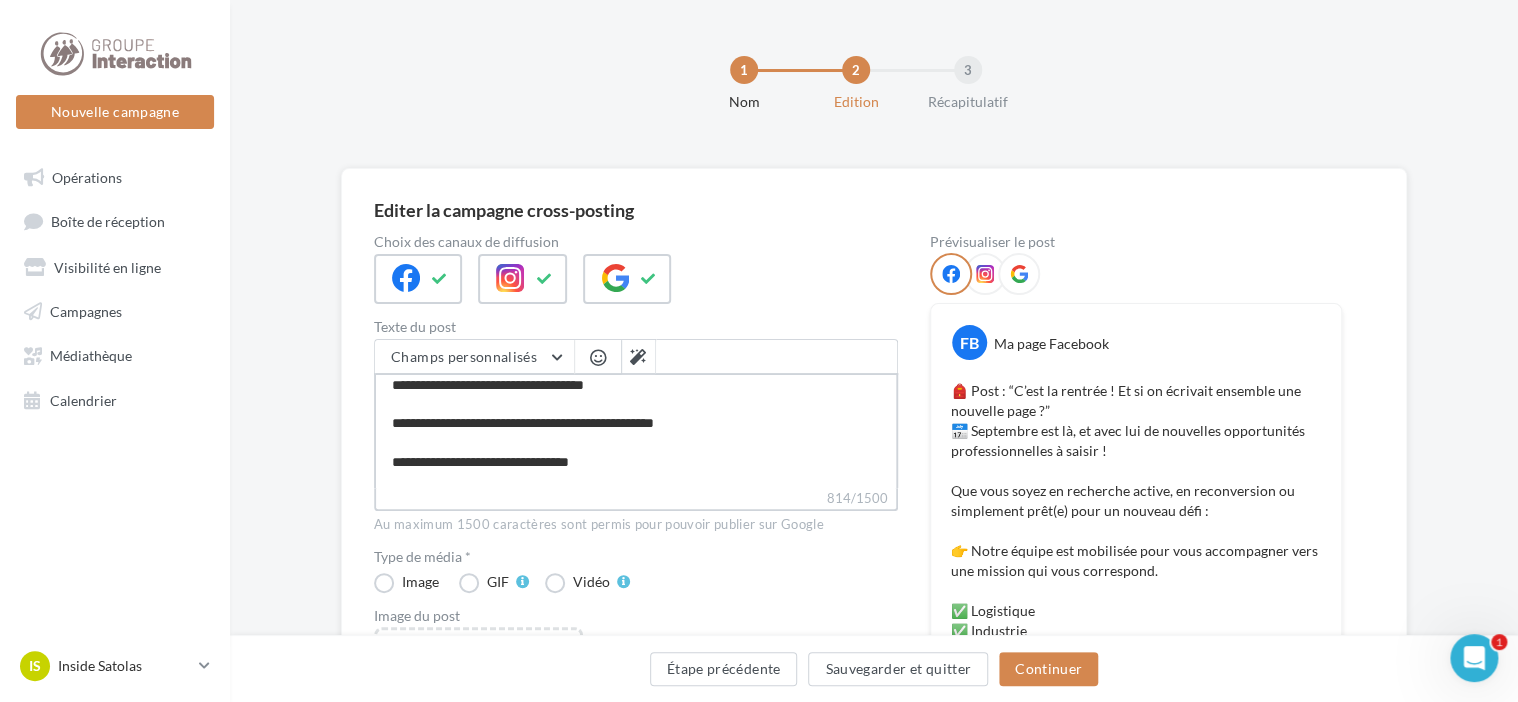 type on "**********" 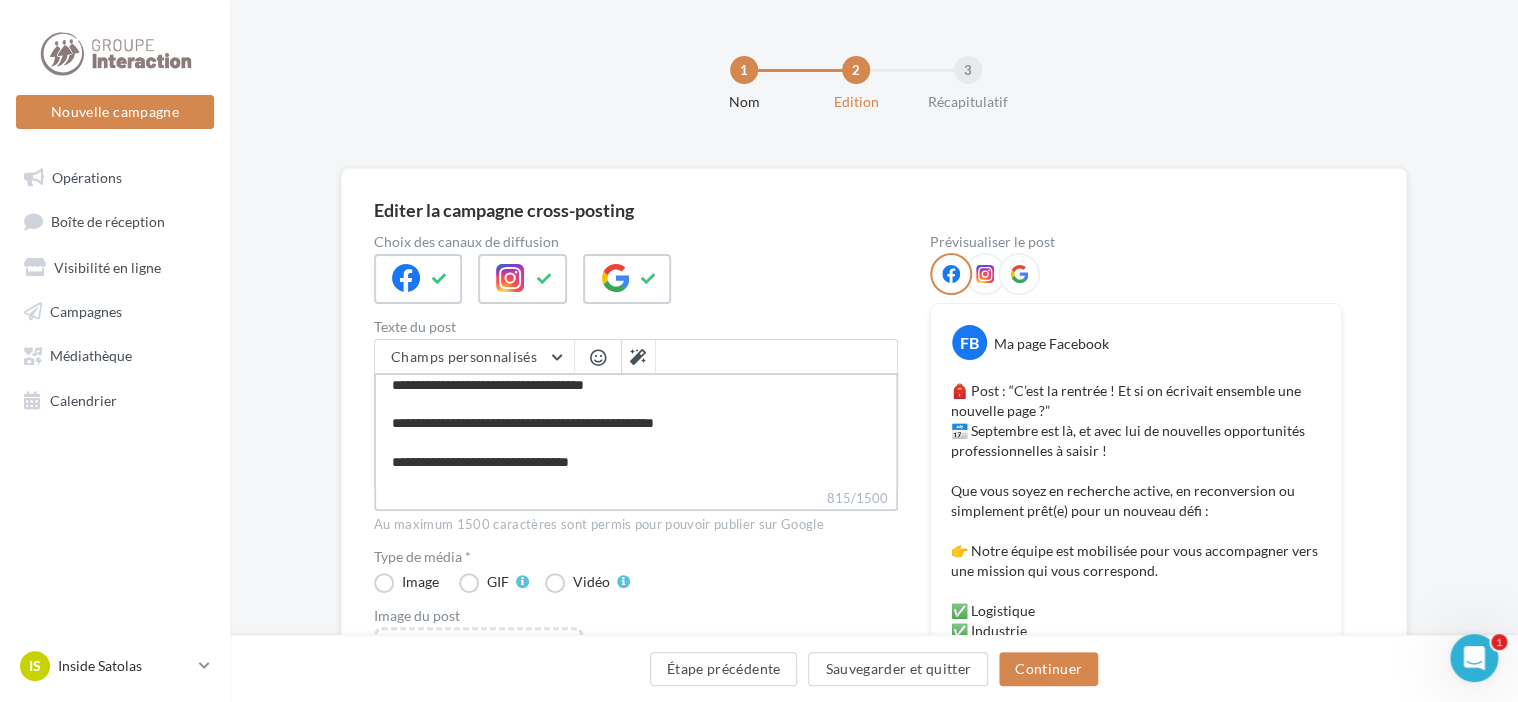 type on "**********" 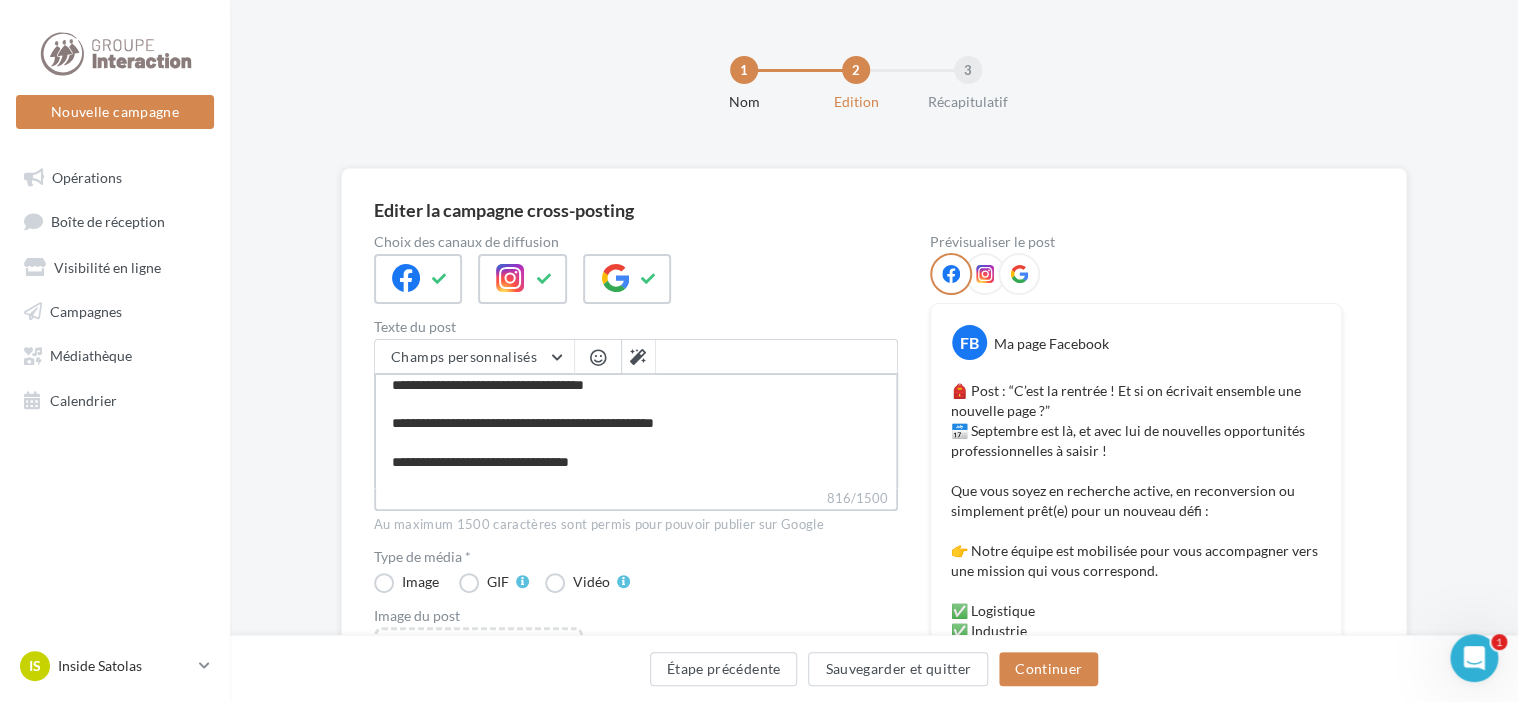 type on "**********" 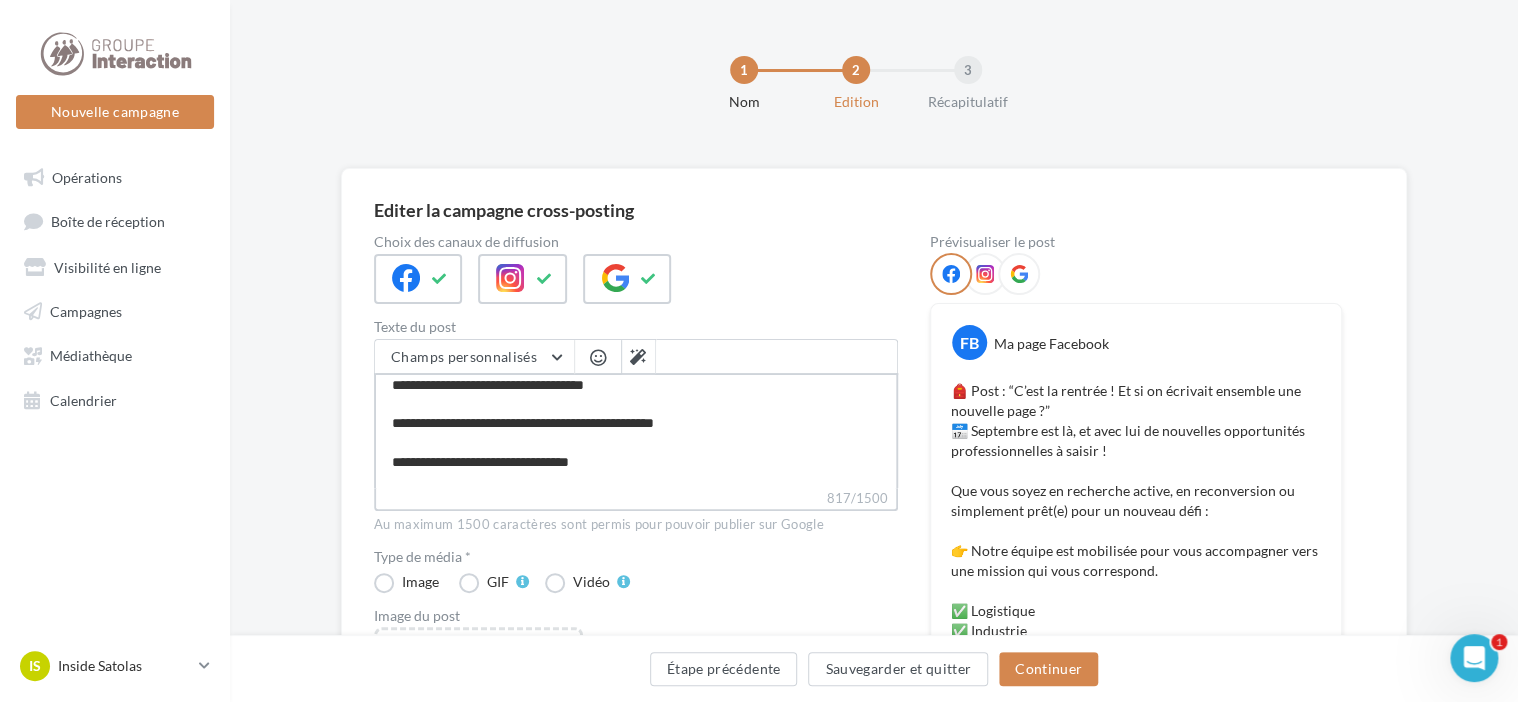 type on "**********" 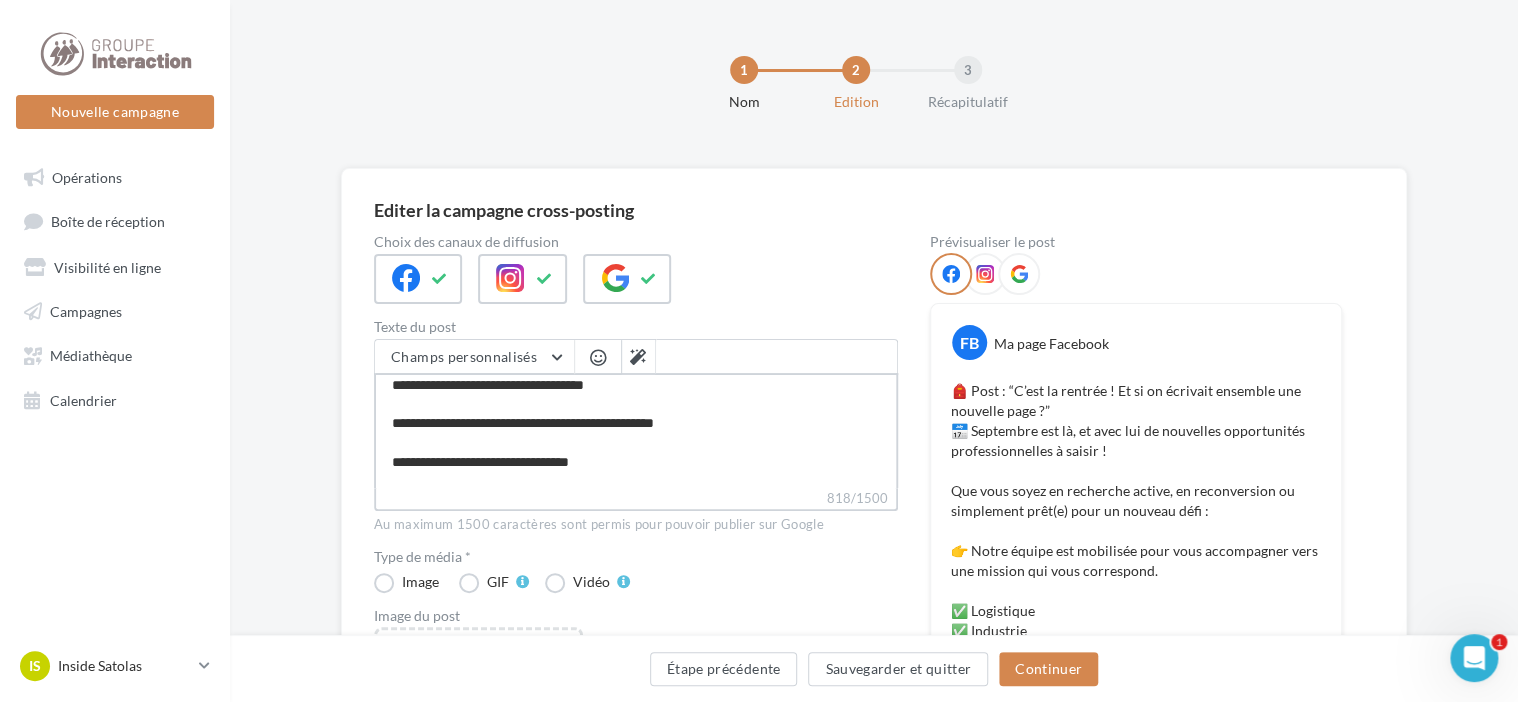 type on "**********" 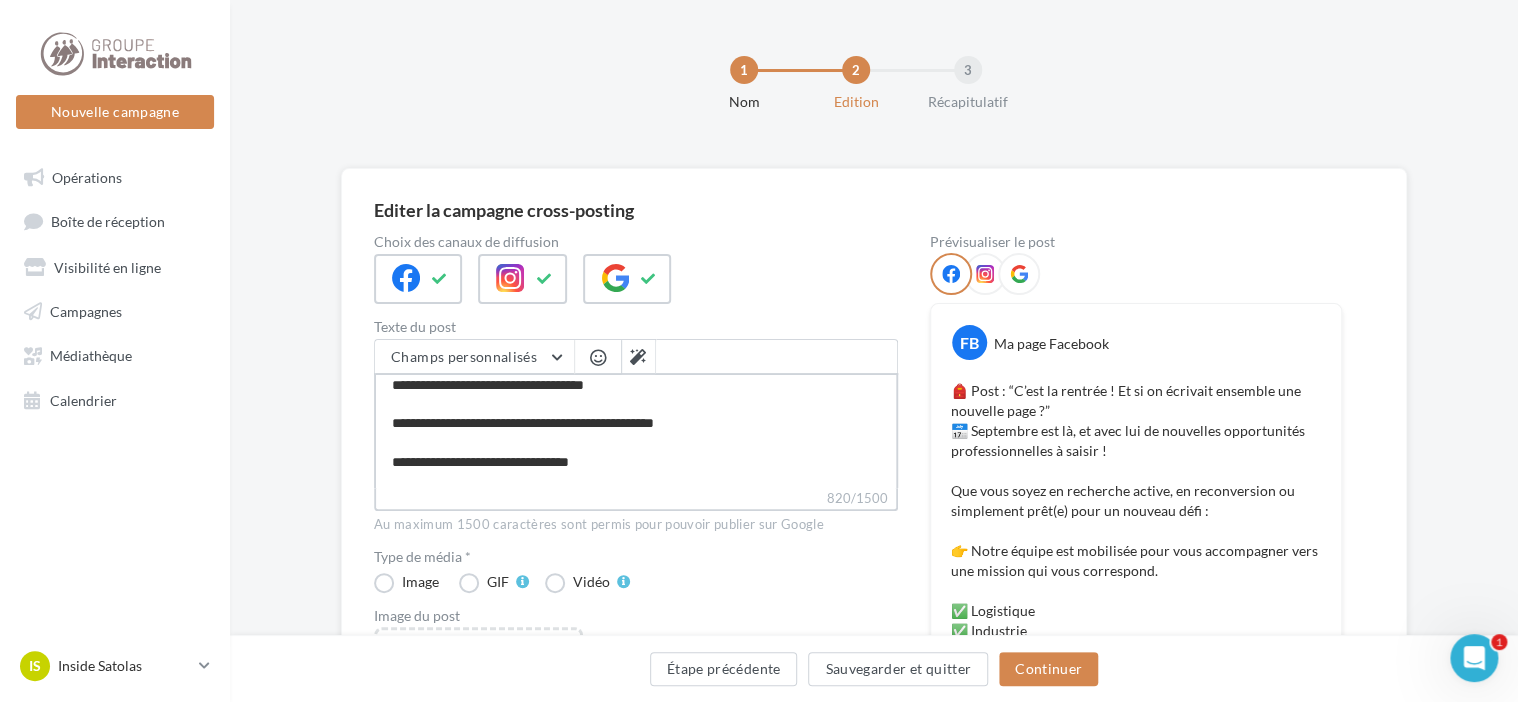 type on "**********" 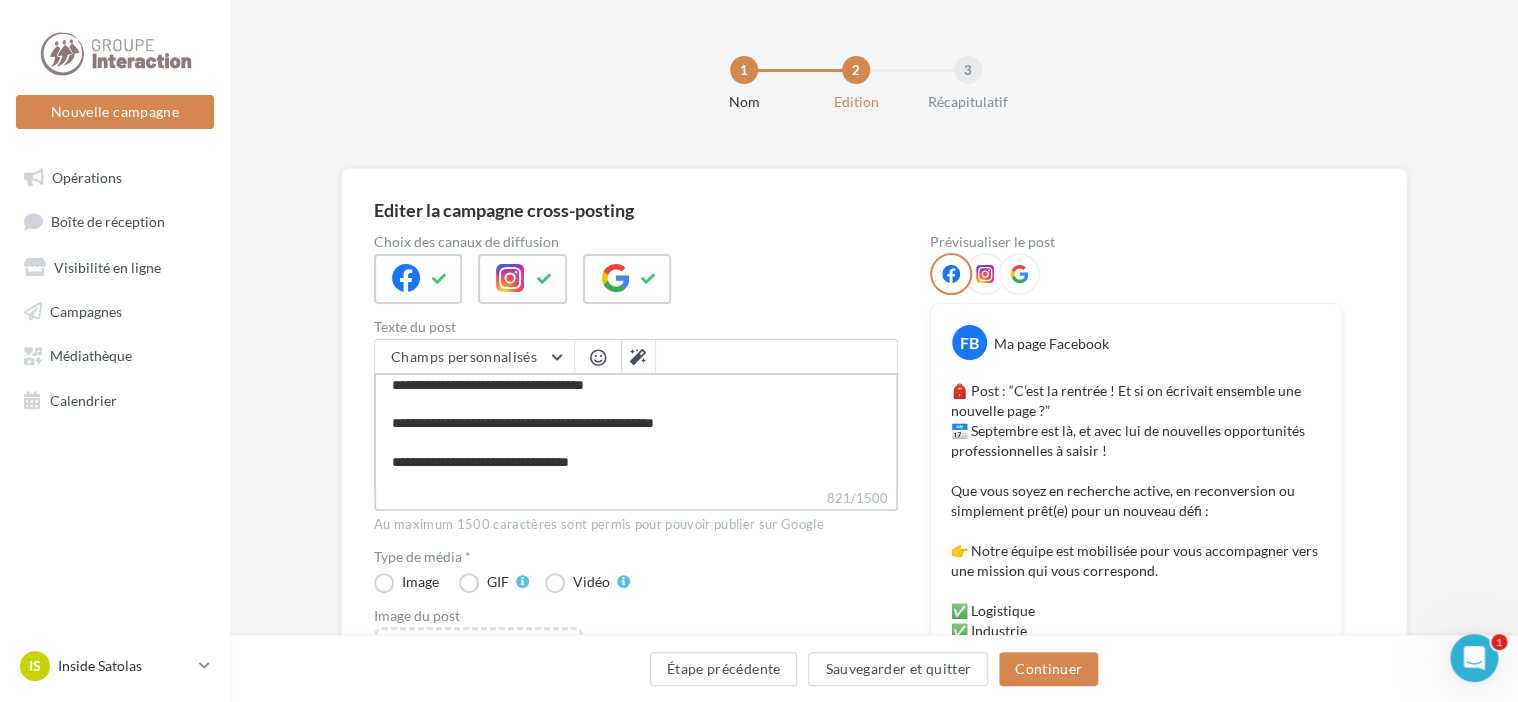 type on "**********" 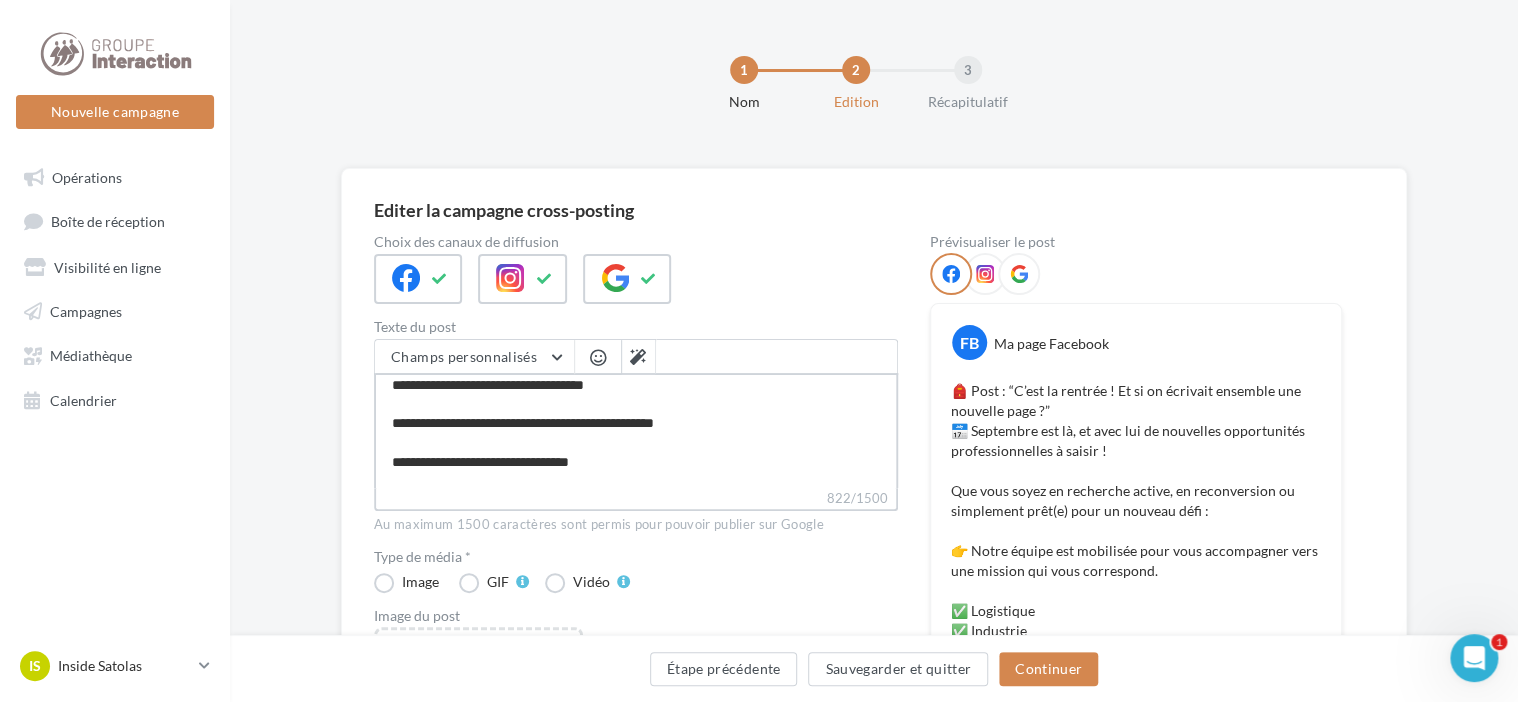 type on "**********" 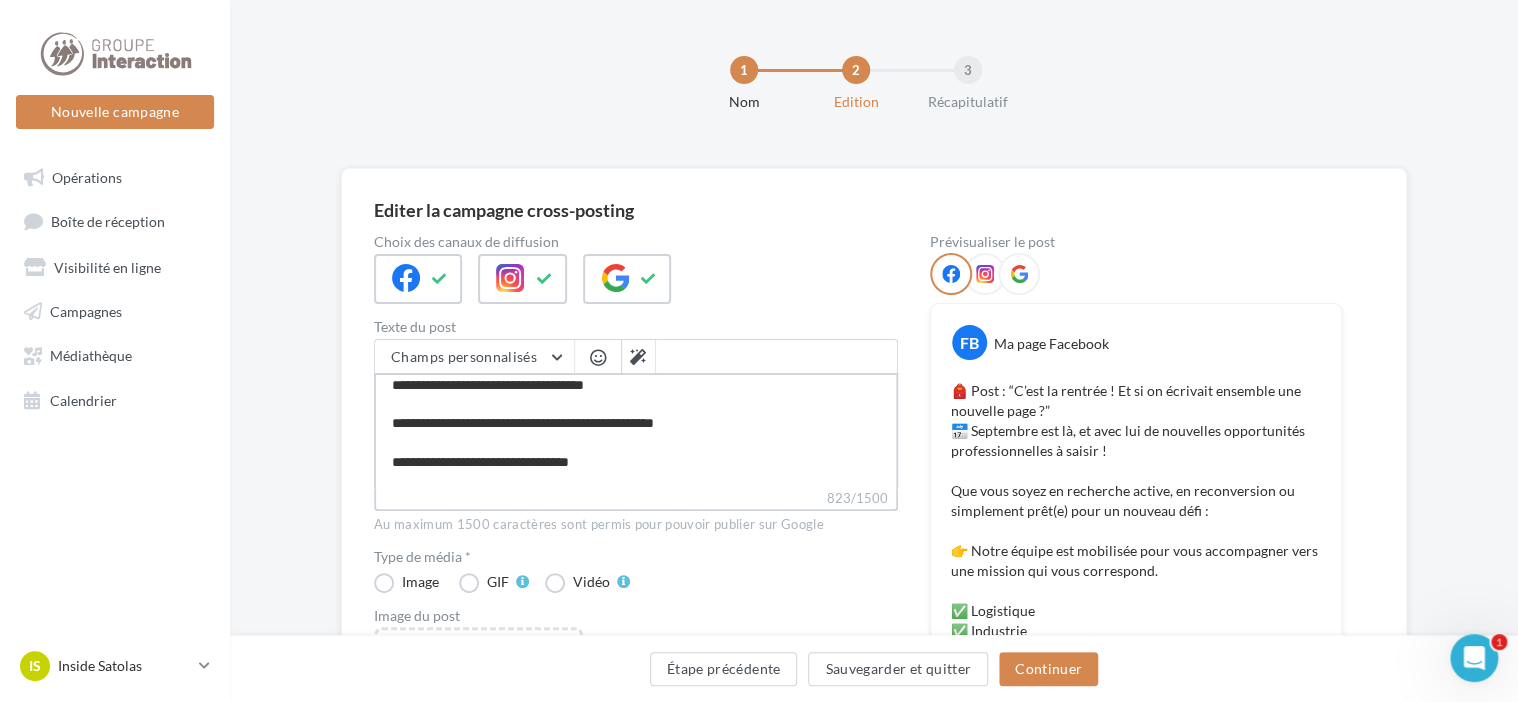 type on "**********" 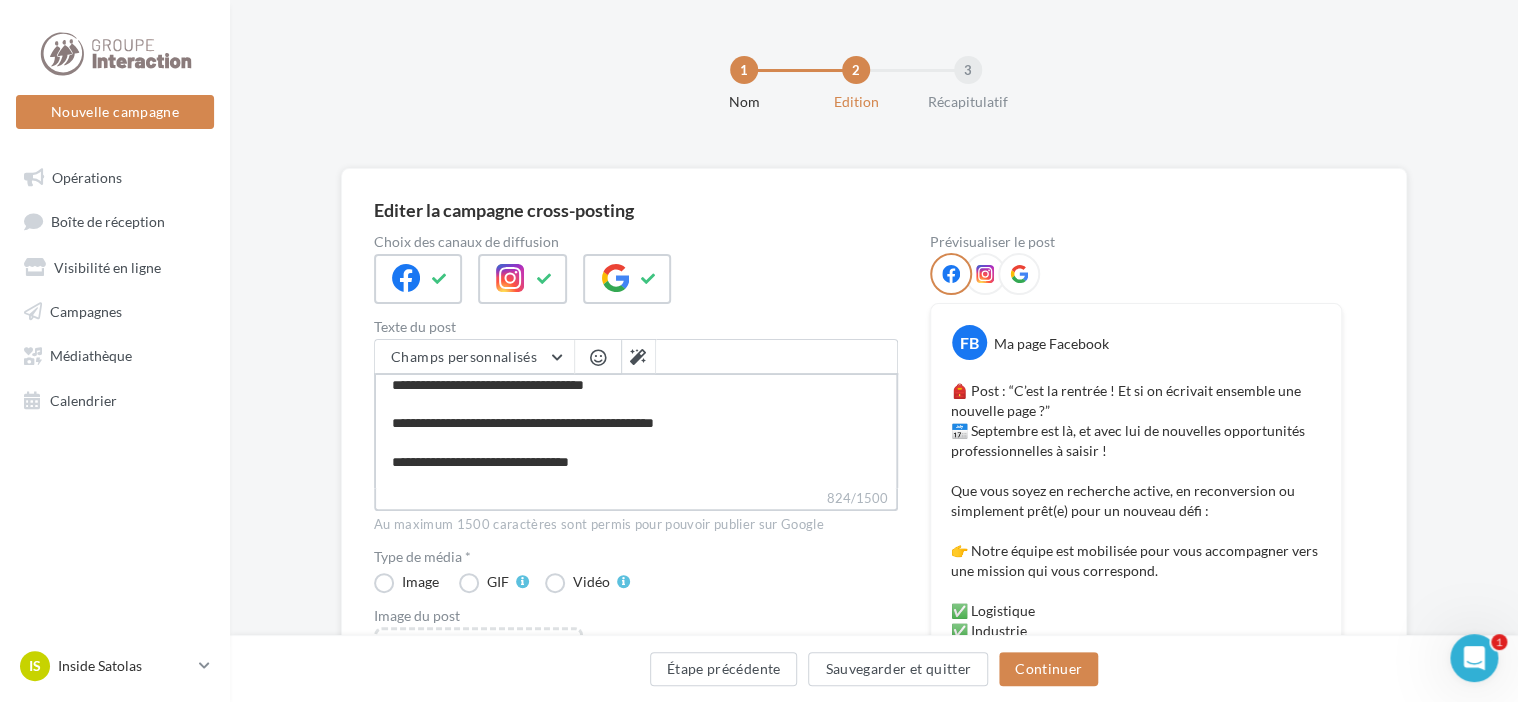type on "**********" 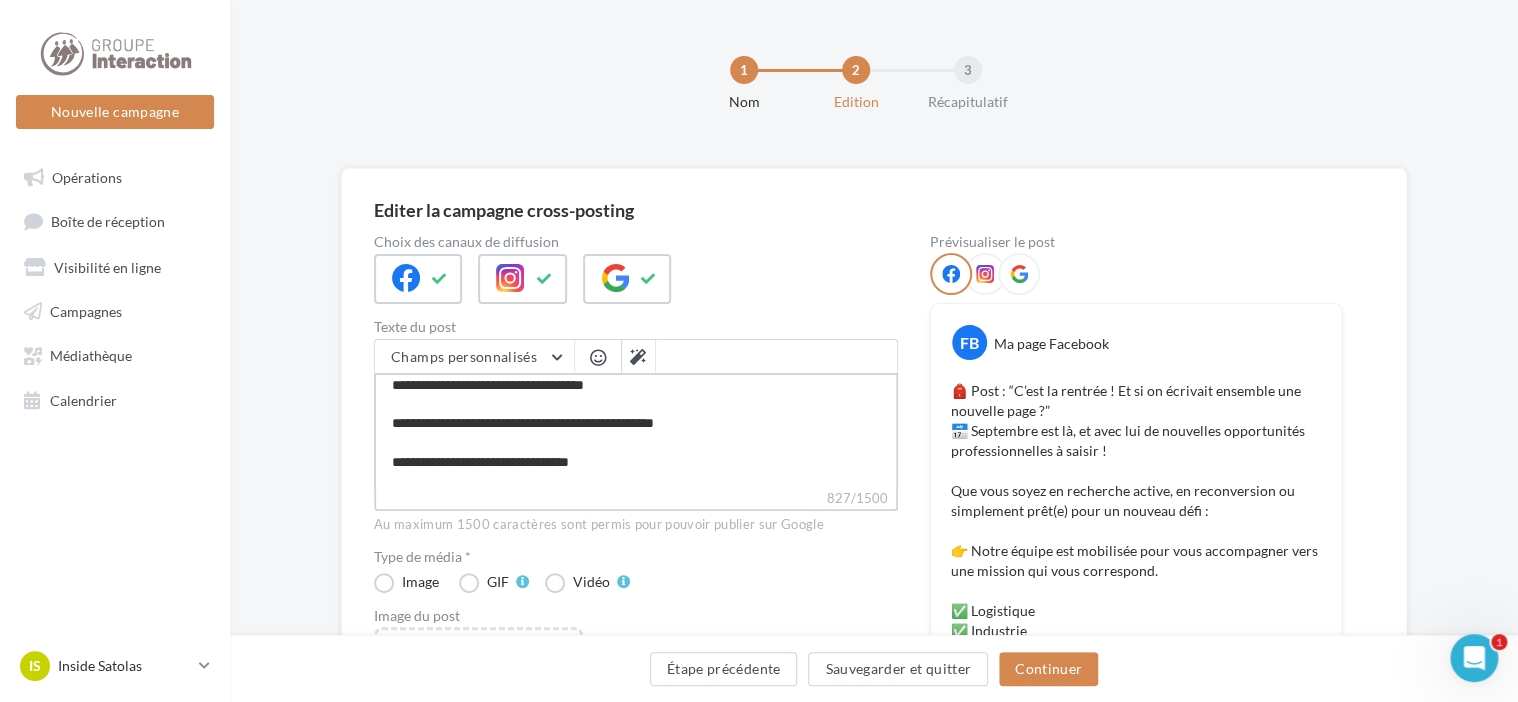 type on "**********" 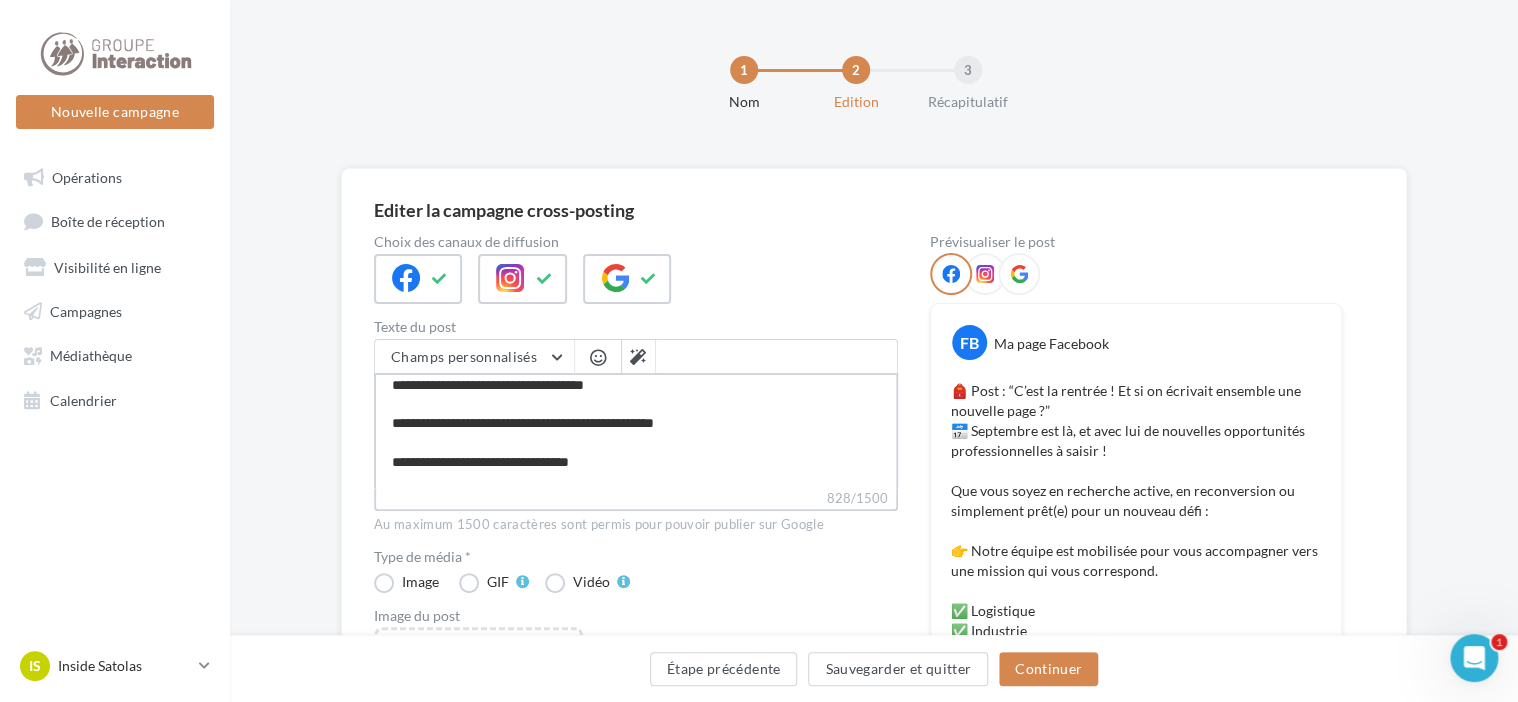 type on "**********" 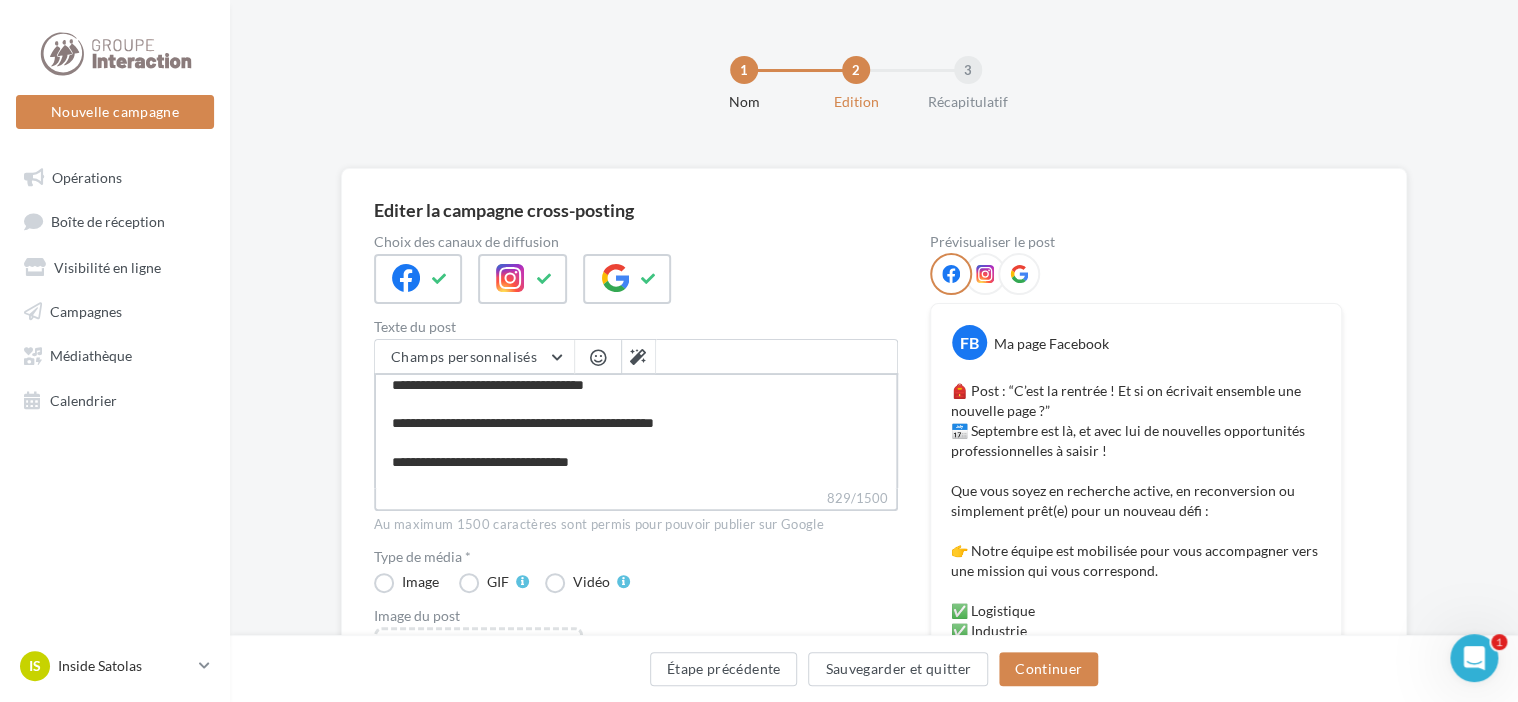 type on "**********" 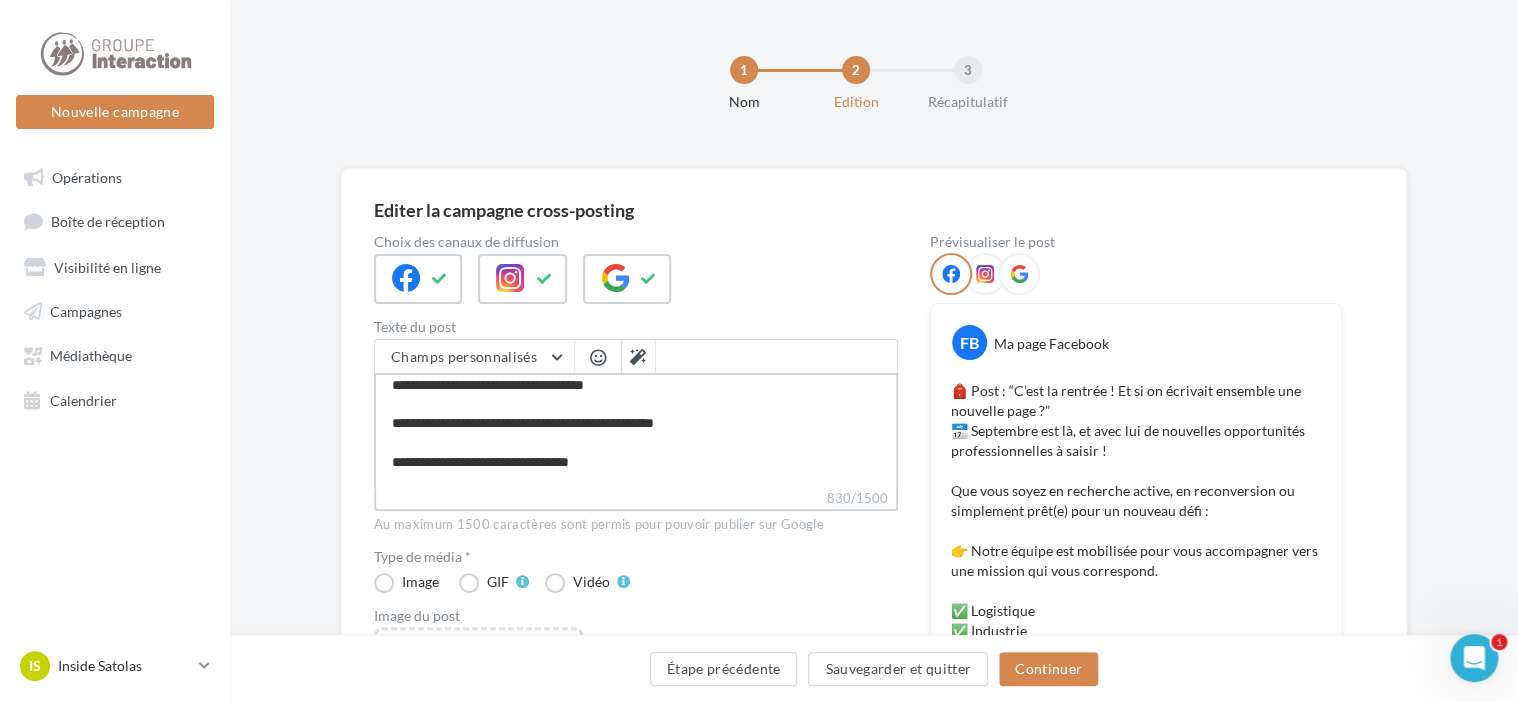 type on "**********" 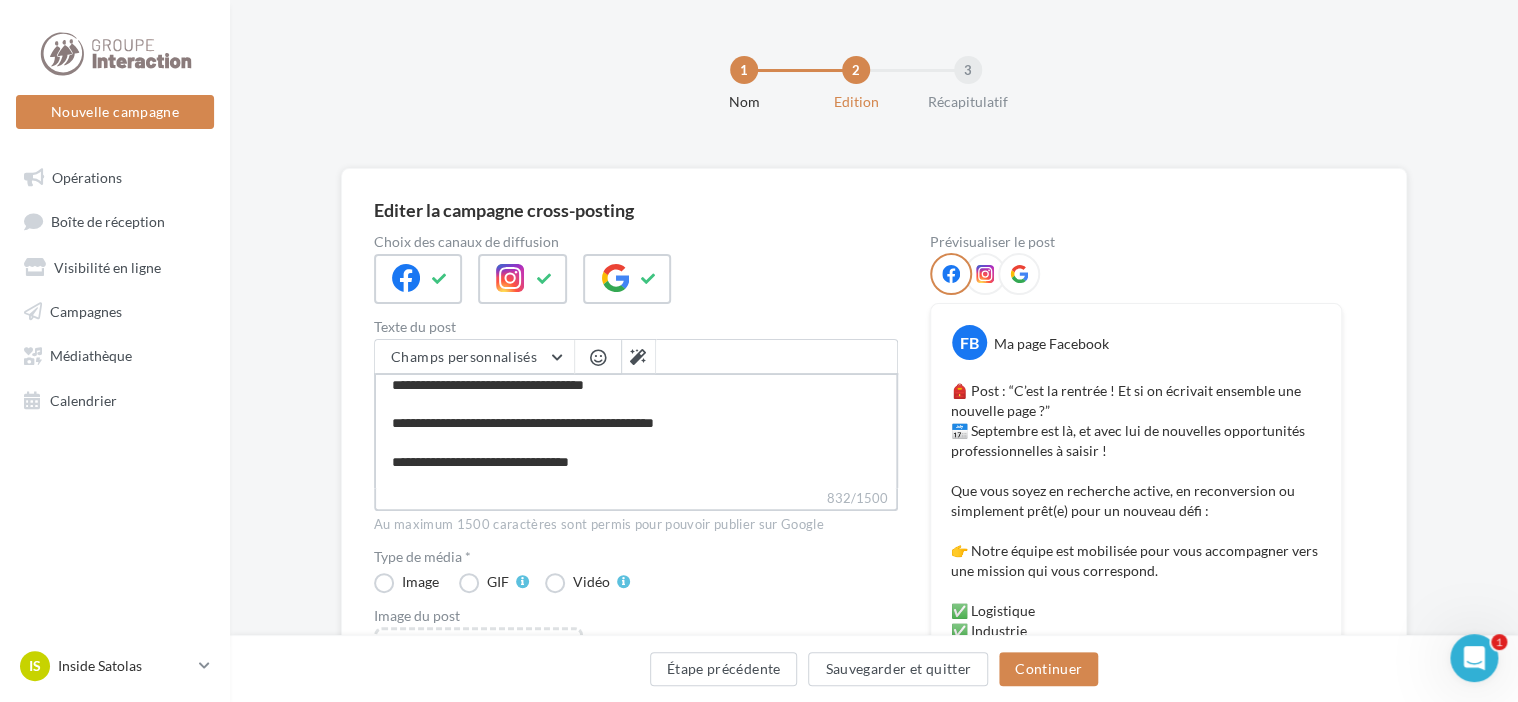 type on "**********" 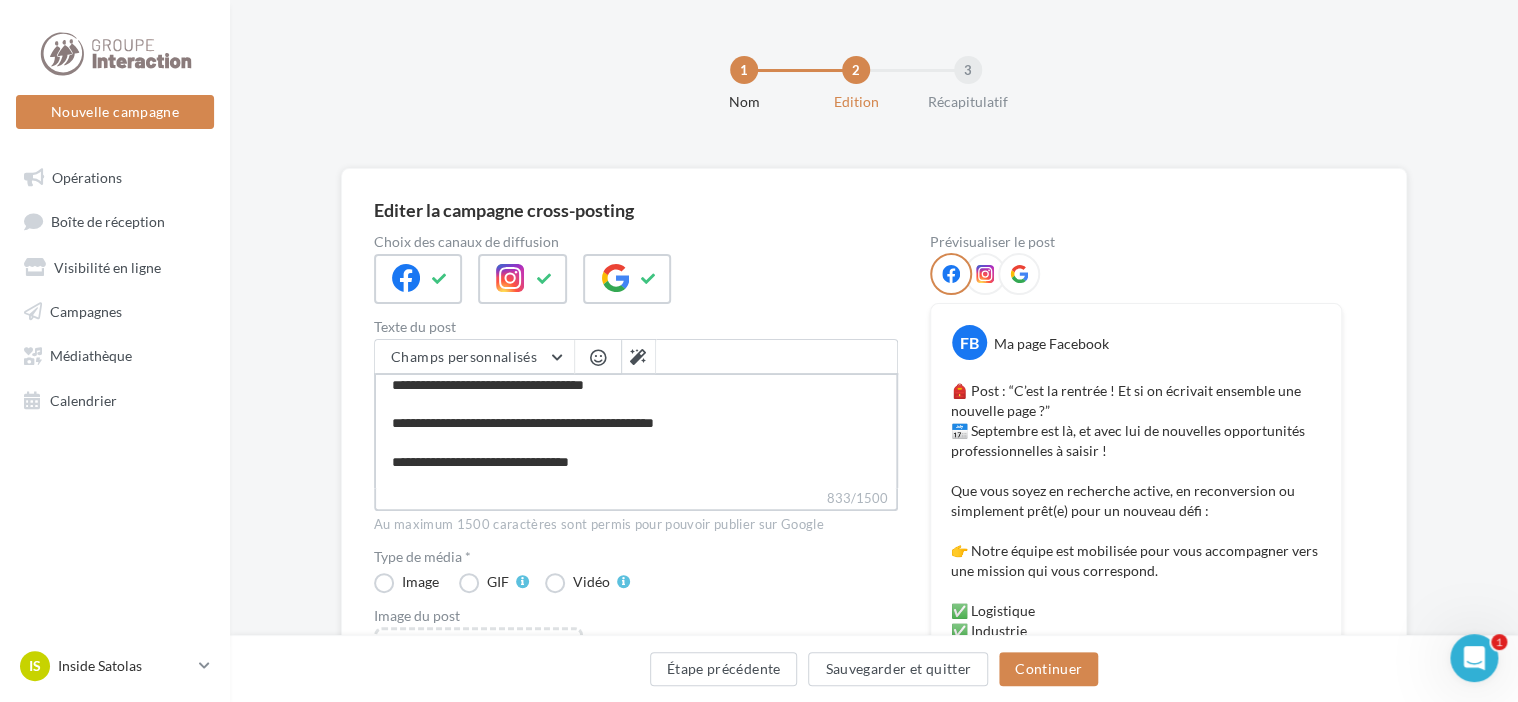 click on "**********" at bounding box center (636, 430) 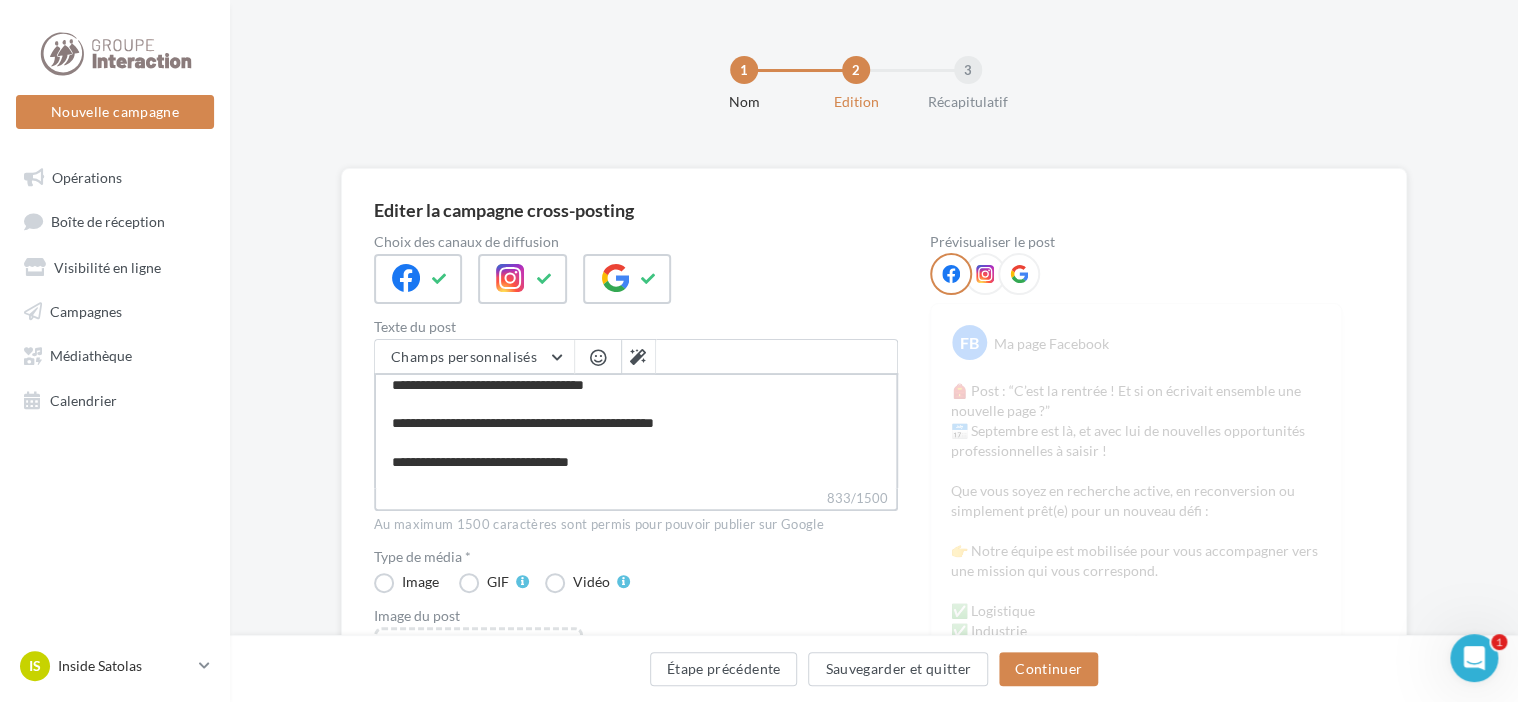 click on "**********" at bounding box center [636, 430] 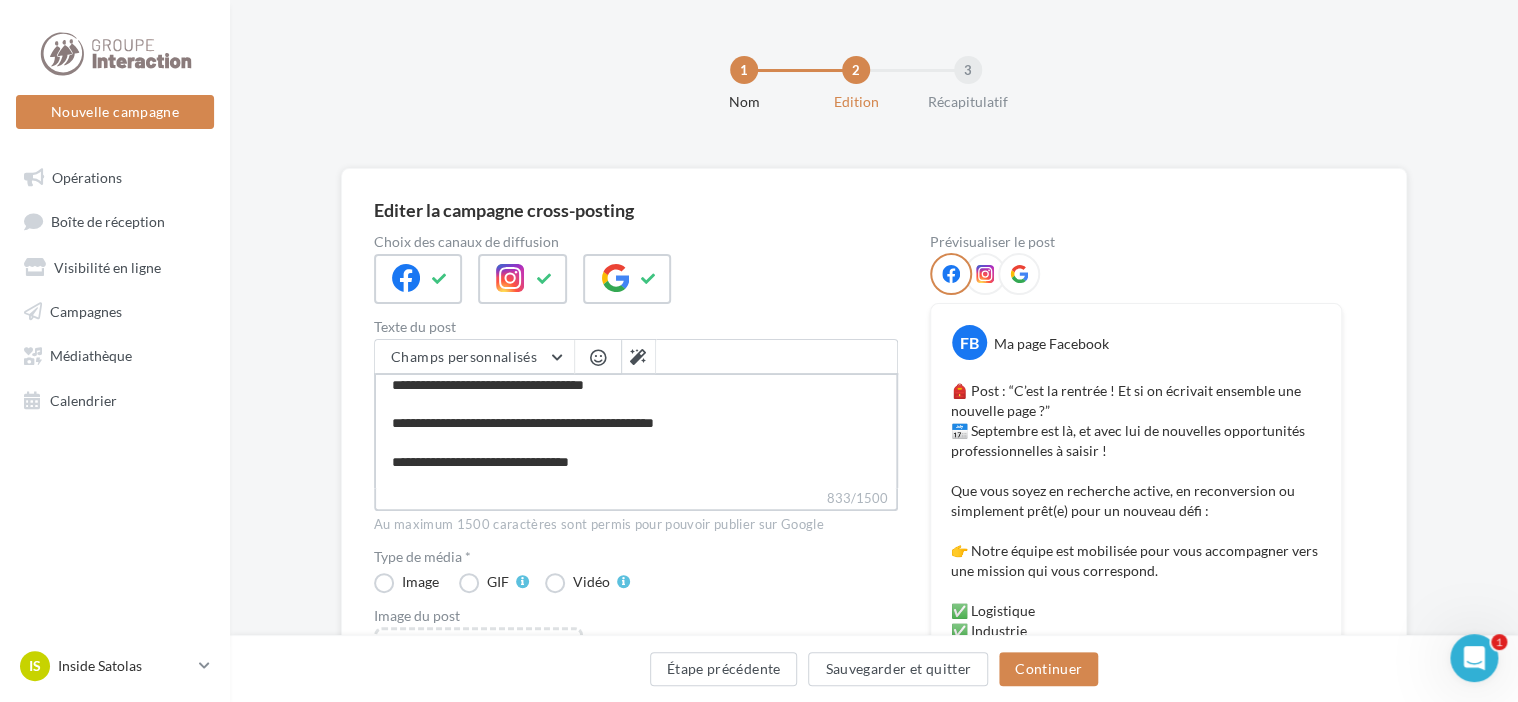 type on "**********" 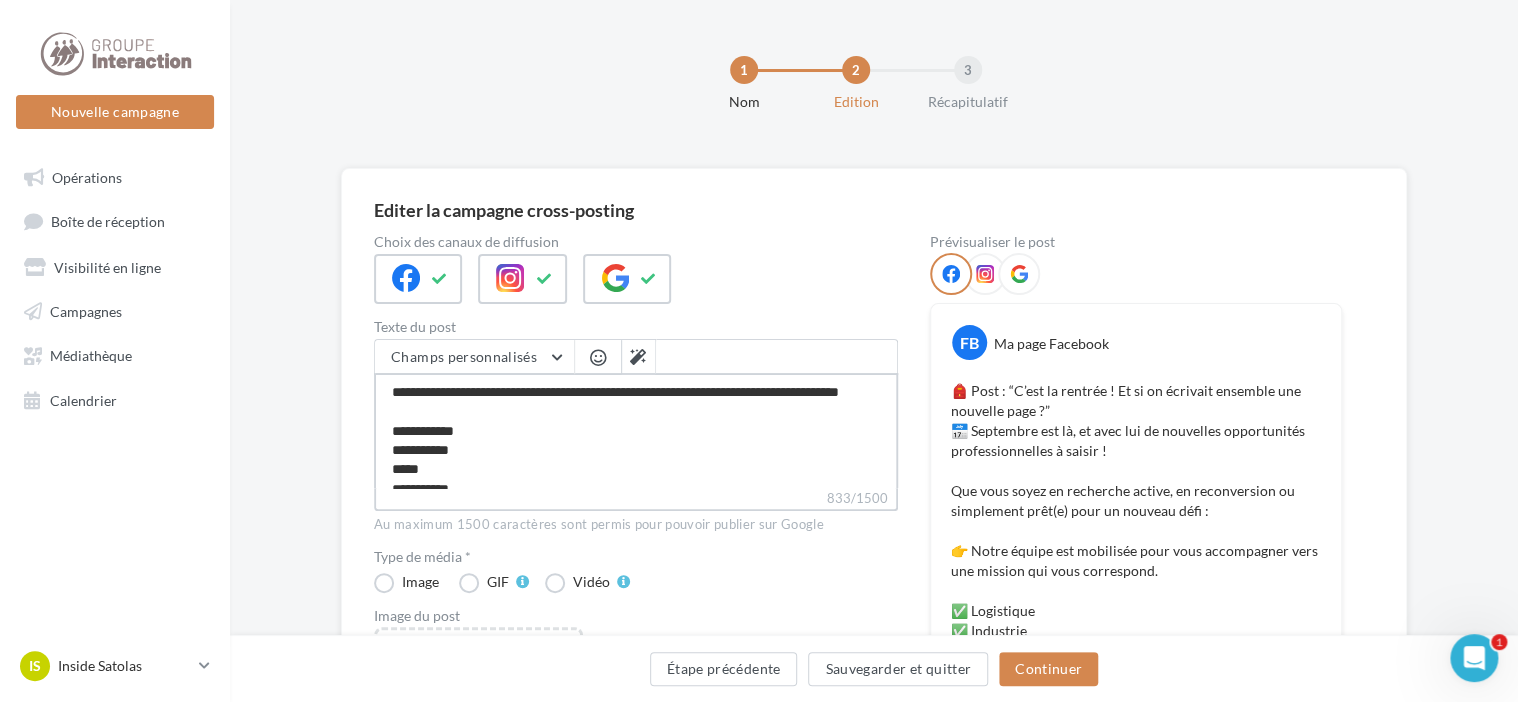 scroll, scrollTop: 0, scrollLeft: 0, axis: both 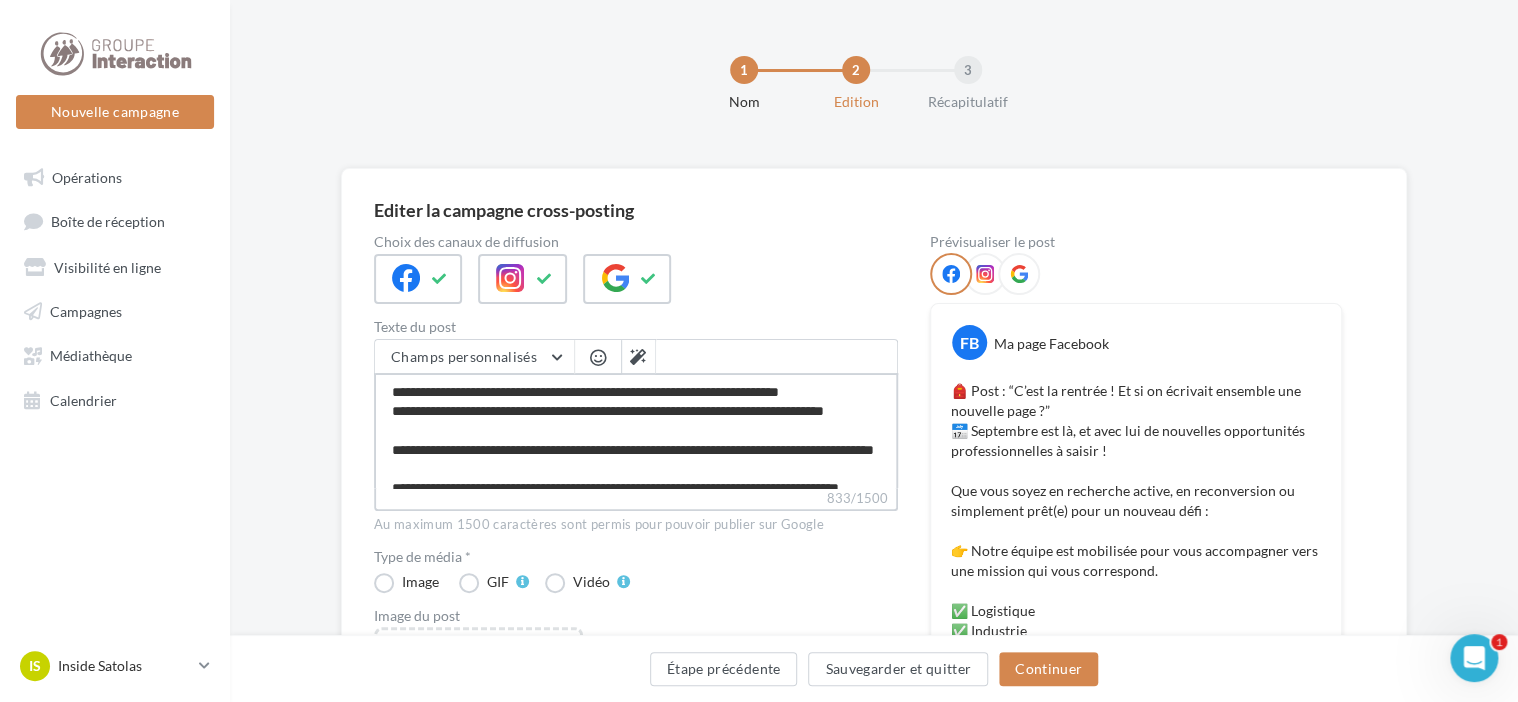 click on "**********" at bounding box center [636, 430] 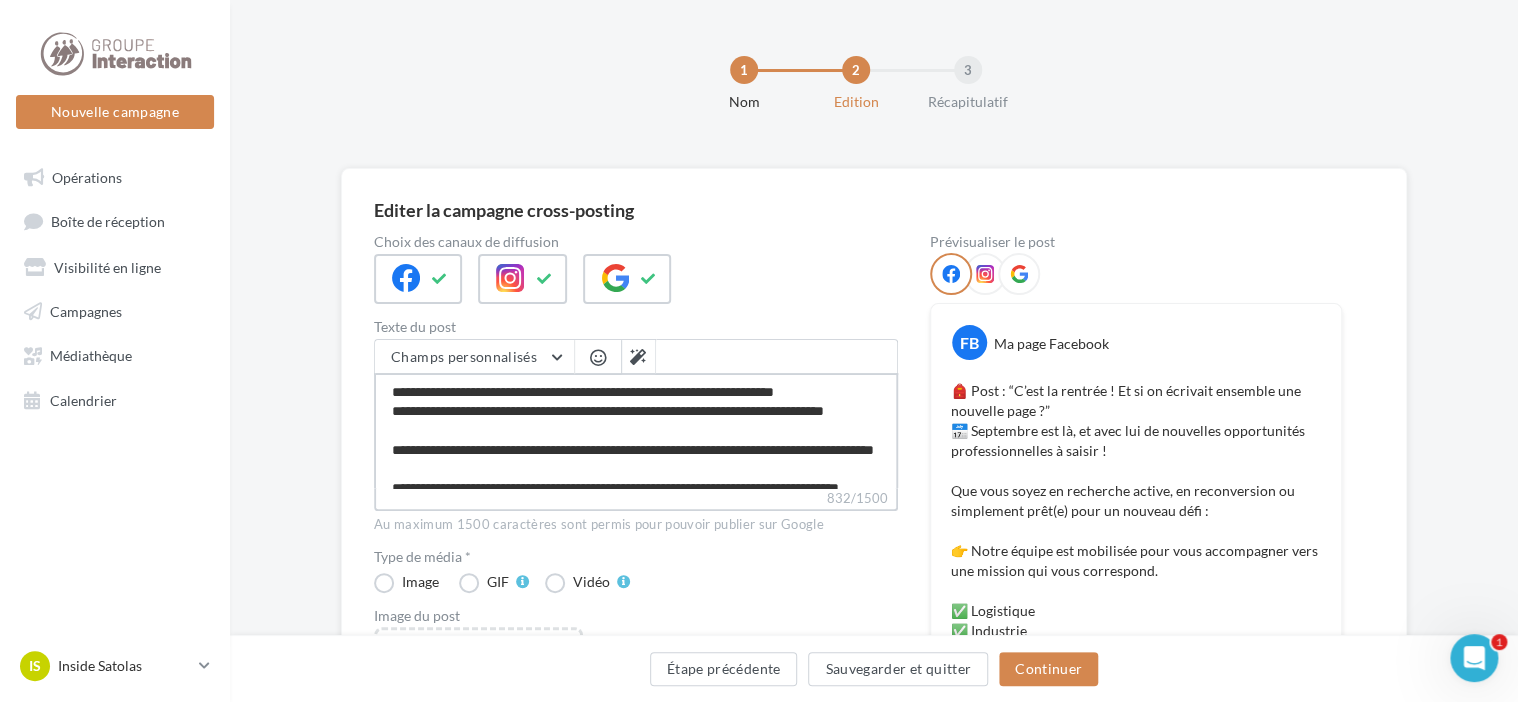 type on "**********" 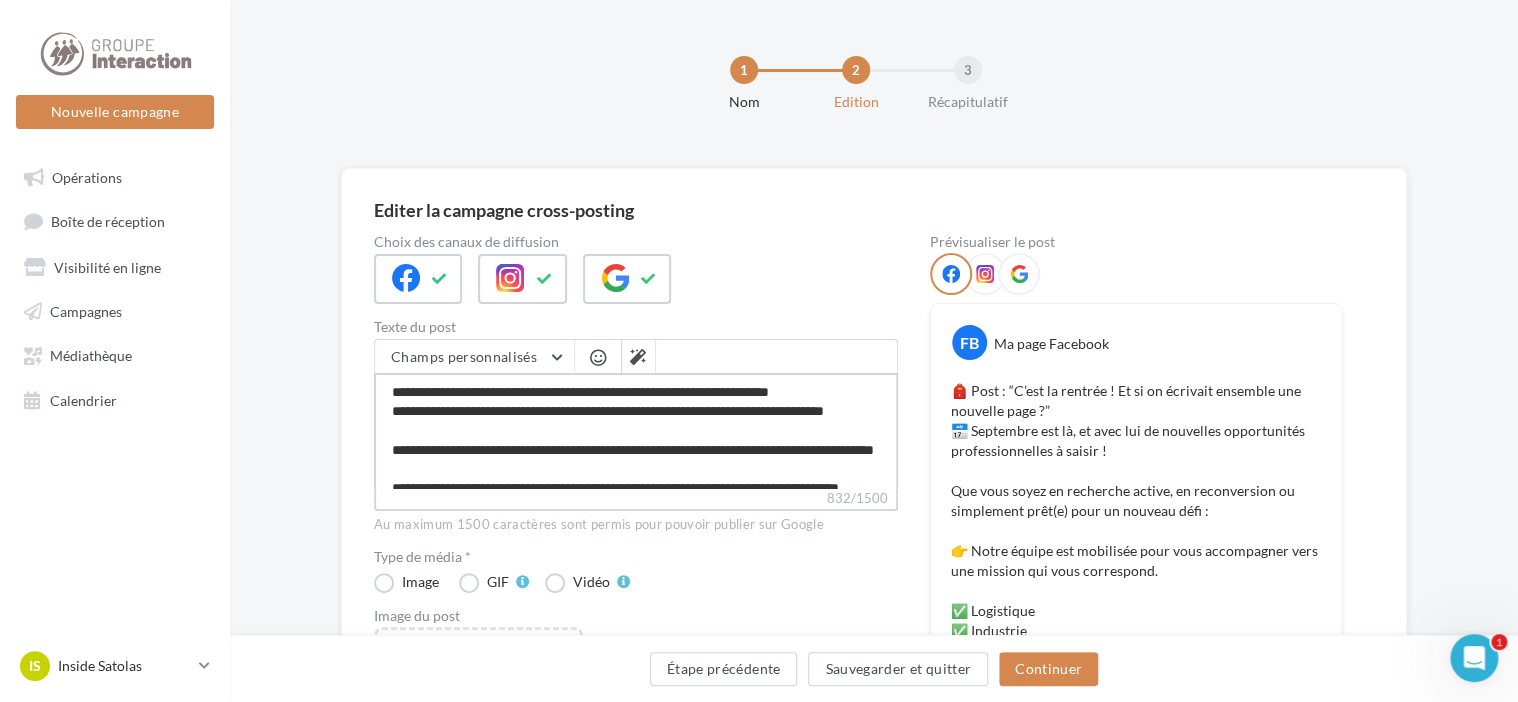 type on "**********" 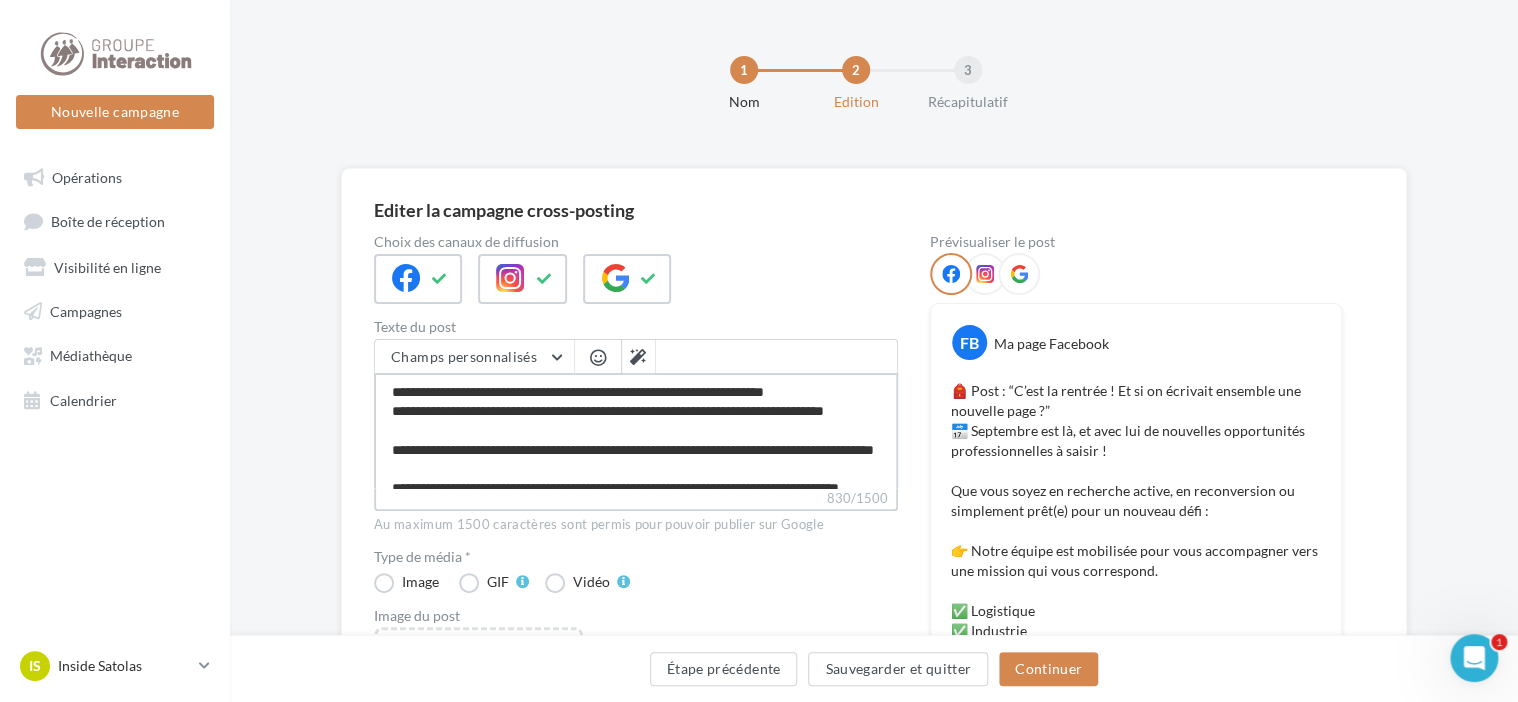 type on "**********" 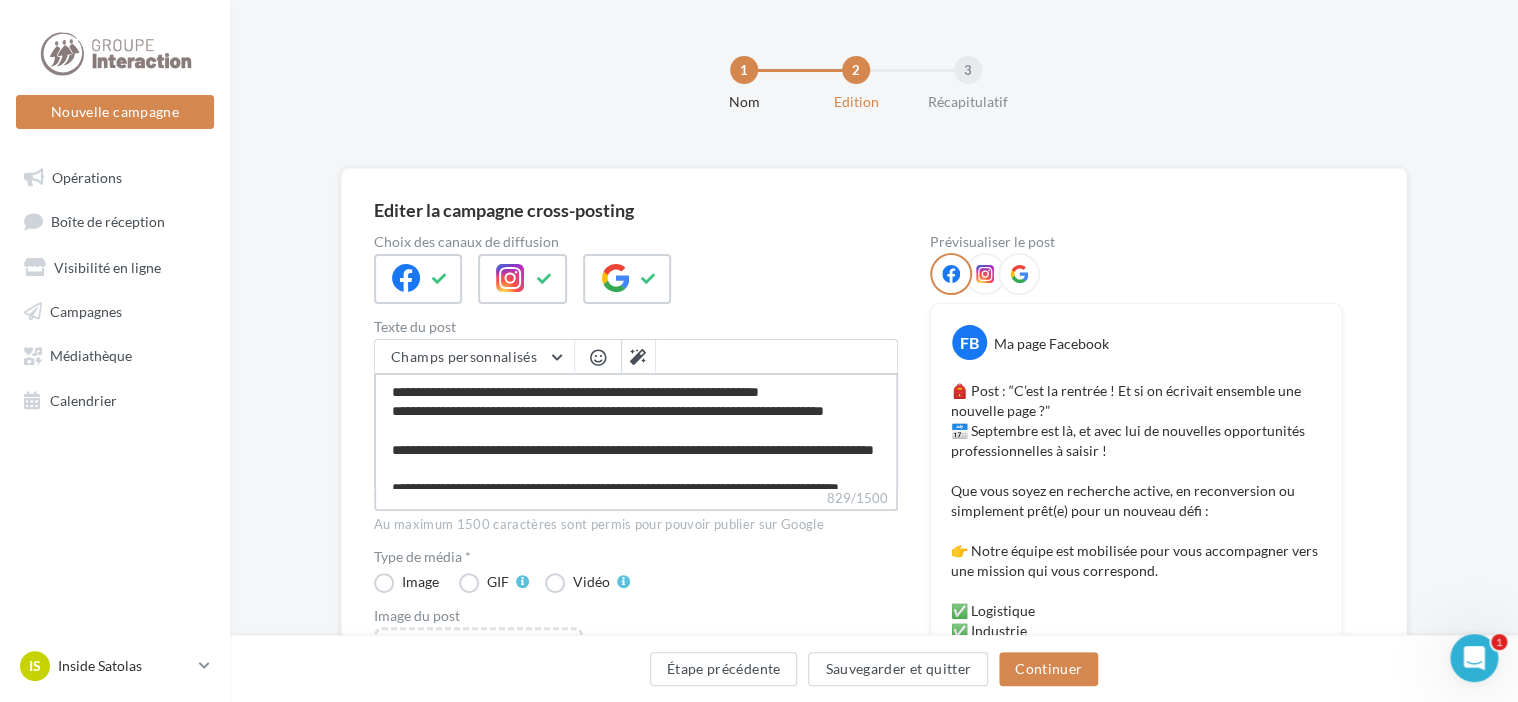 type on "**********" 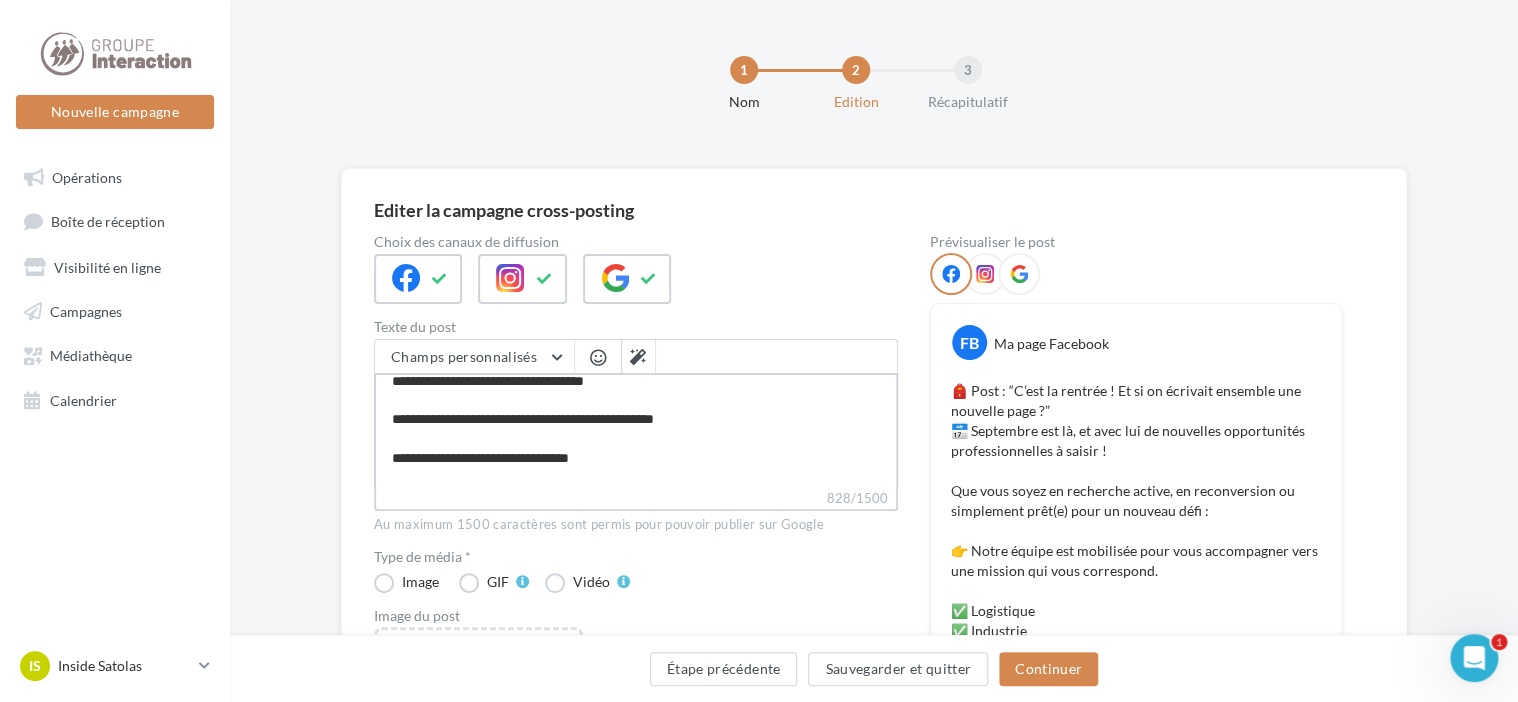 scroll, scrollTop: 400, scrollLeft: 0, axis: vertical 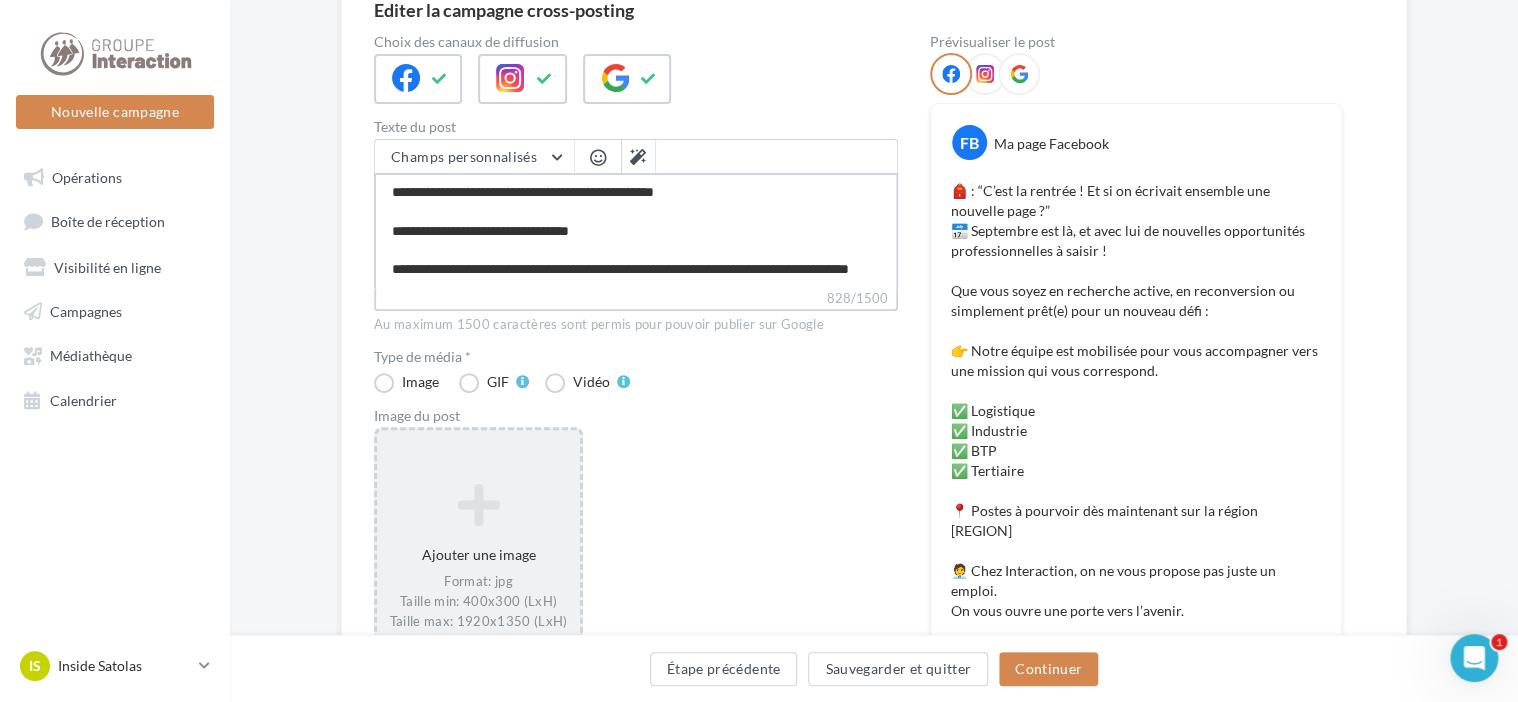 type on "**********" 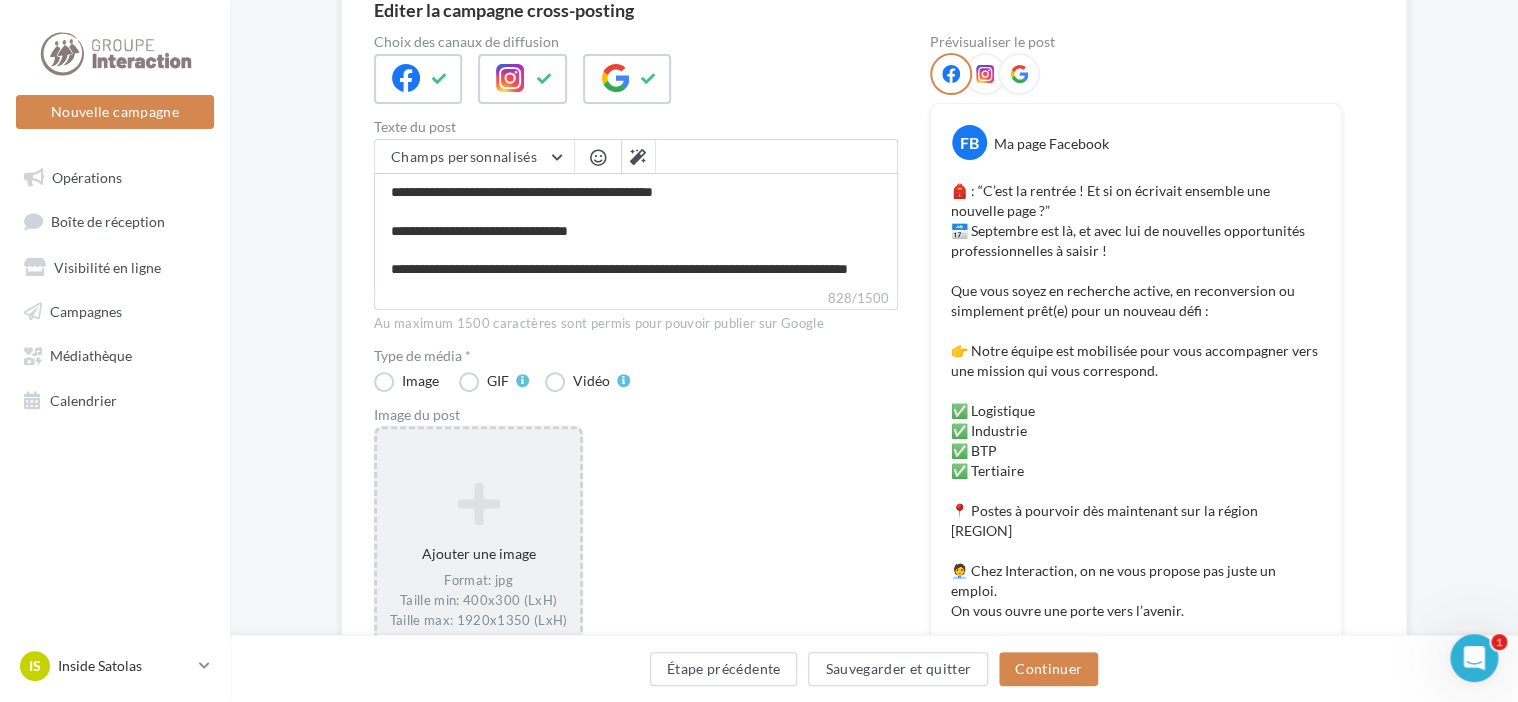 click on "Format: jpg   Taille min: 400x300 (LxH)   Taille max: 1920x1350 (LxH)" at bounding box center (478, 601) 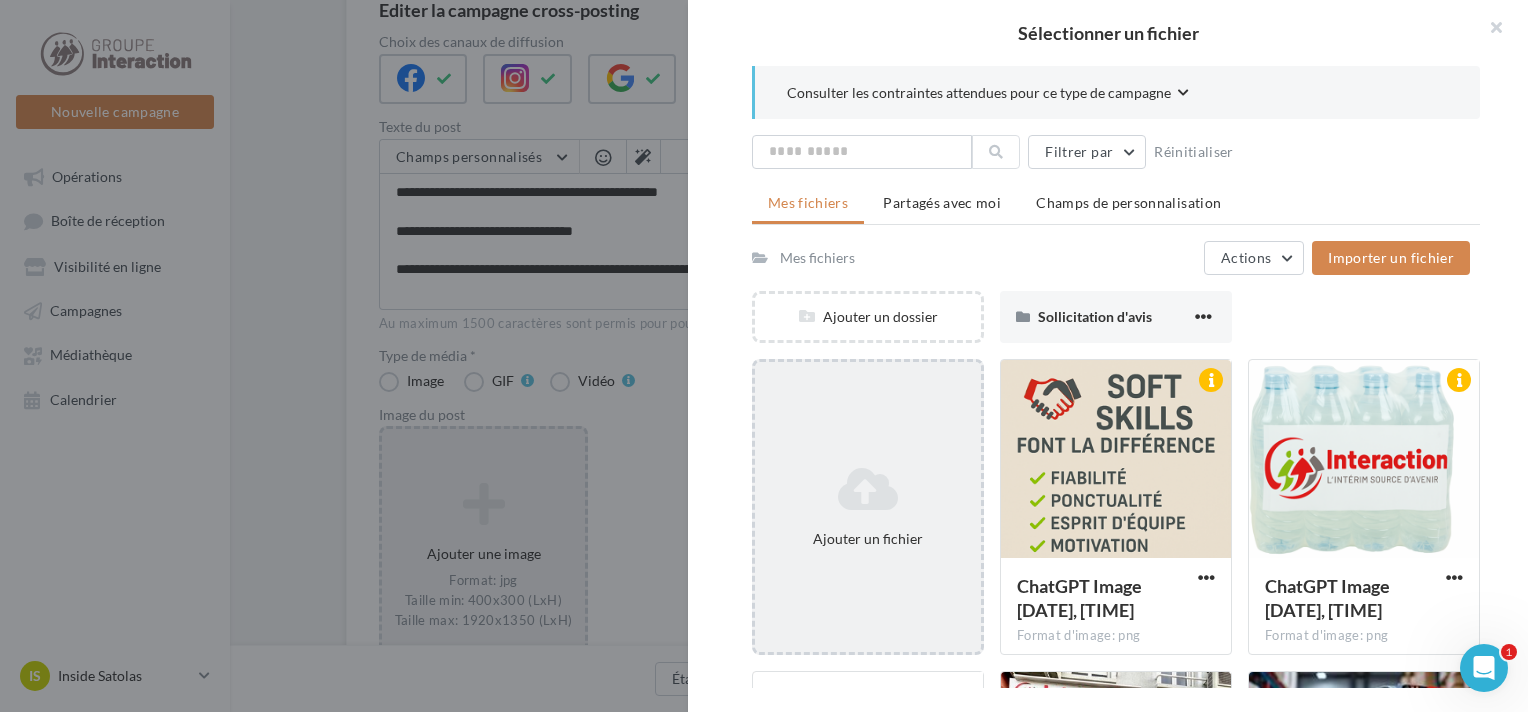 click at bounding box center (868, 489) 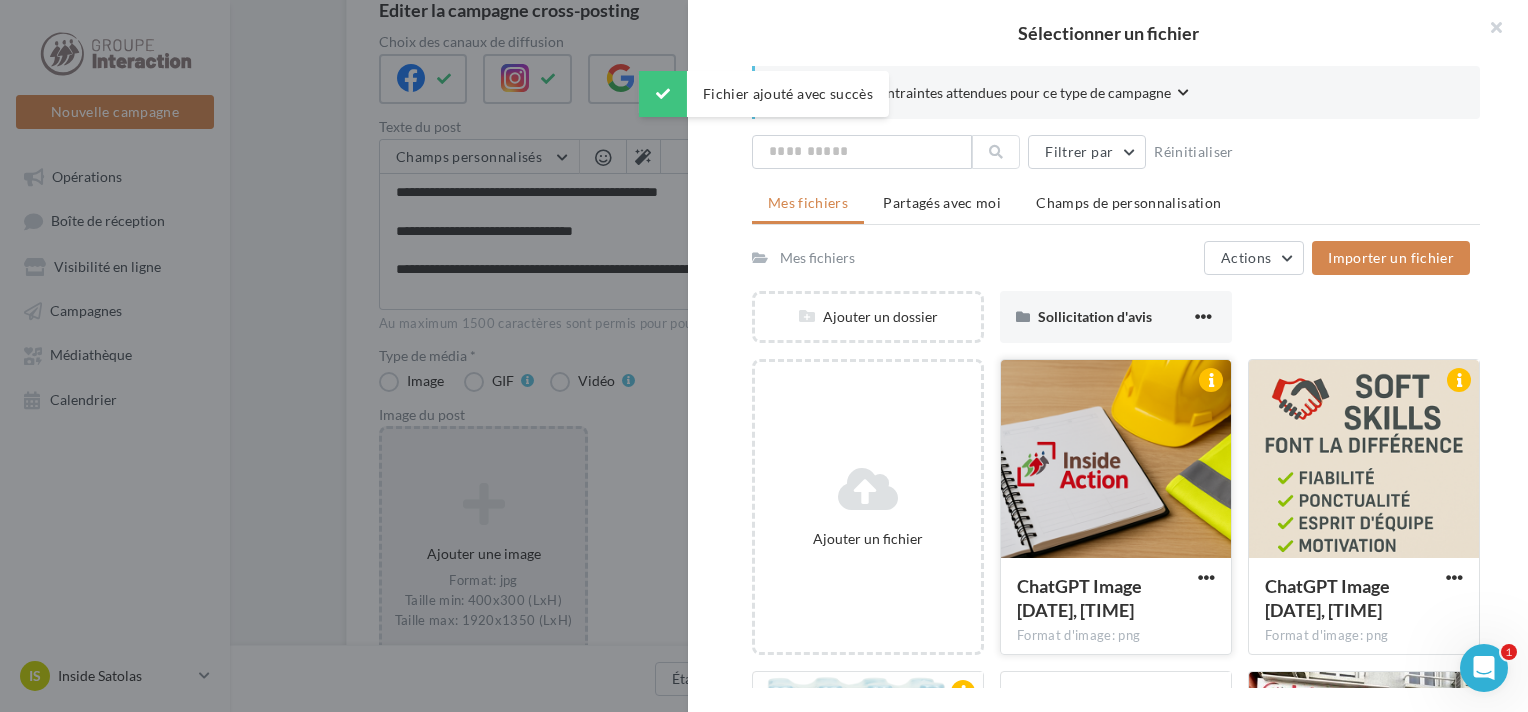 click at bounding box center (1116, 460) 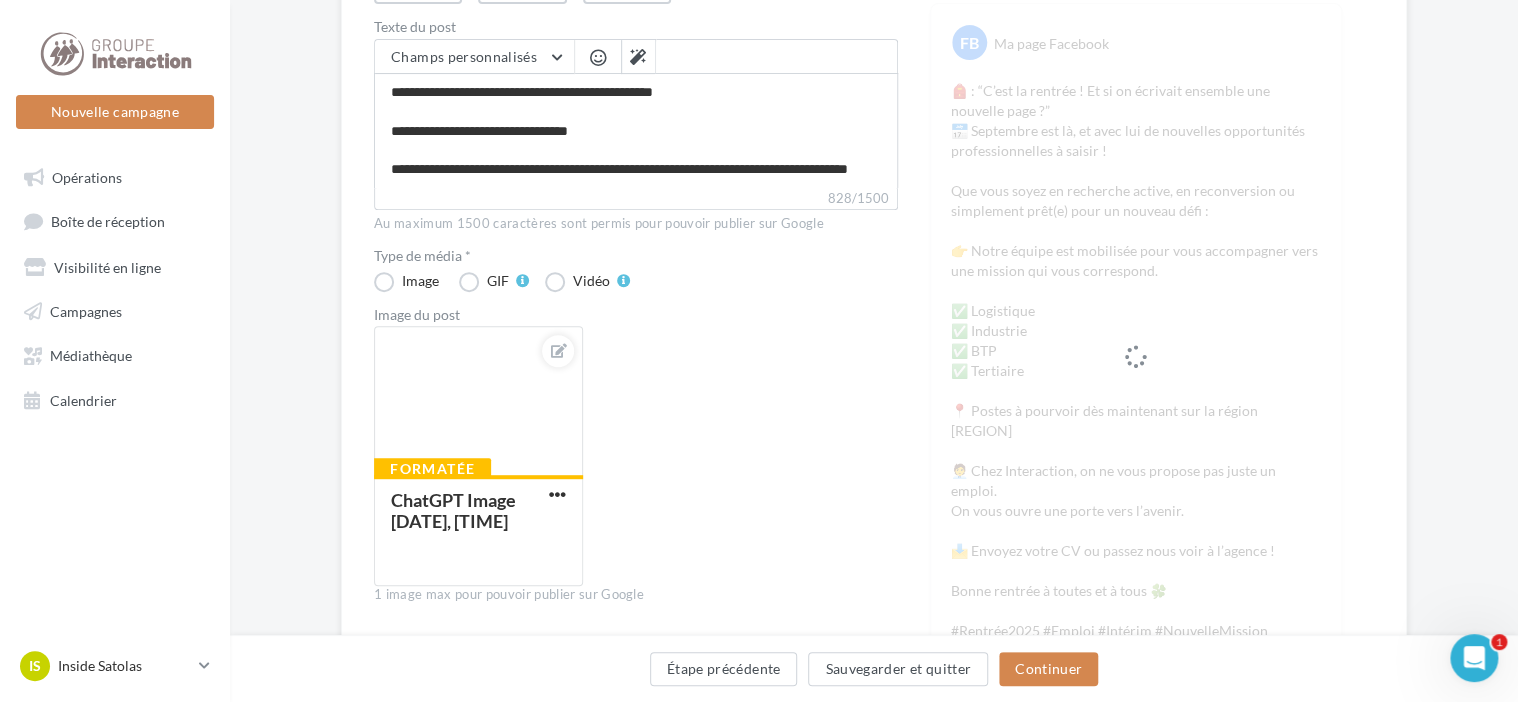 scroll, scrollTop: 400, scrollLeft: 0, axis: vertical 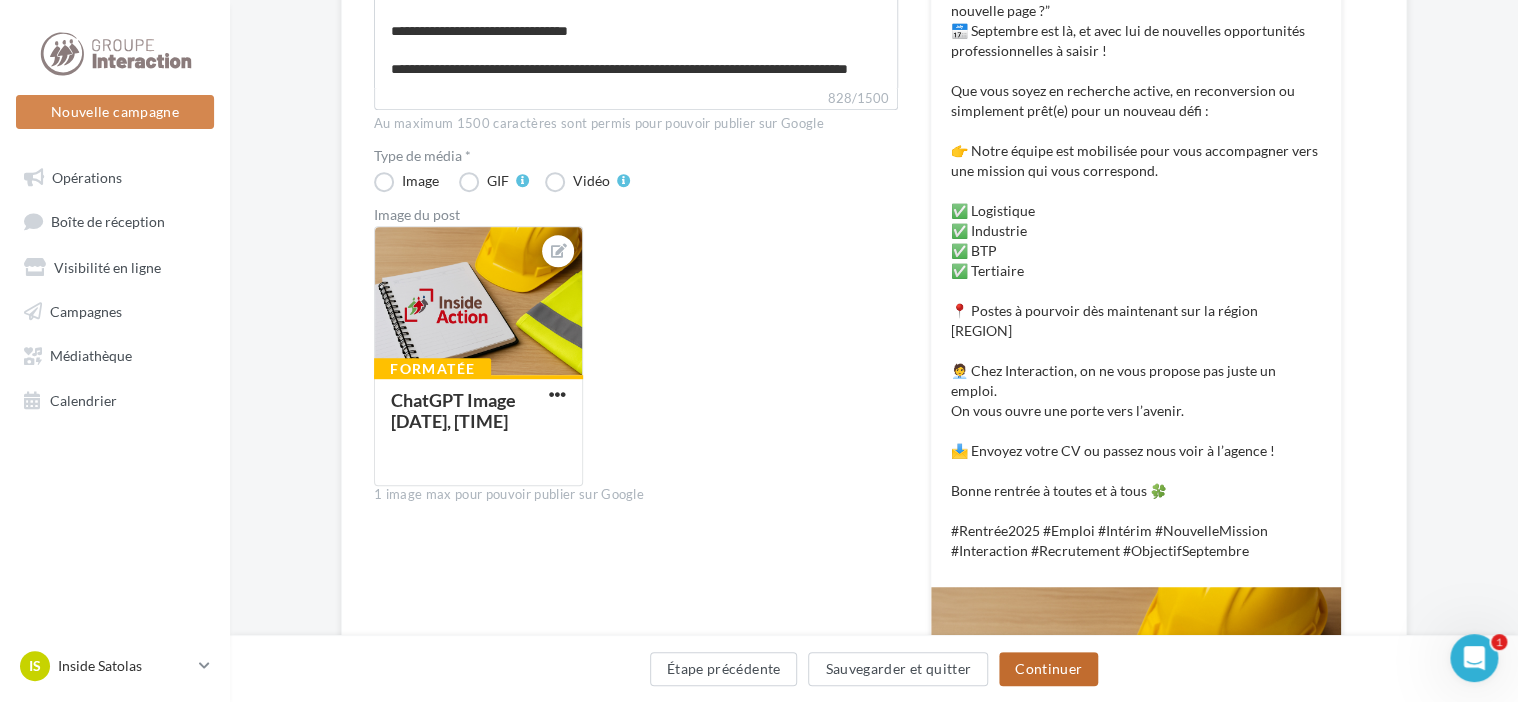 click on "Continuer" at bounding box center (1048, 669) 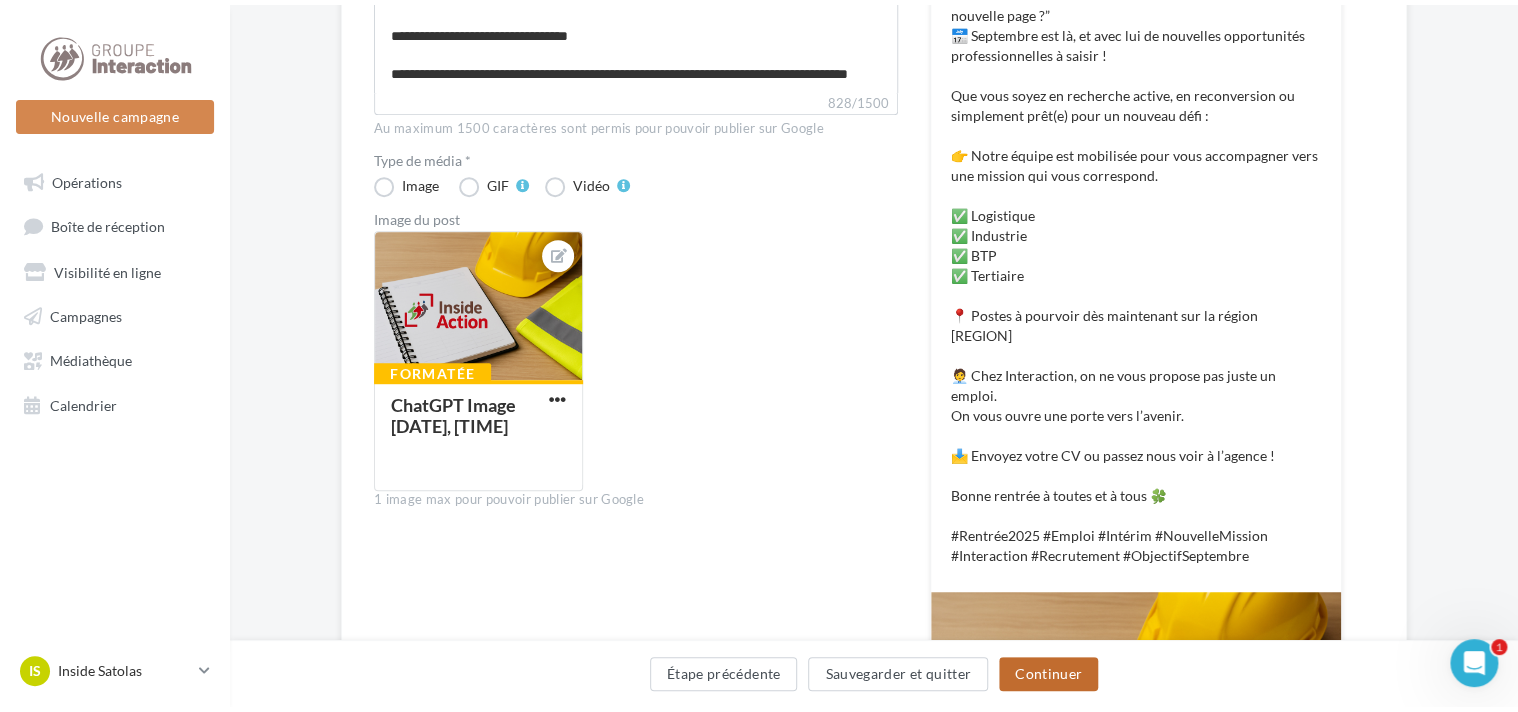 scroll, scrollTop: 0, scrollLeft: 0, axis: both 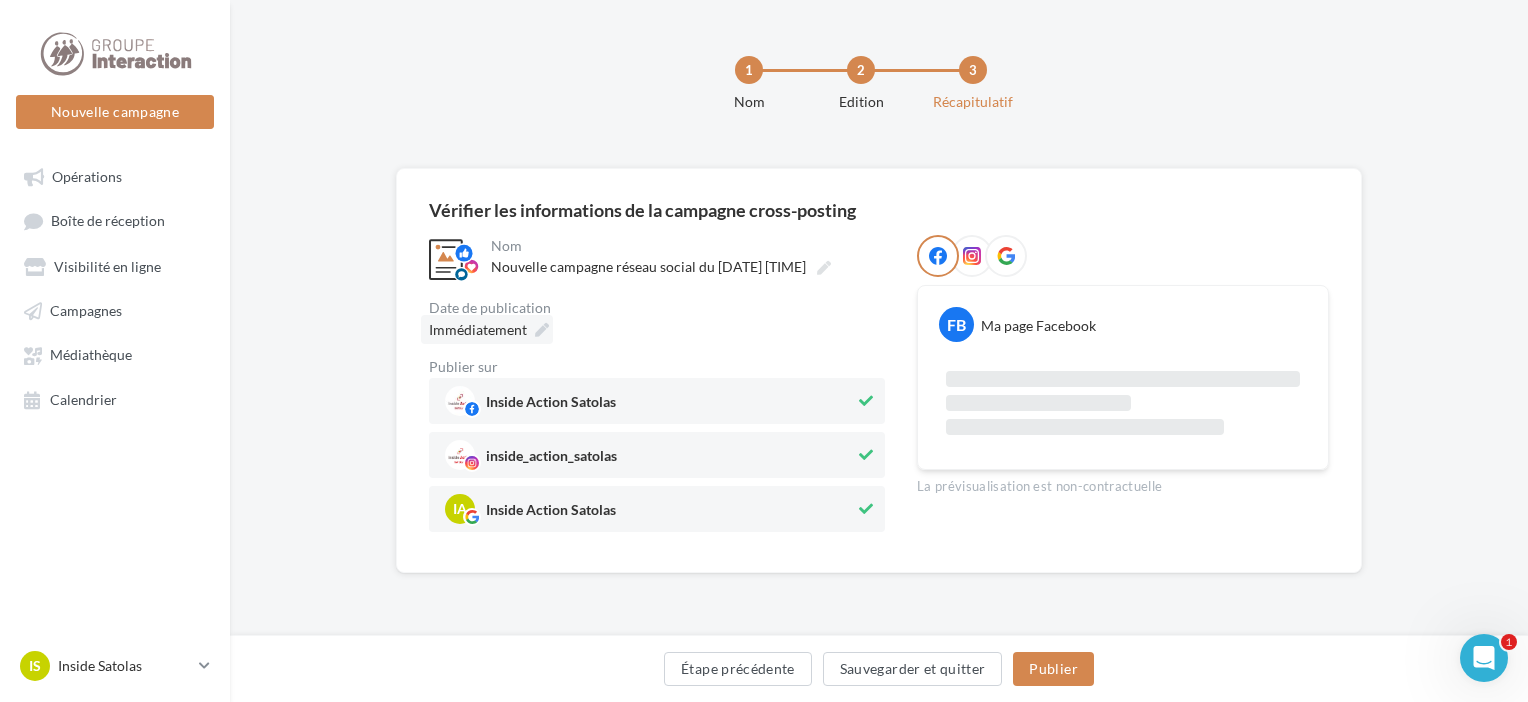 click on "Immédiatement" at bounding box center (478, 329) 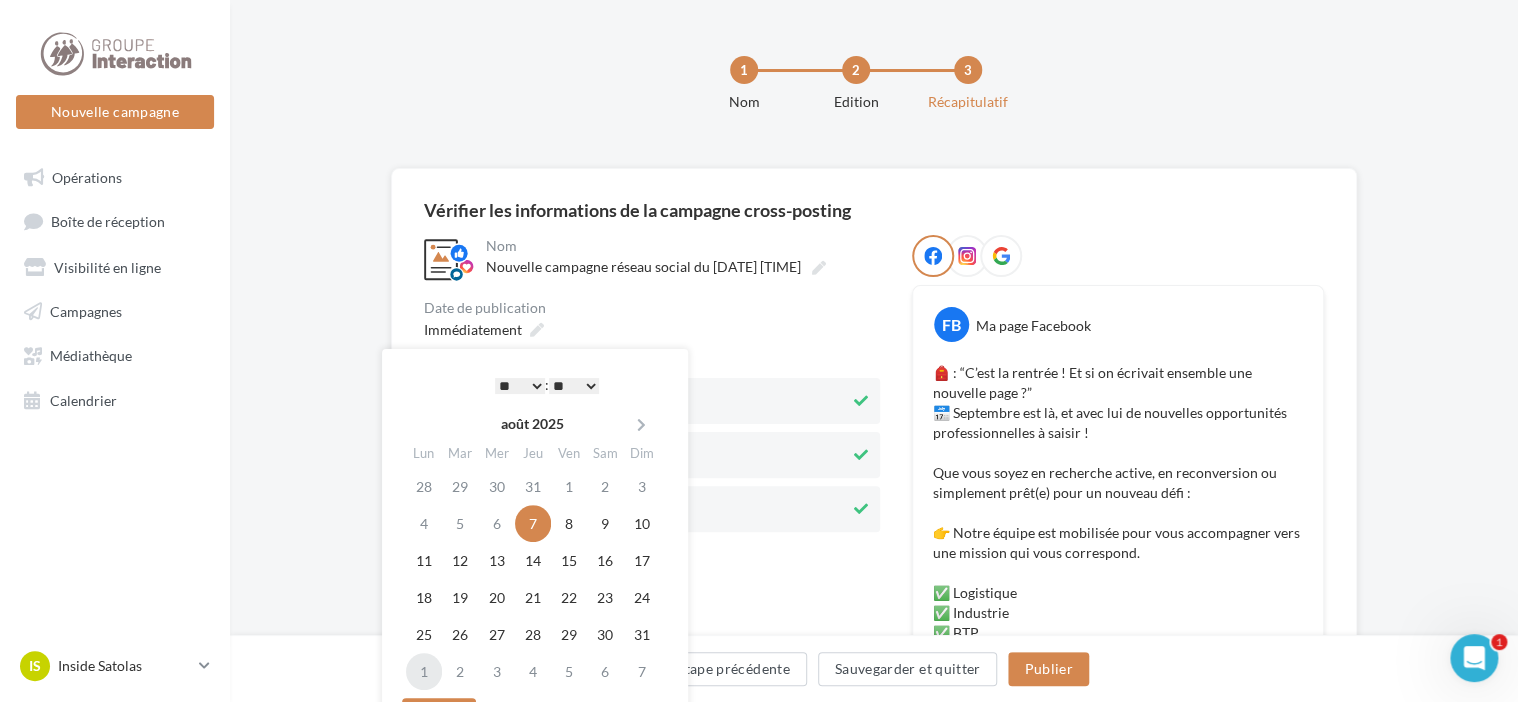 click on "1" at bounding box center [424, 671] 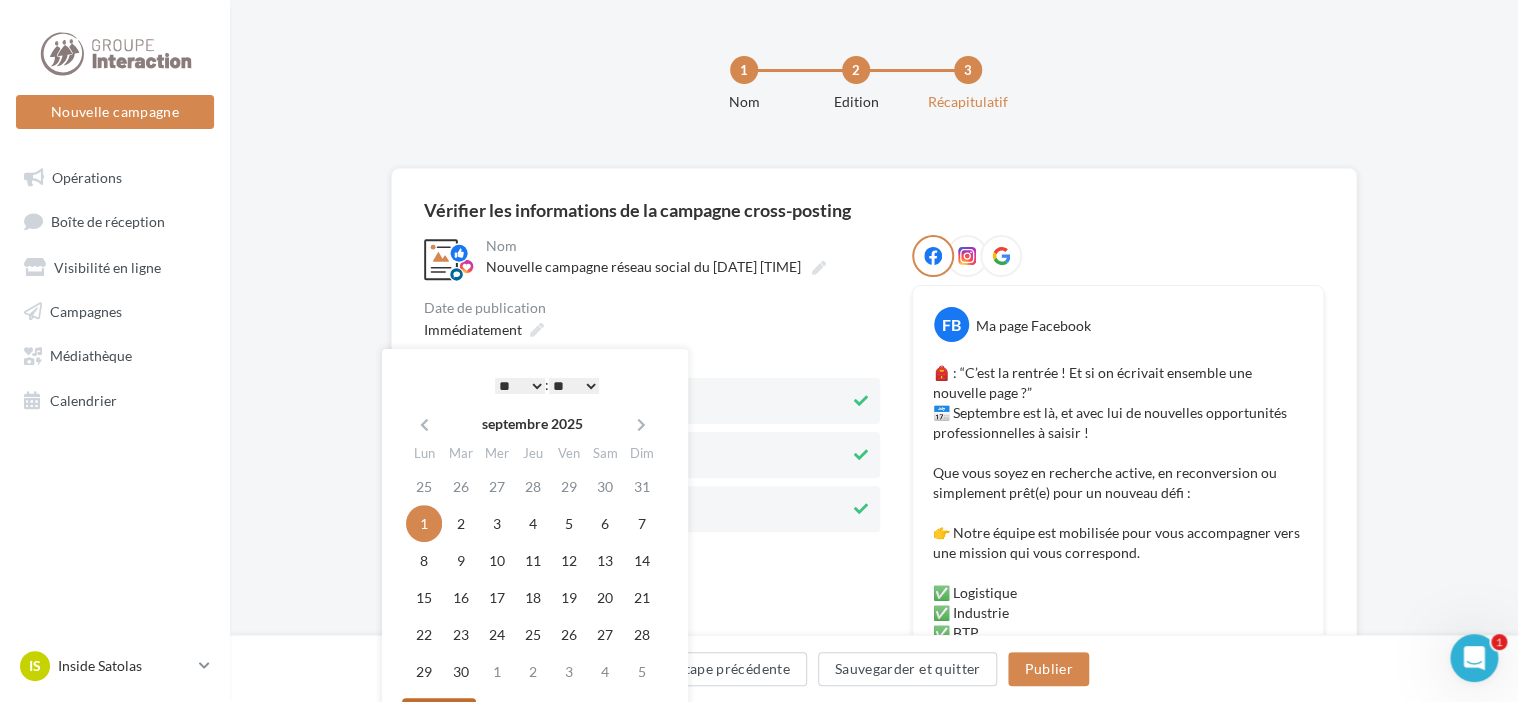 click on "Valider" at bounding box center [439, 715] 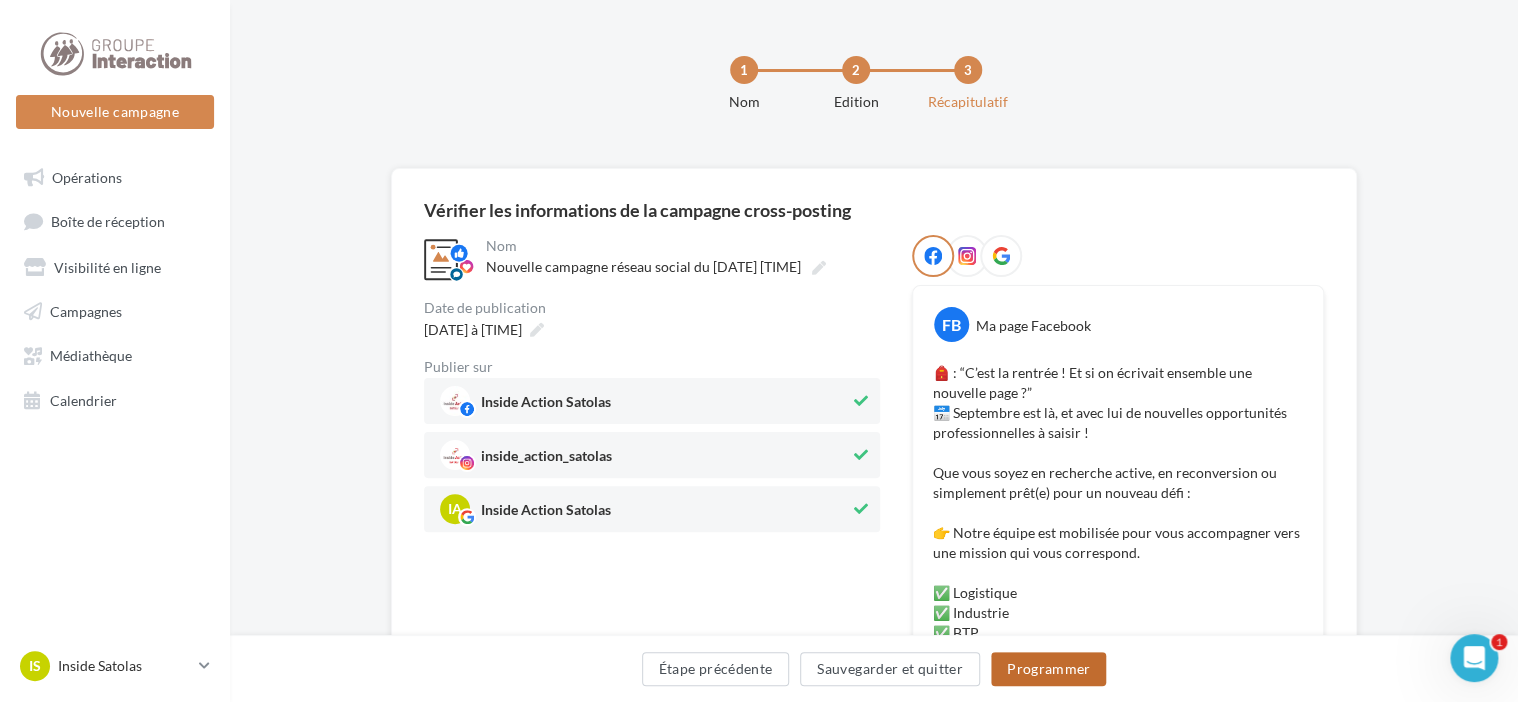 click on "Programmer" at bounding box center (1049, 669) 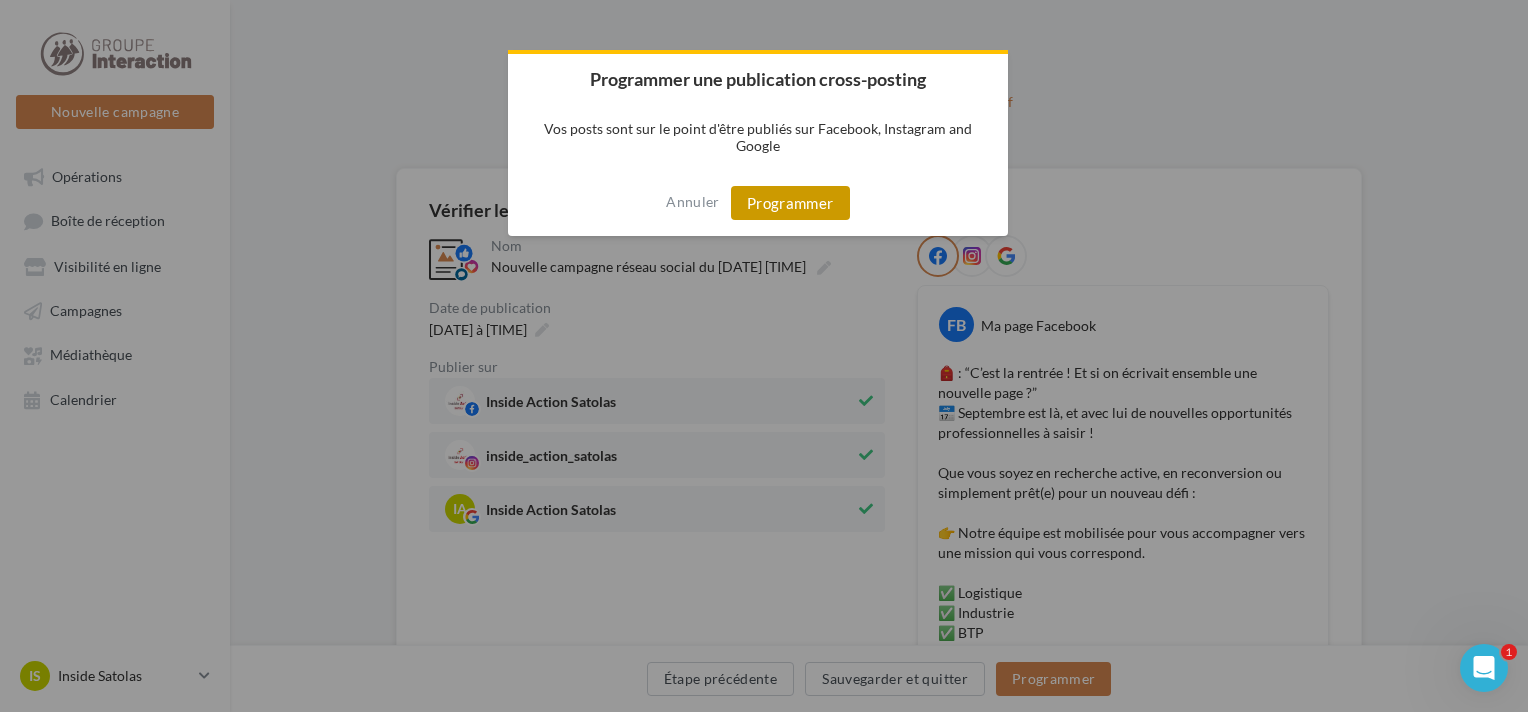click on "Programmer" at bounding box center (790, 203) 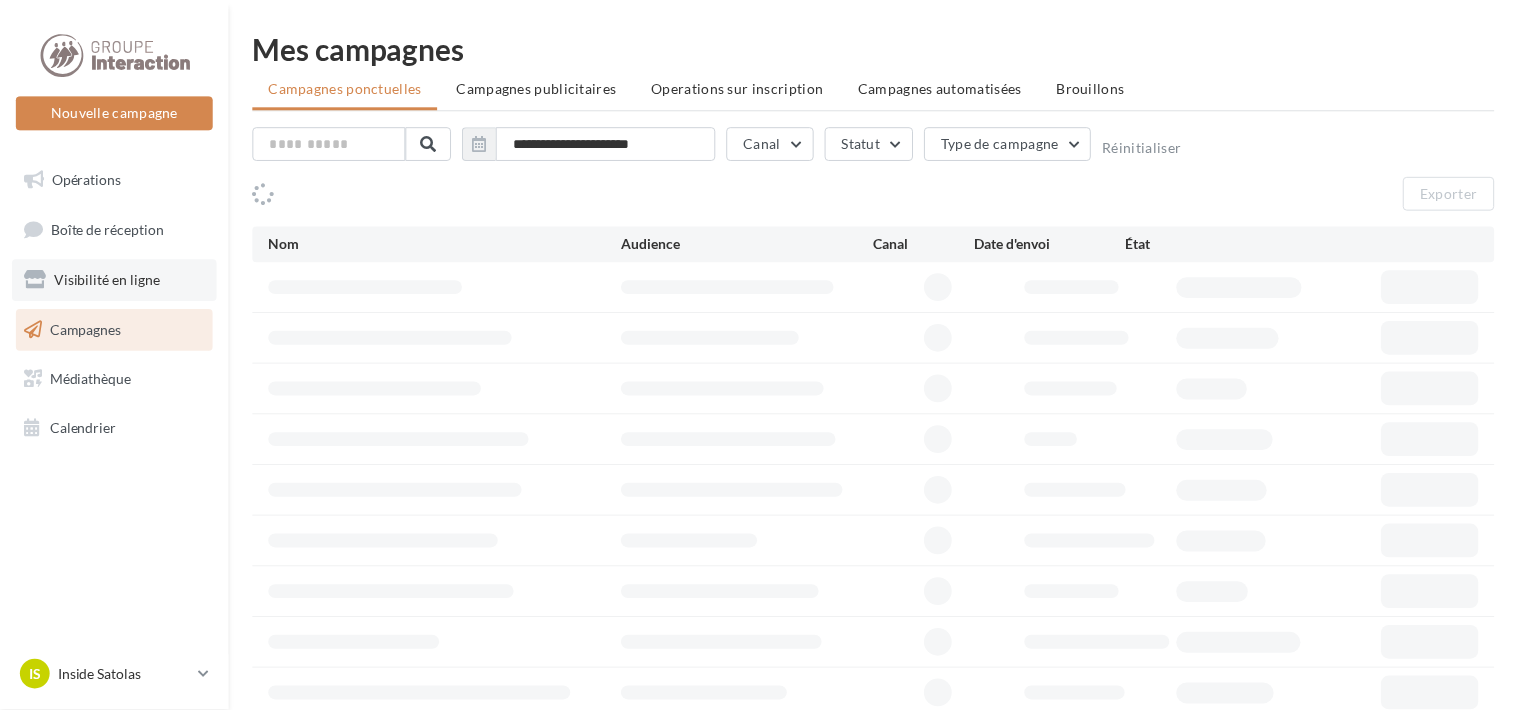 scroll, scrollTop: 0, scrollLeft: 0, axis: both 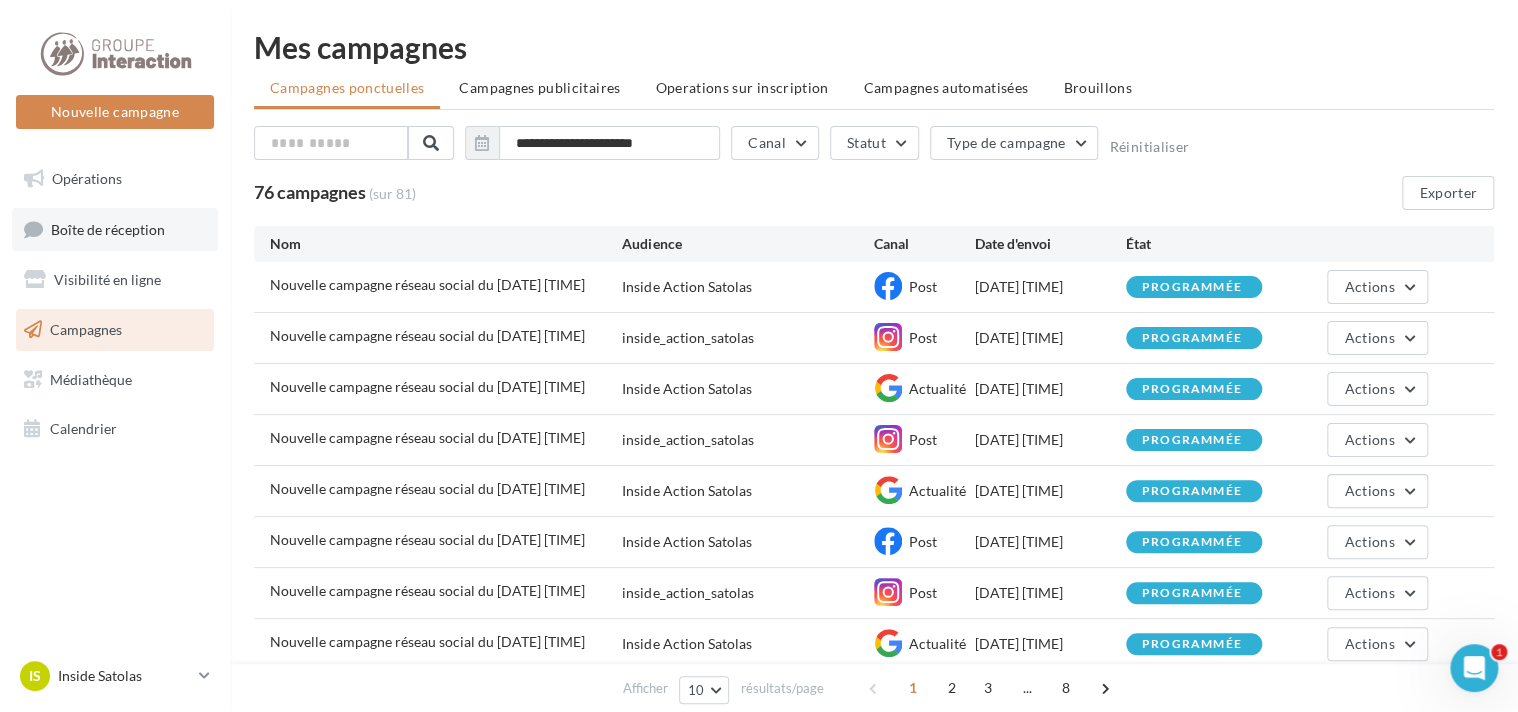 click on "Boîte de réception" at bounding box center [108, 228] 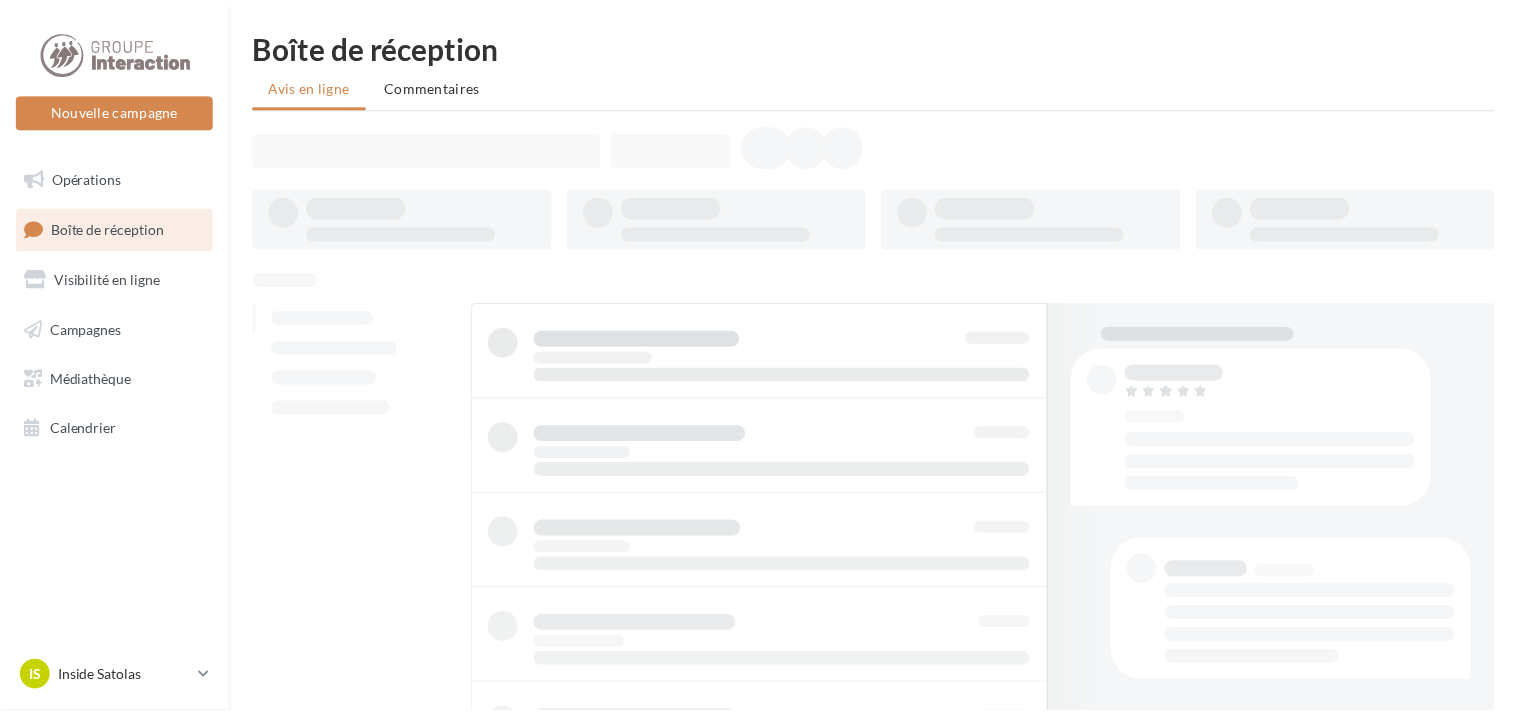 scroll, scrollTop: 0, scrollLeft: 0, axis: both 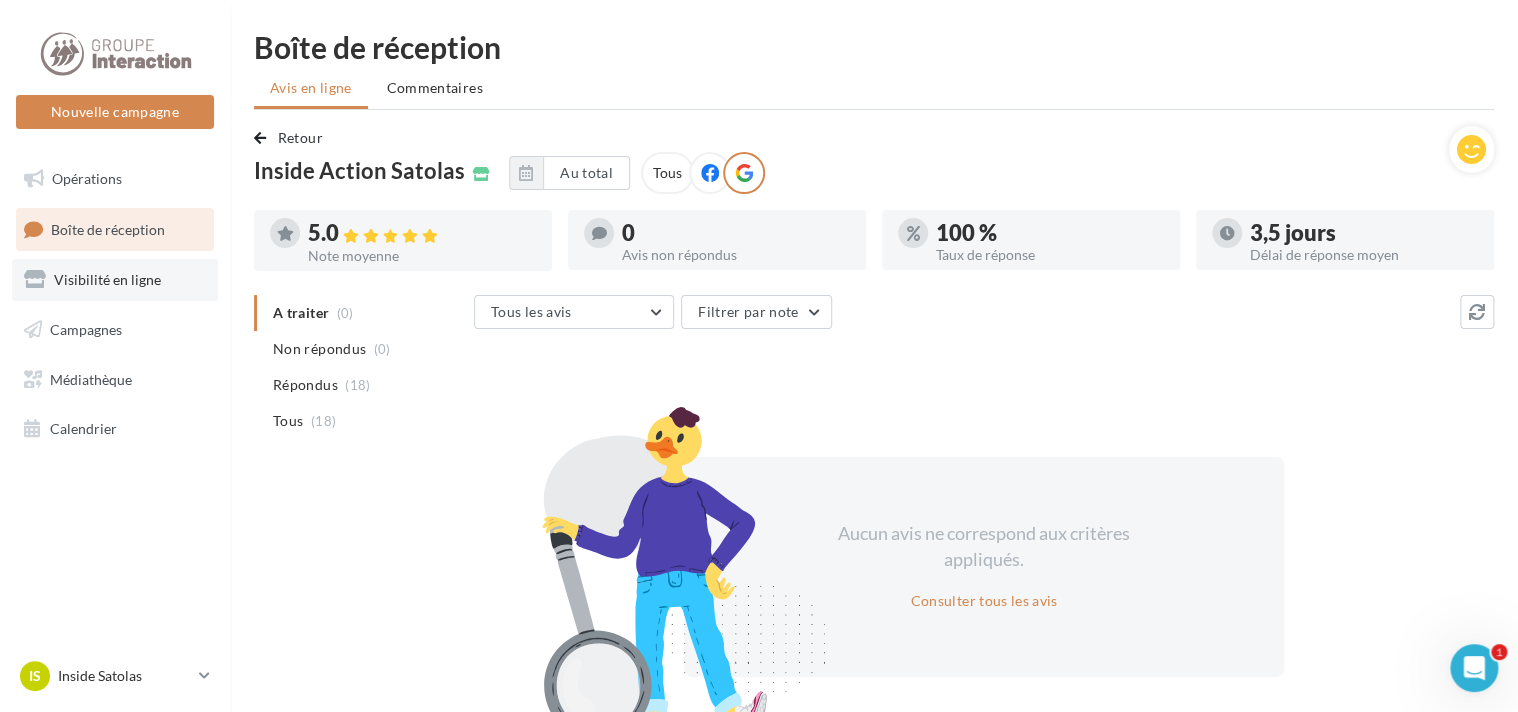 click on "Visibilité en ligne" at bounding box center [107, 279] 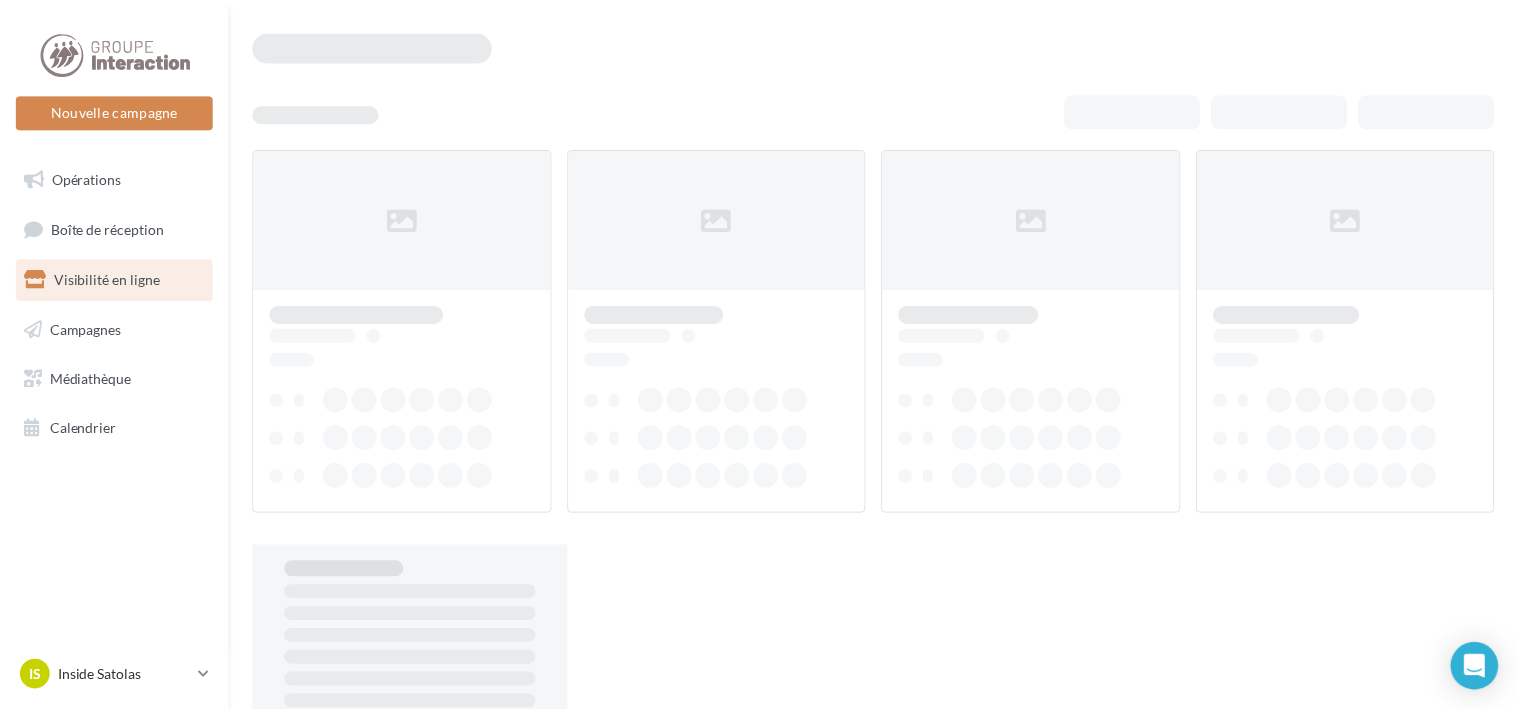 scroll, scrollTop: 0, scrollLeft: 0, axis: both 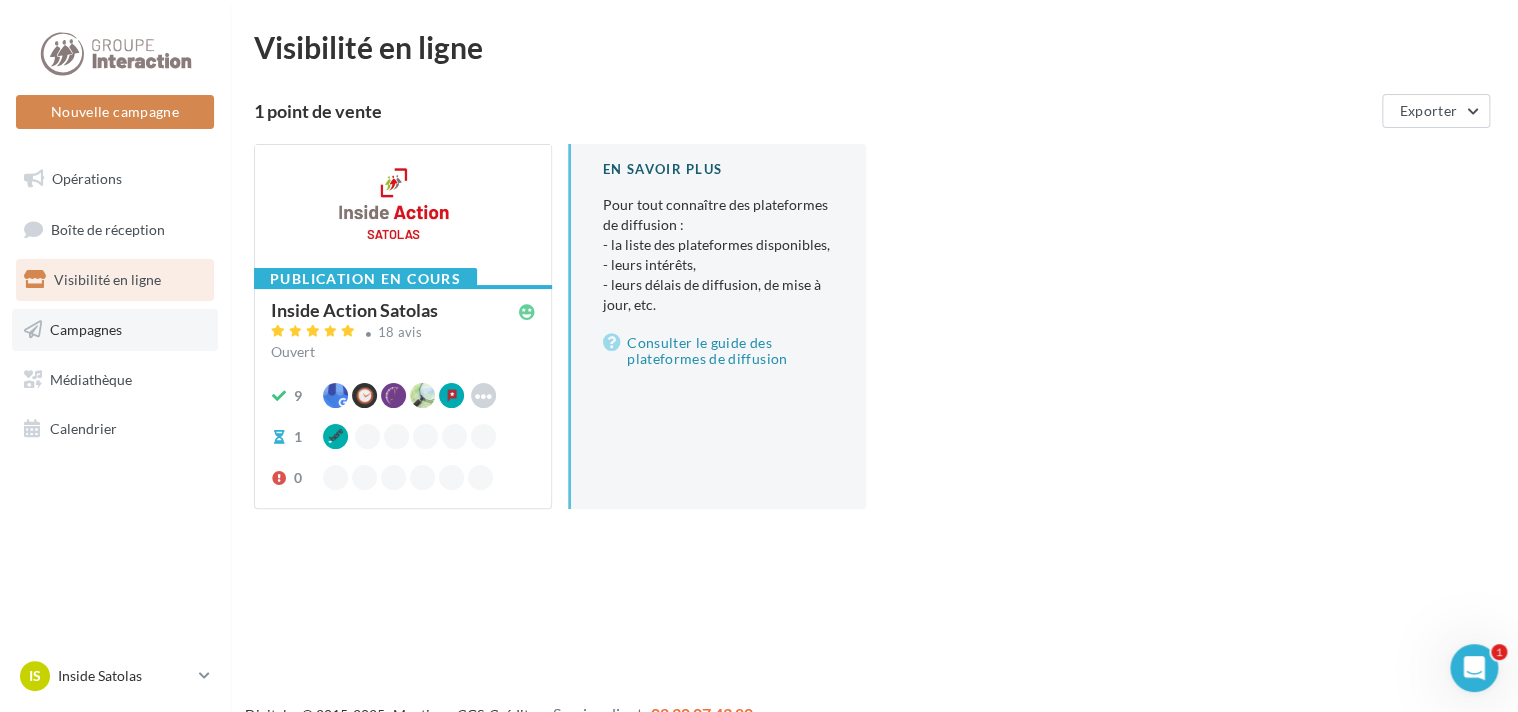 click on "Campagnes" at bounding box center (86, 329) 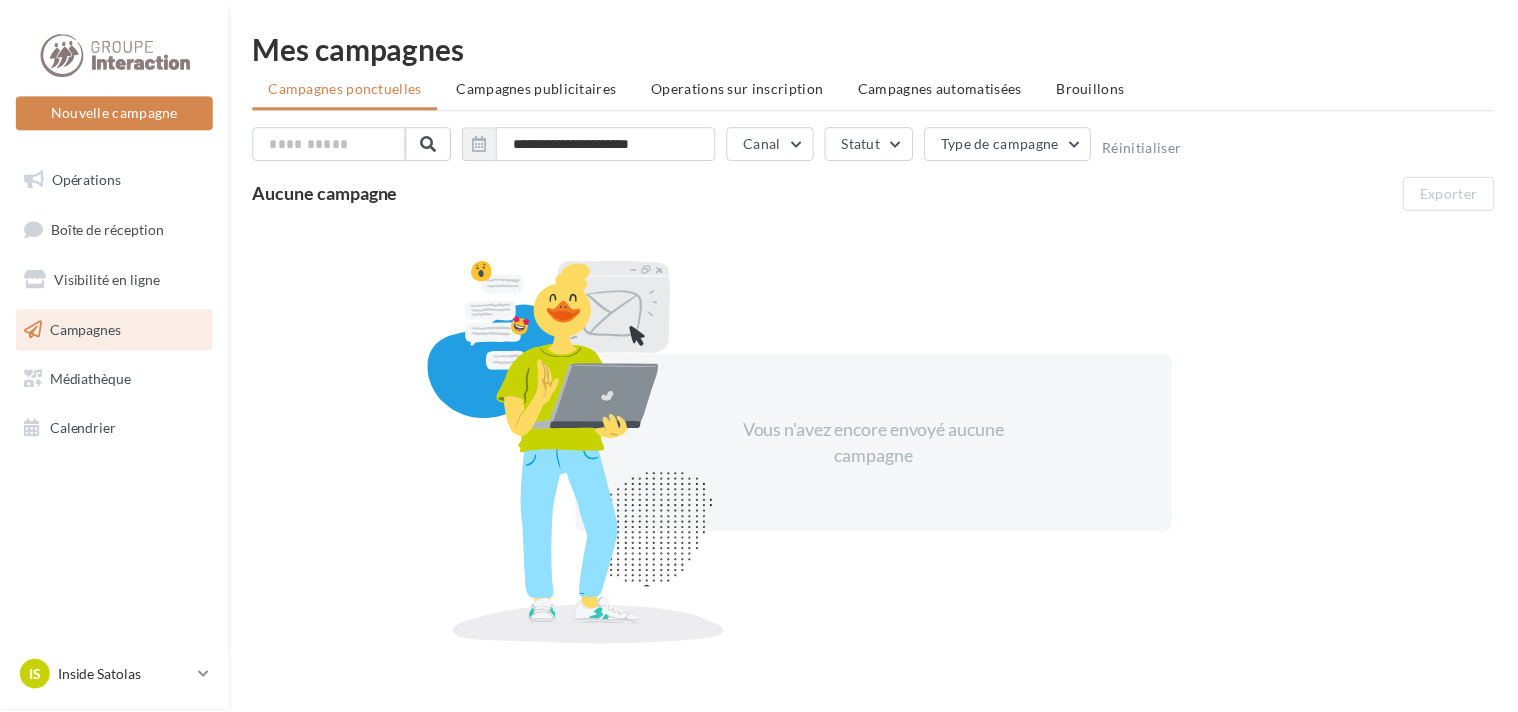 scroll, scrollTop: 0, scrollLeft: 0, axis: both 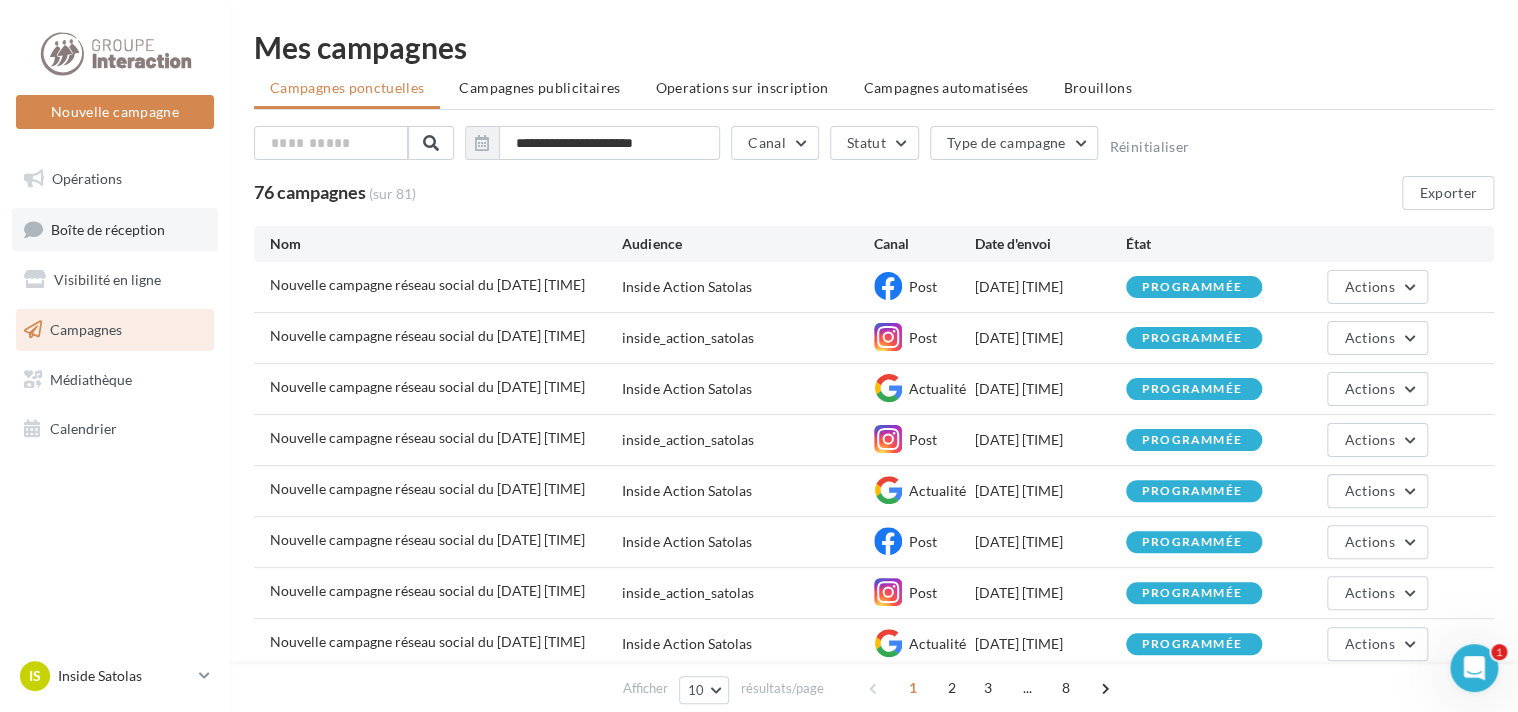 click on "Boîte de réception" at bounding box center (108, 228) 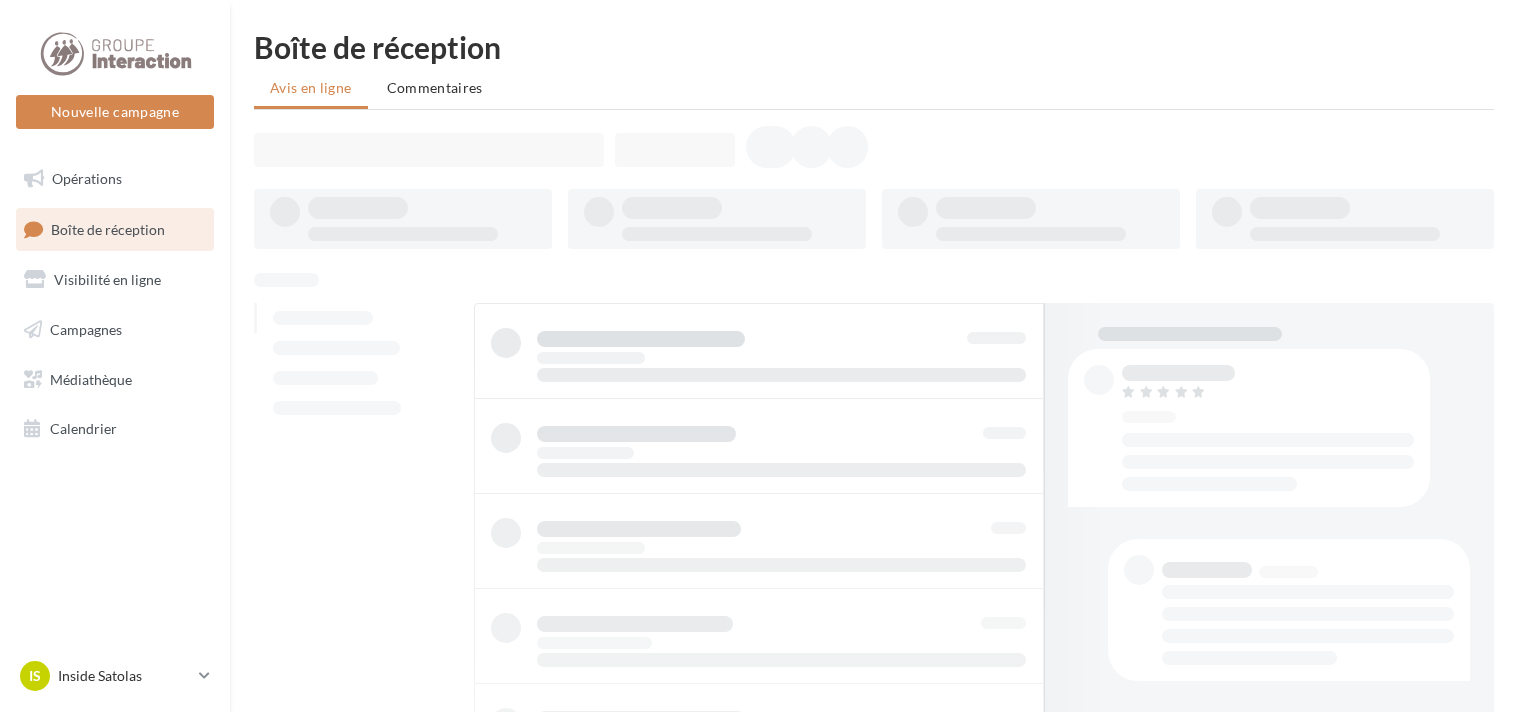 scroll, scrollTop: 0, scrollLeft: 0, axis: both 